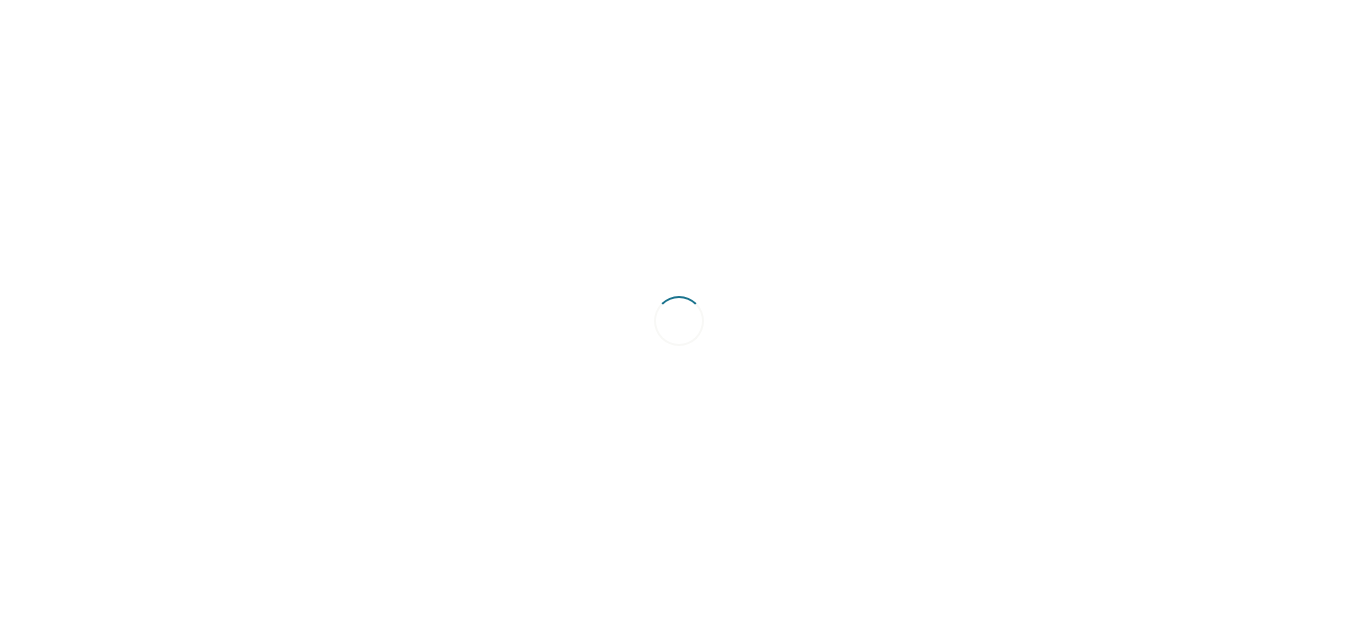 scroll, scrollTop: 0, scrollLeft: 0, axis: both 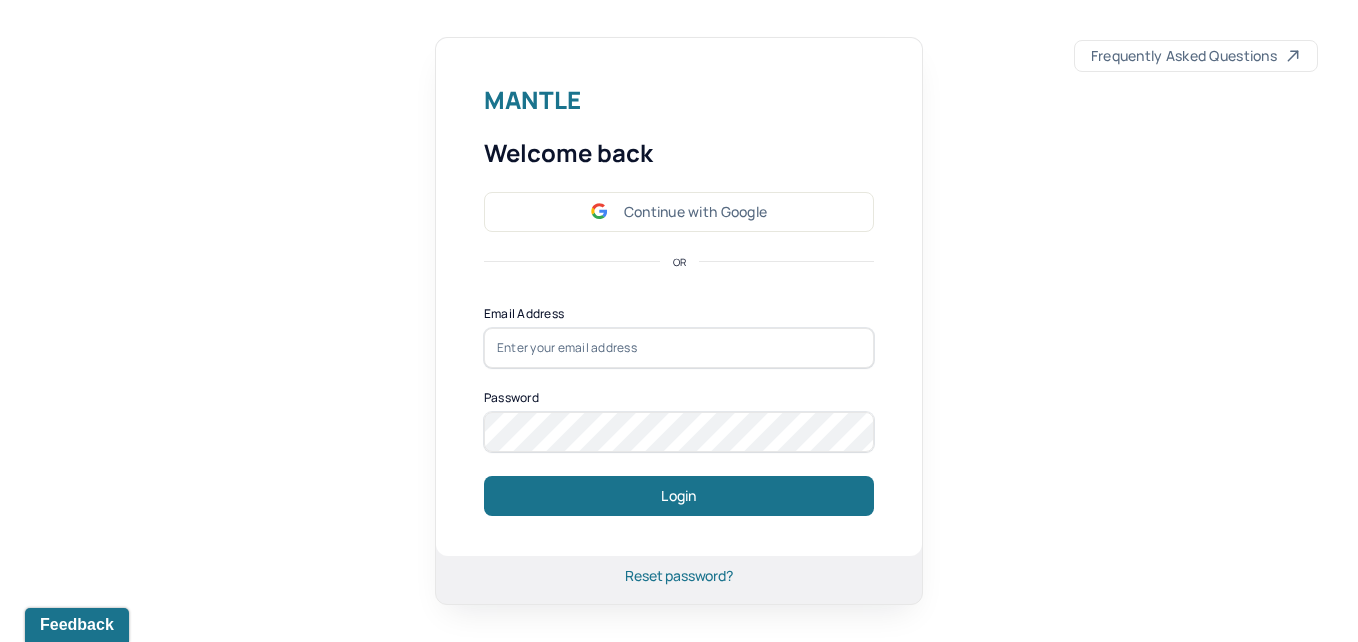 click on "Mantle Welcome back    Continue with Google   OR Email Address Password   Login" at bounding box center (679, 297) 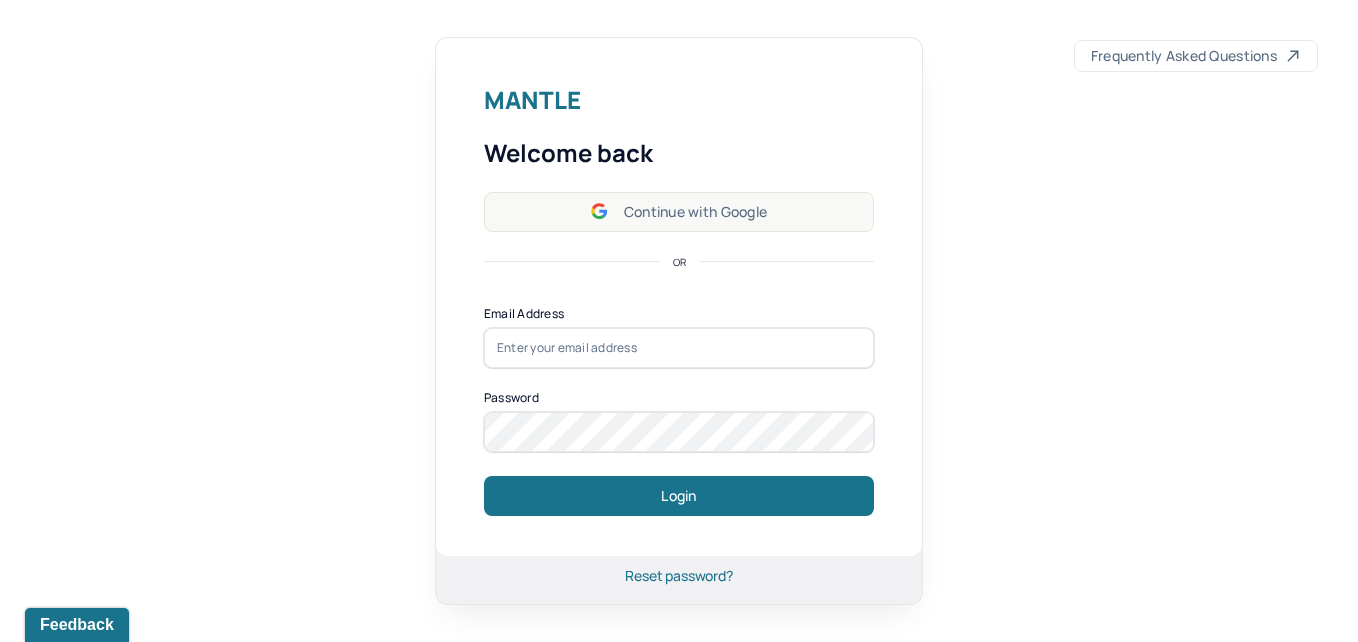 click on "Continue with Google" at bounding box center [679, 212] 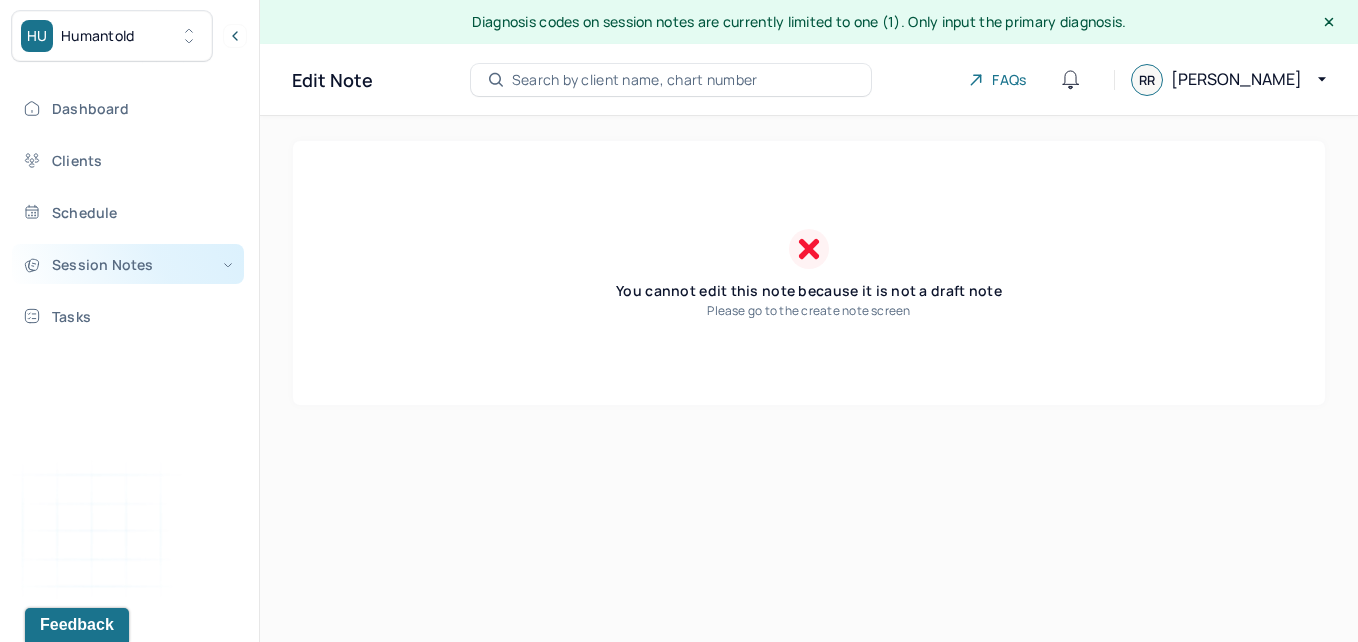 click on "Session Notes" at bounding box center (128, 264) 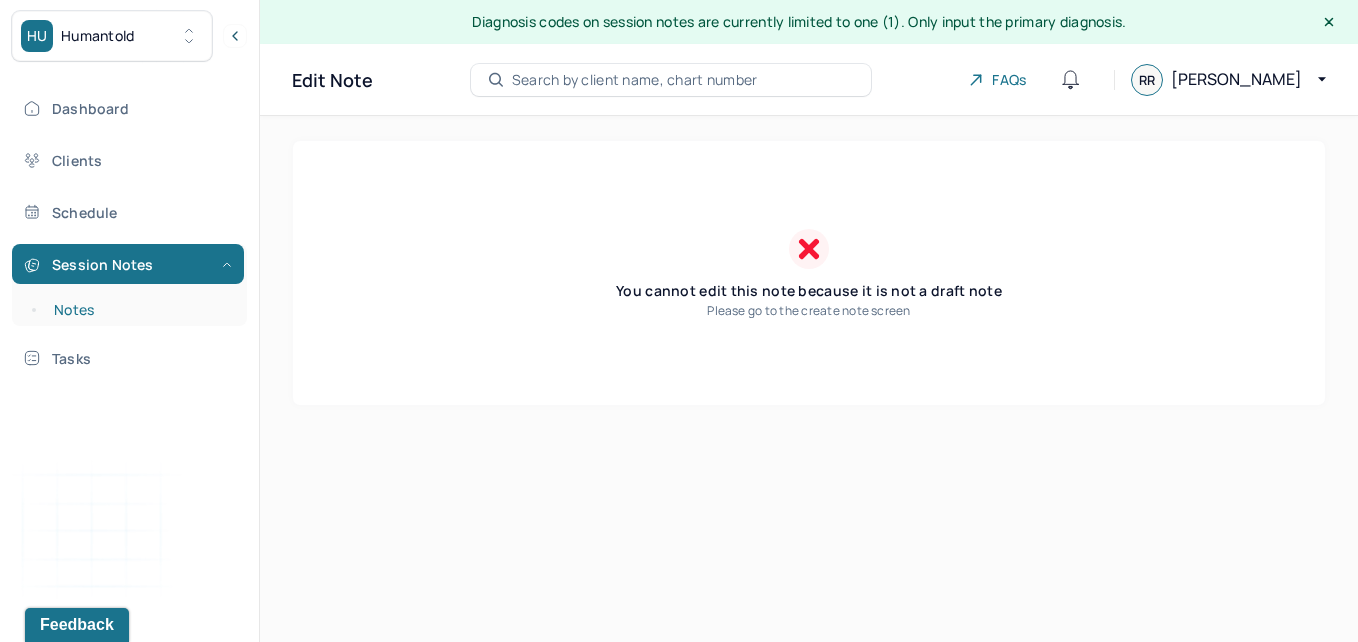 click on "Notes" at bounding box center [139, 310] 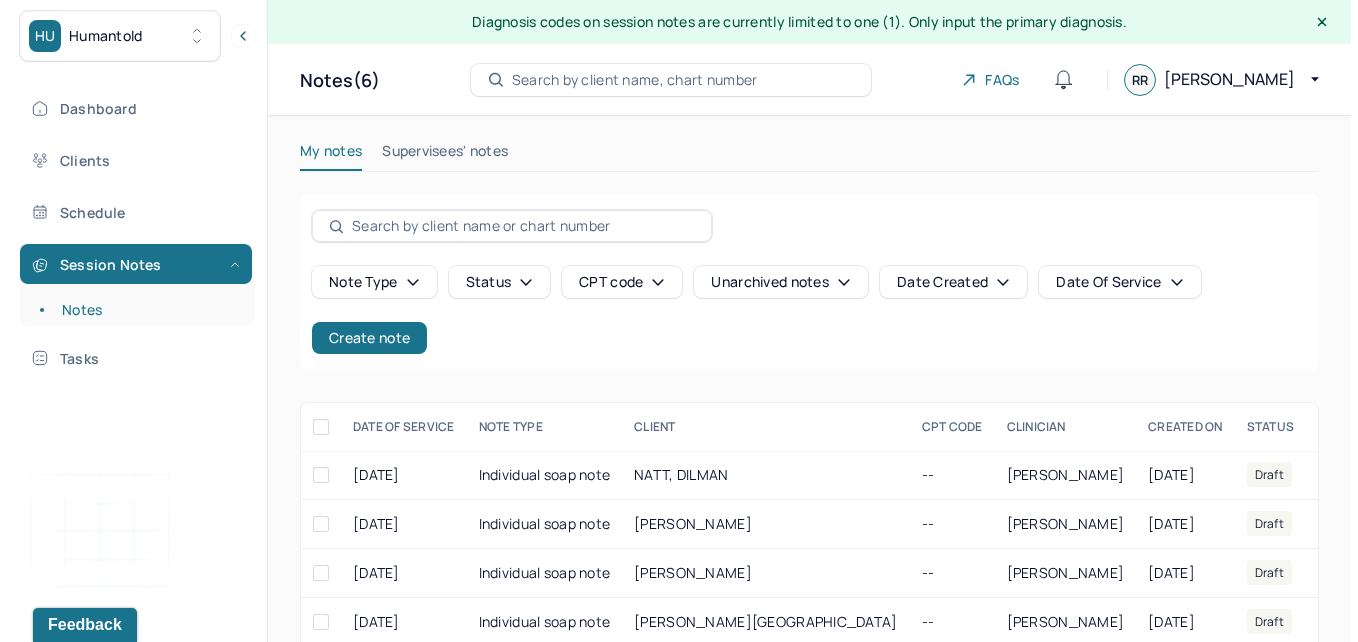 scroll, scrollTop: 143, scrollLeft: 0, axis: vertical 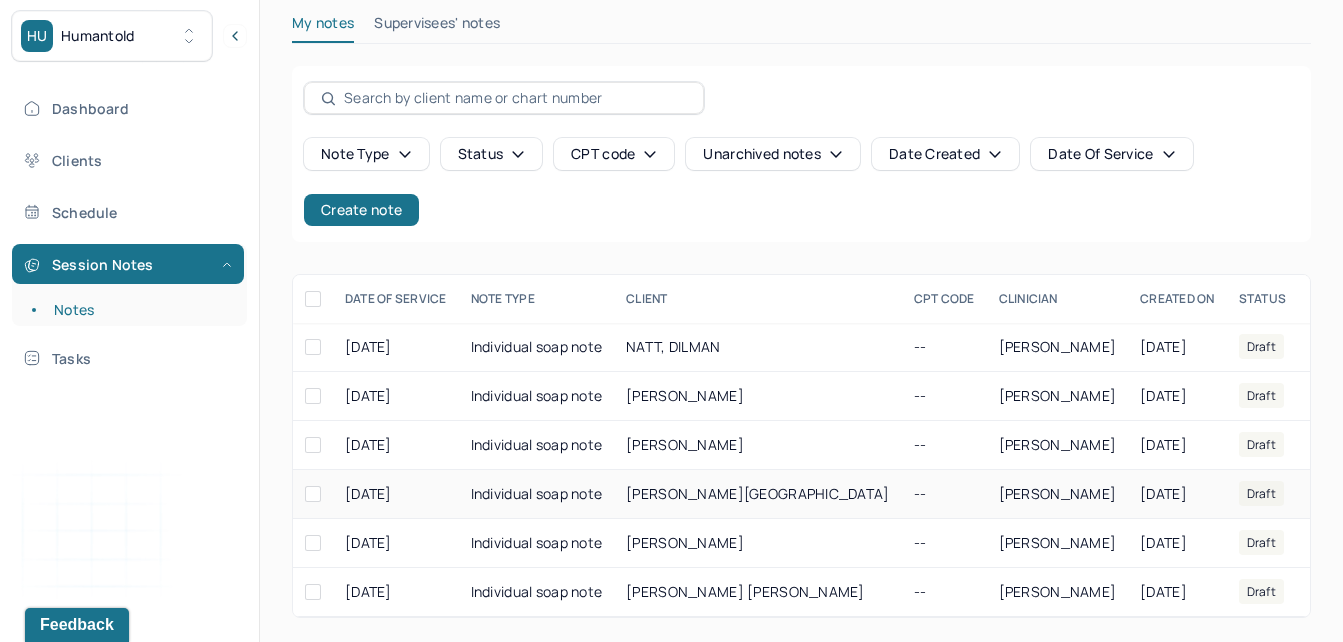 click at bounding box center [313, 494] 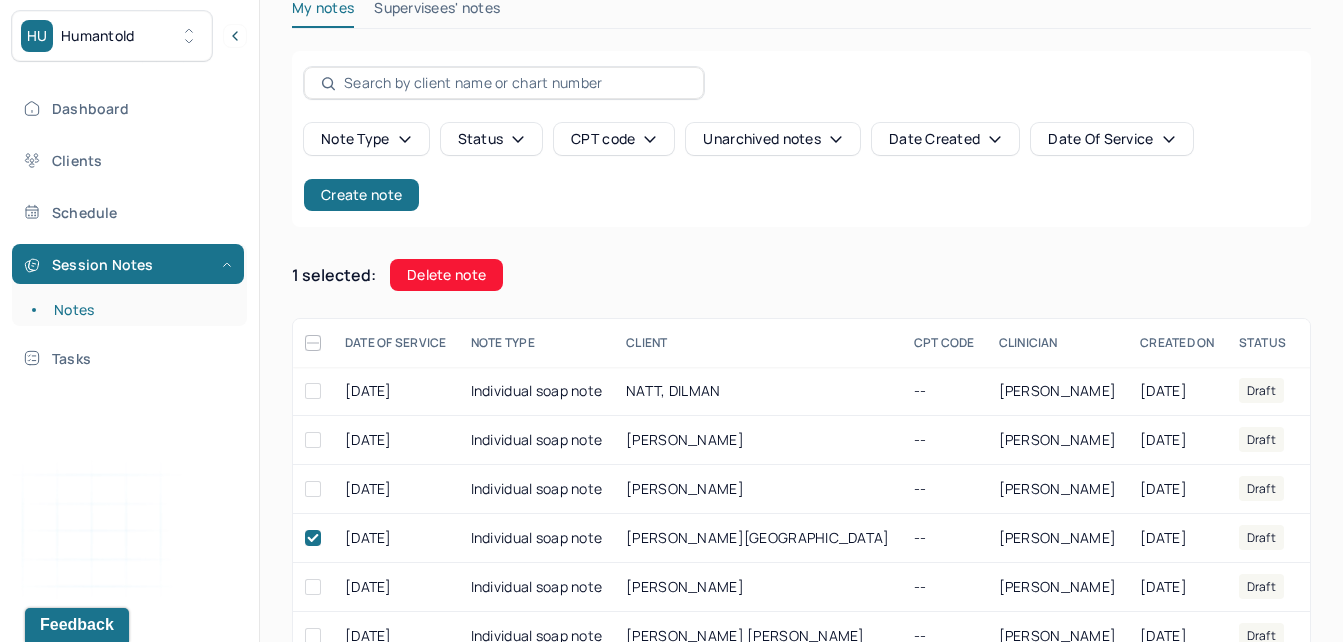 click on "Delete note" at bounding box center [446, 275] 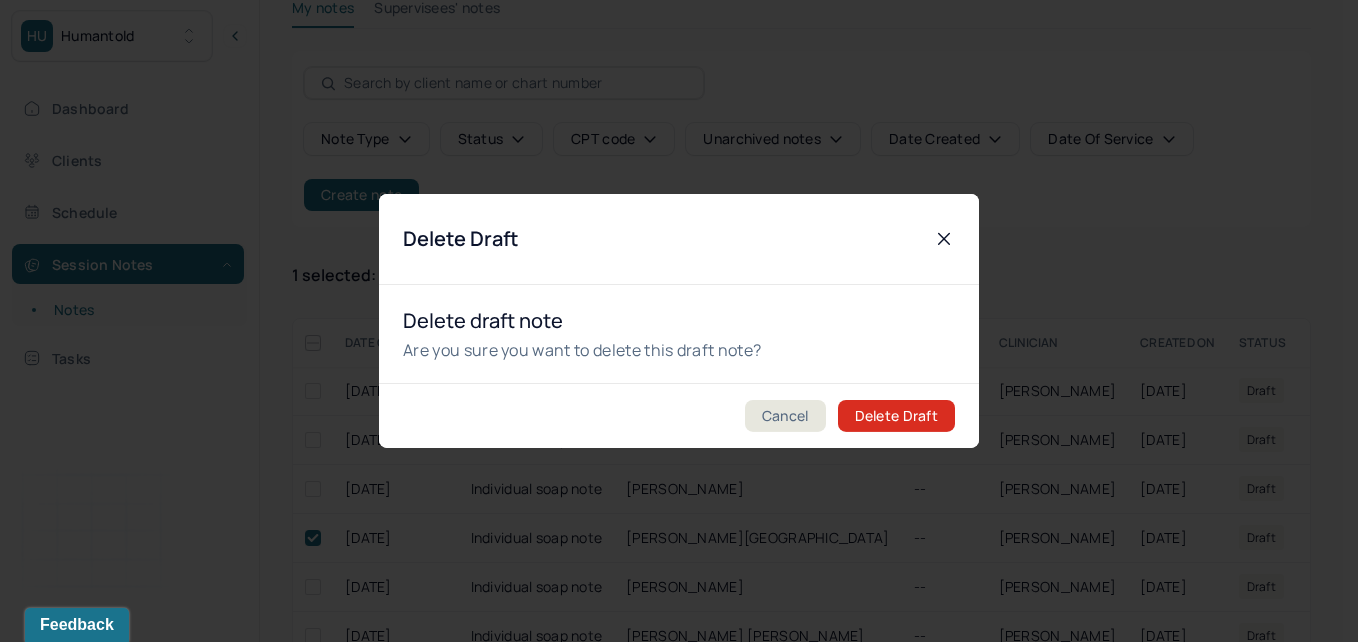 click on "Delete Draft" at bounding box center (896, 416) 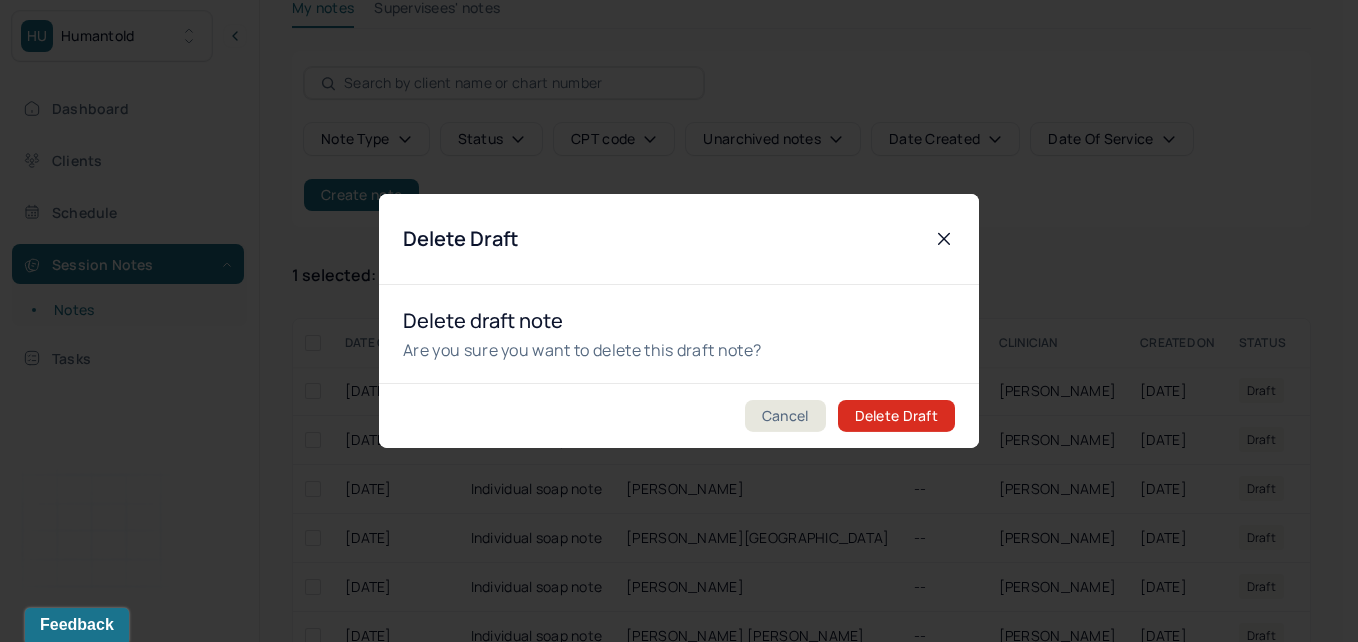 checkbox on "false" 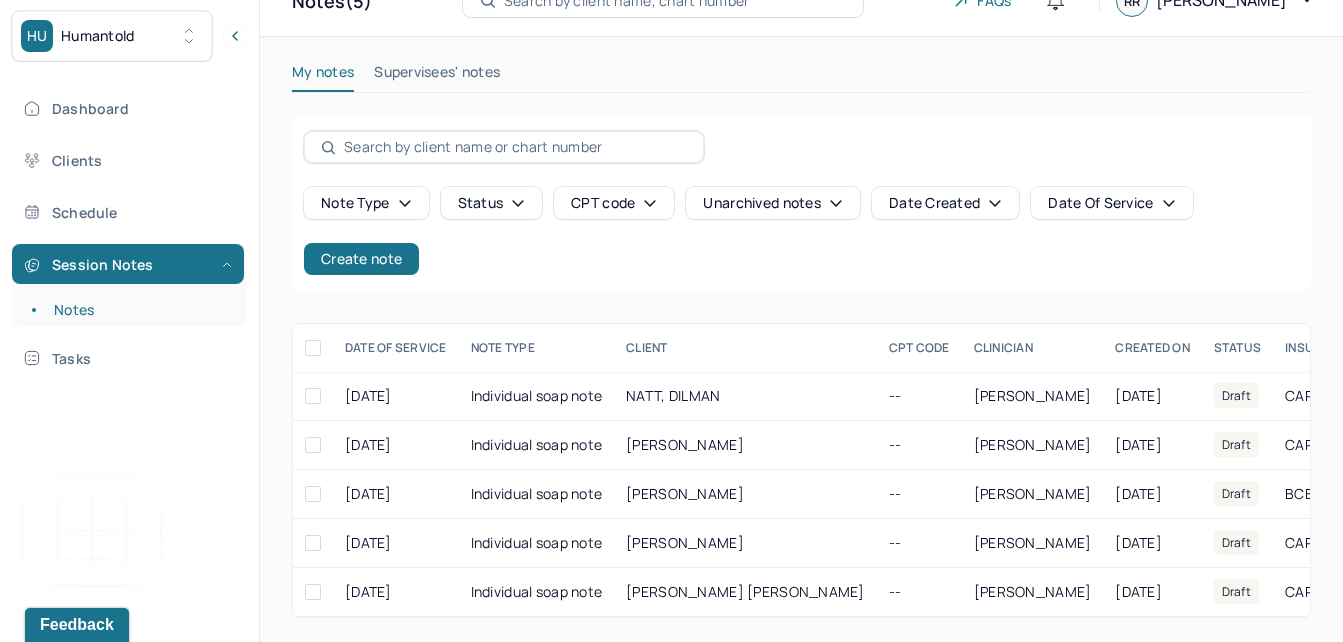 click on "Supervisees' notes" at bounding box center [437, 76] 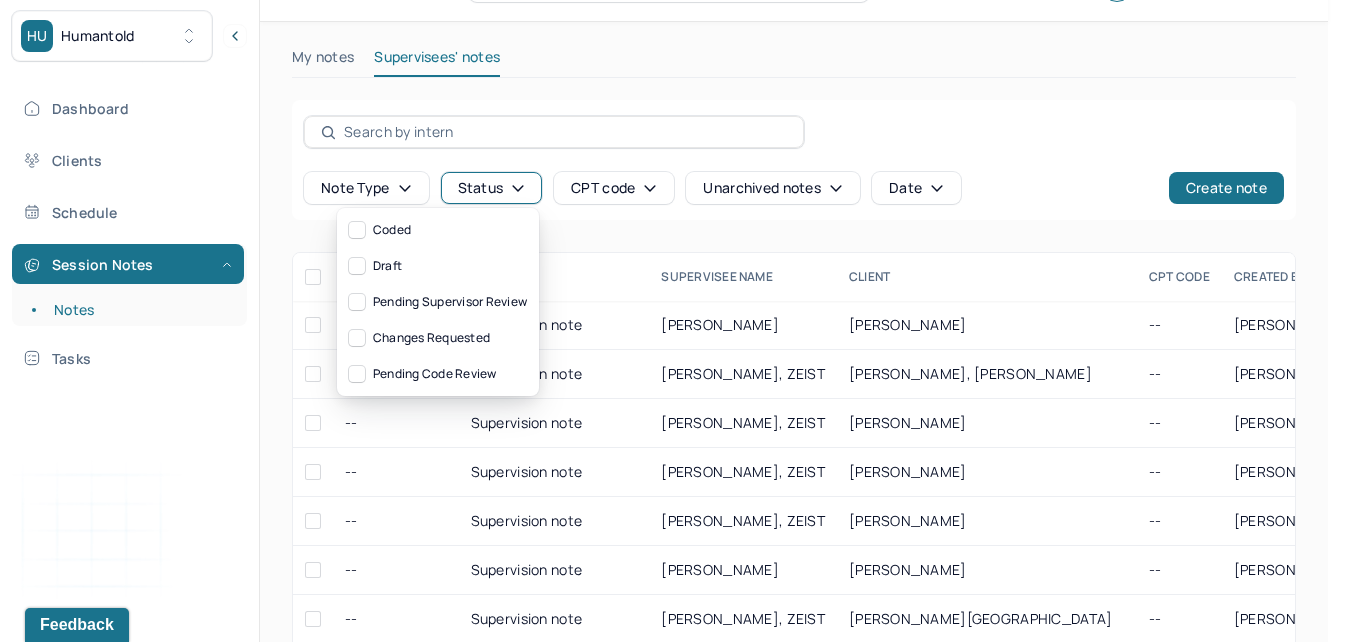 click on "Status" at bounding box center [492, 188] 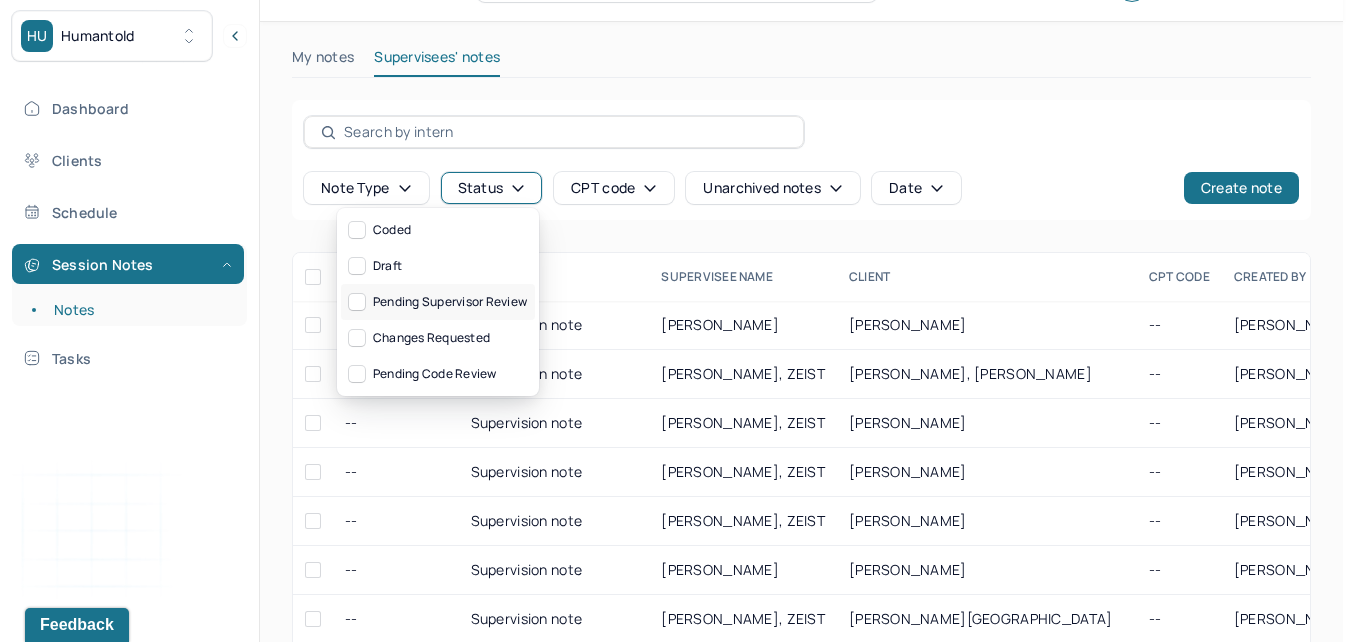 click on "Pending supervisor review" at bounding box center [438, 302] 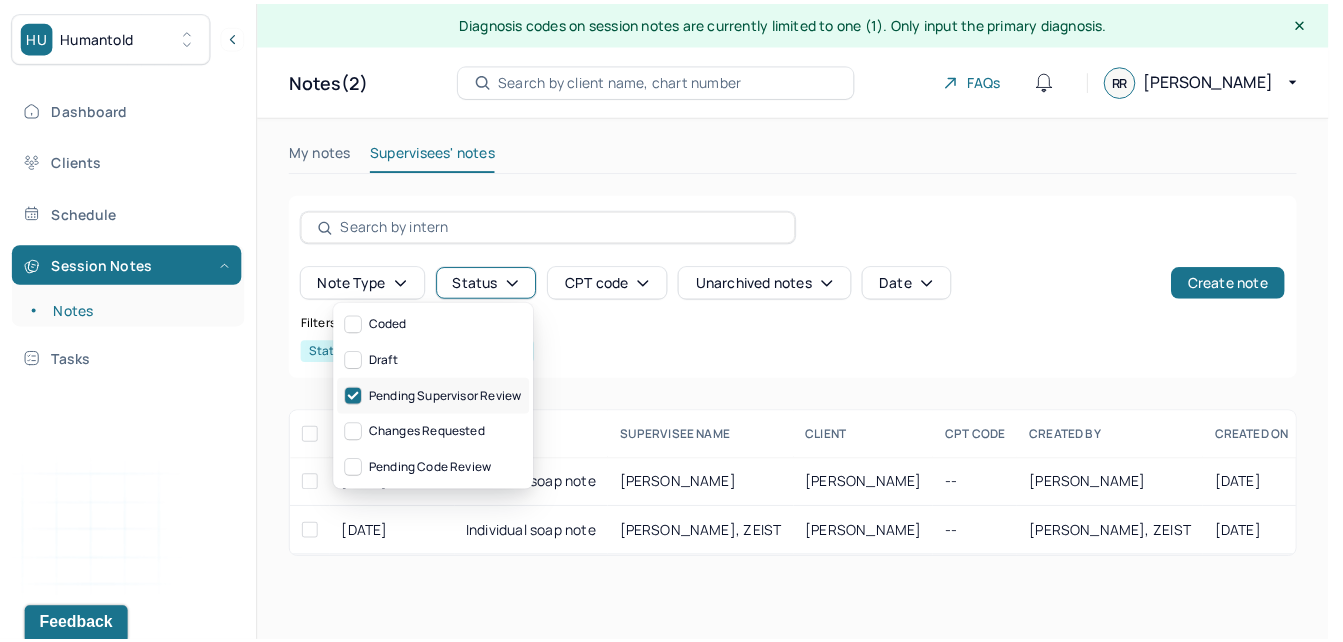 scroll, scrollTop: 0, scrollLeft: 0, axis: both 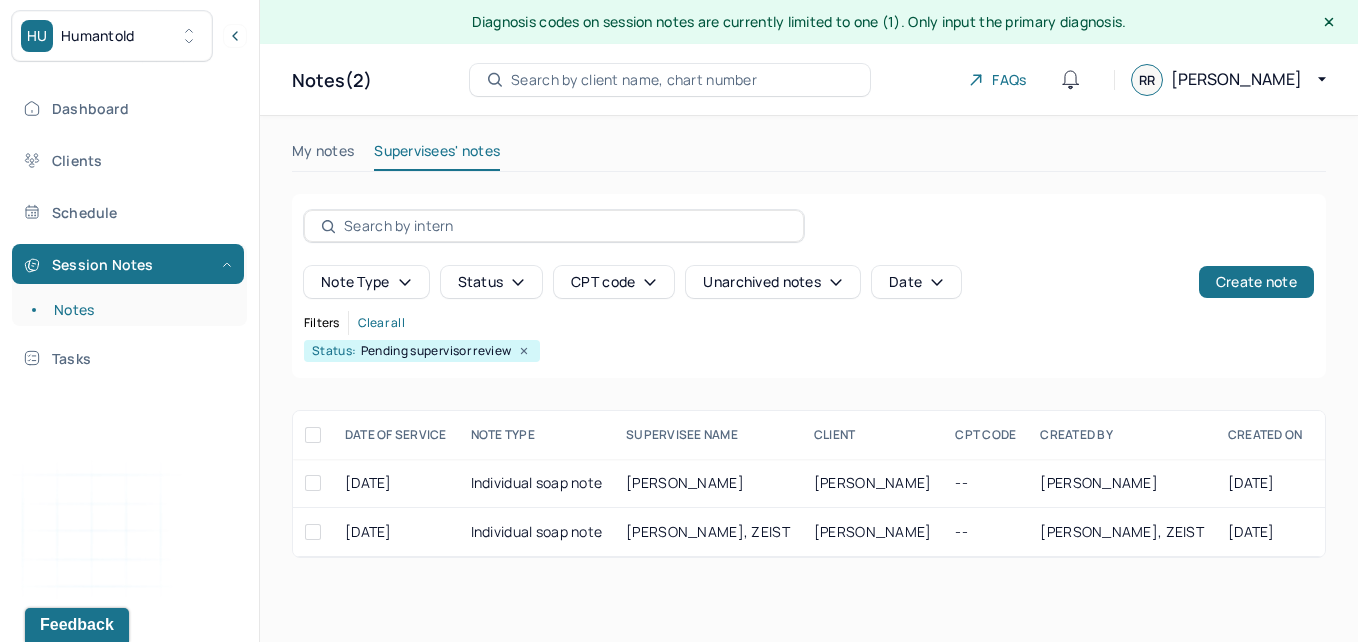 click on "My notes     Supervisees' notes" at bounding box center [809, 156] 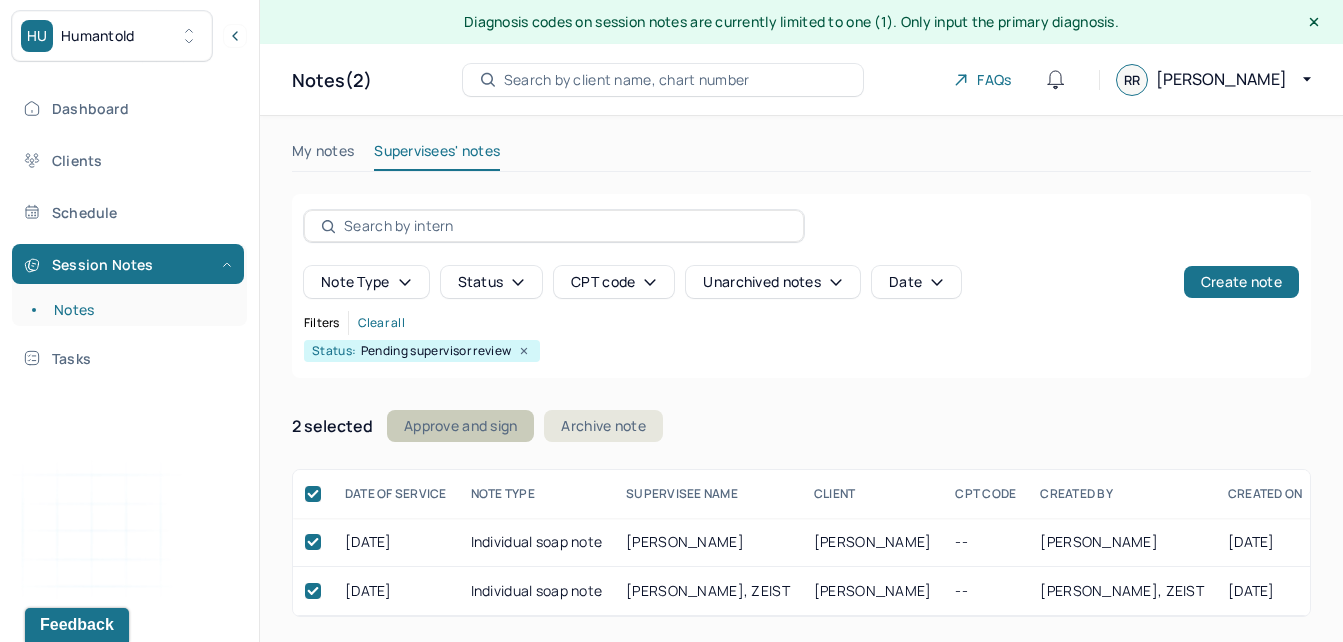 click on "Approve and sign" at bounding box center [460, 426] 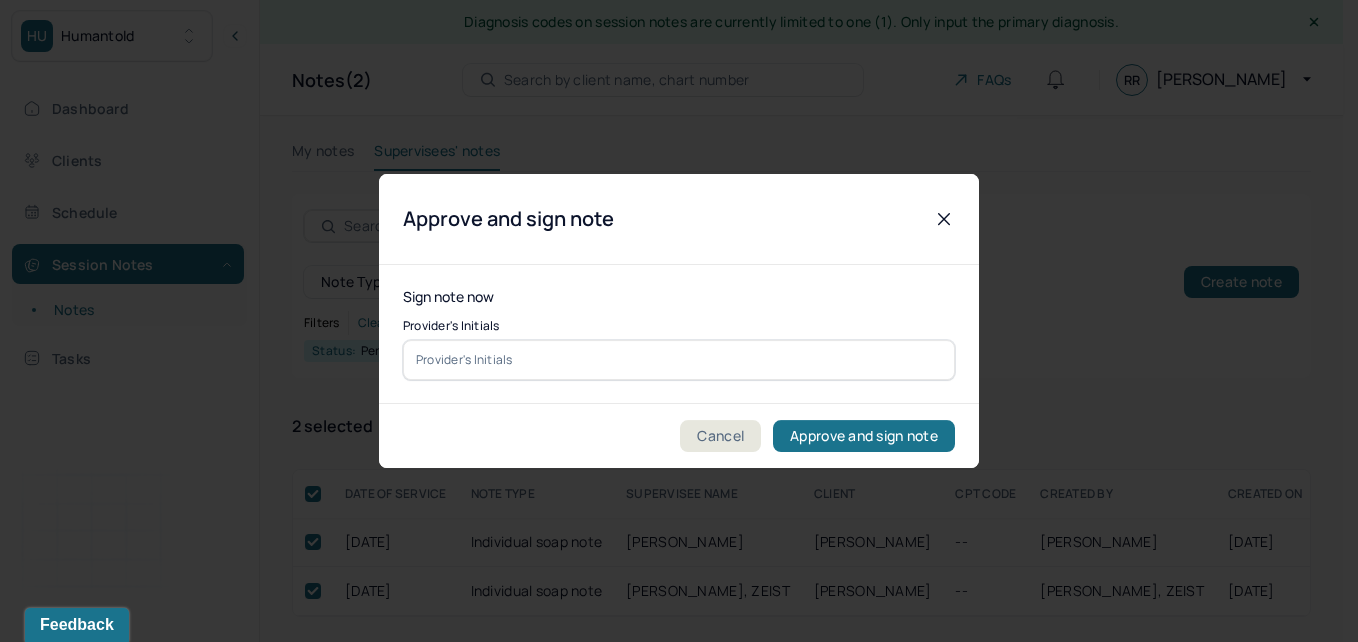 click at bounding box center (679, 360) 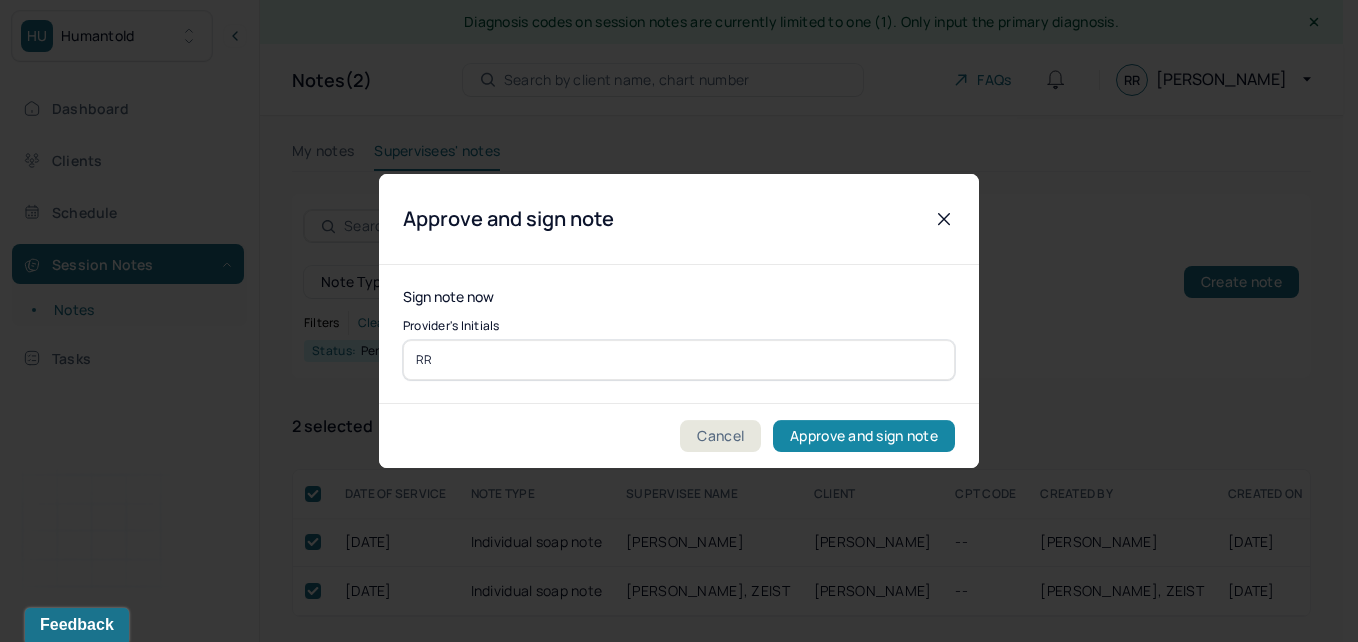 type on "RR" 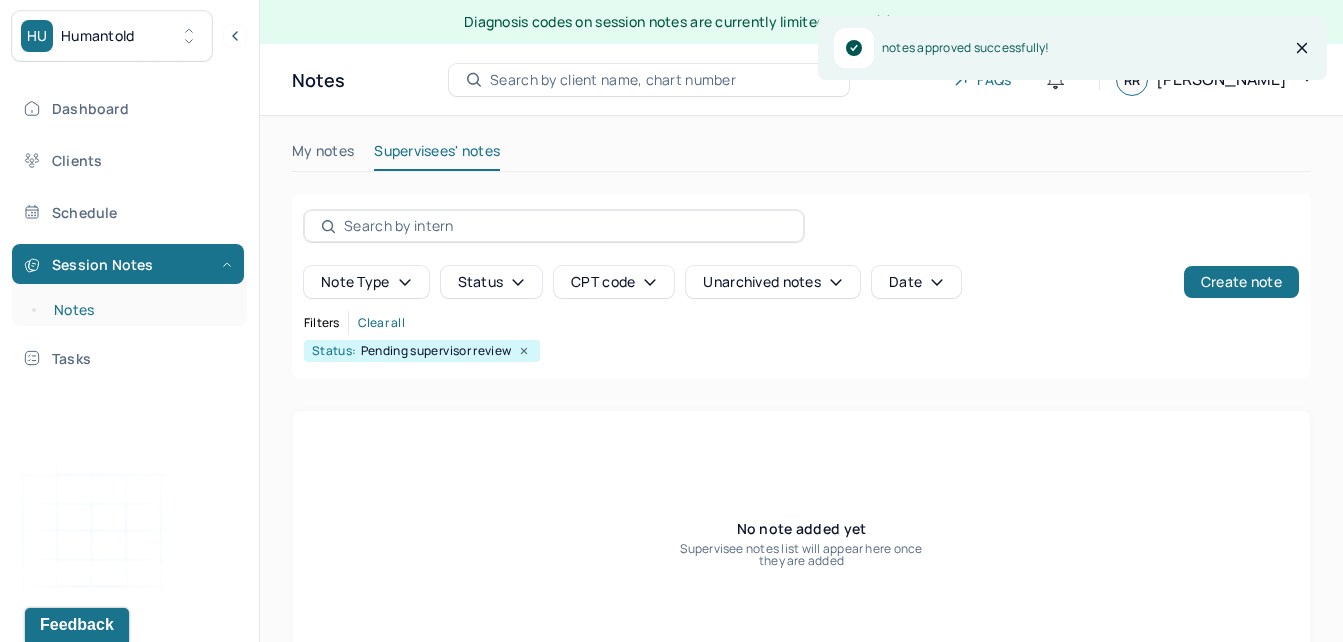 click on "Notes" at bounding box center [139, 310] 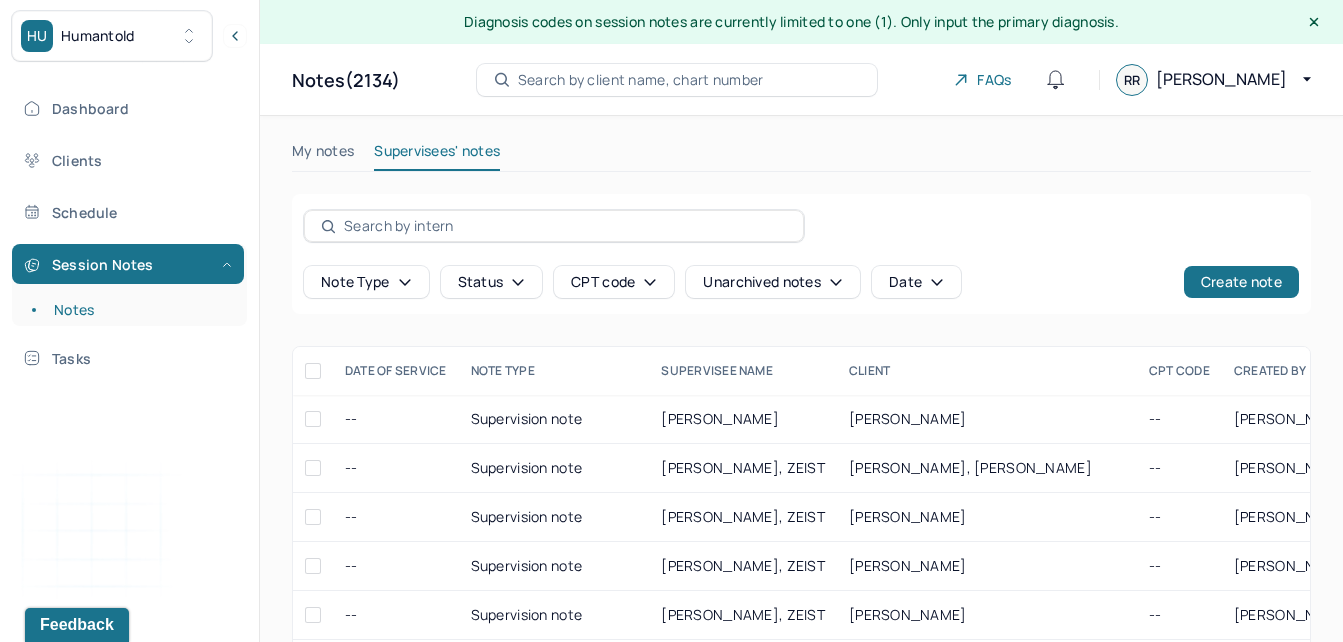click on "My notes" at bounding box center (323, 155) 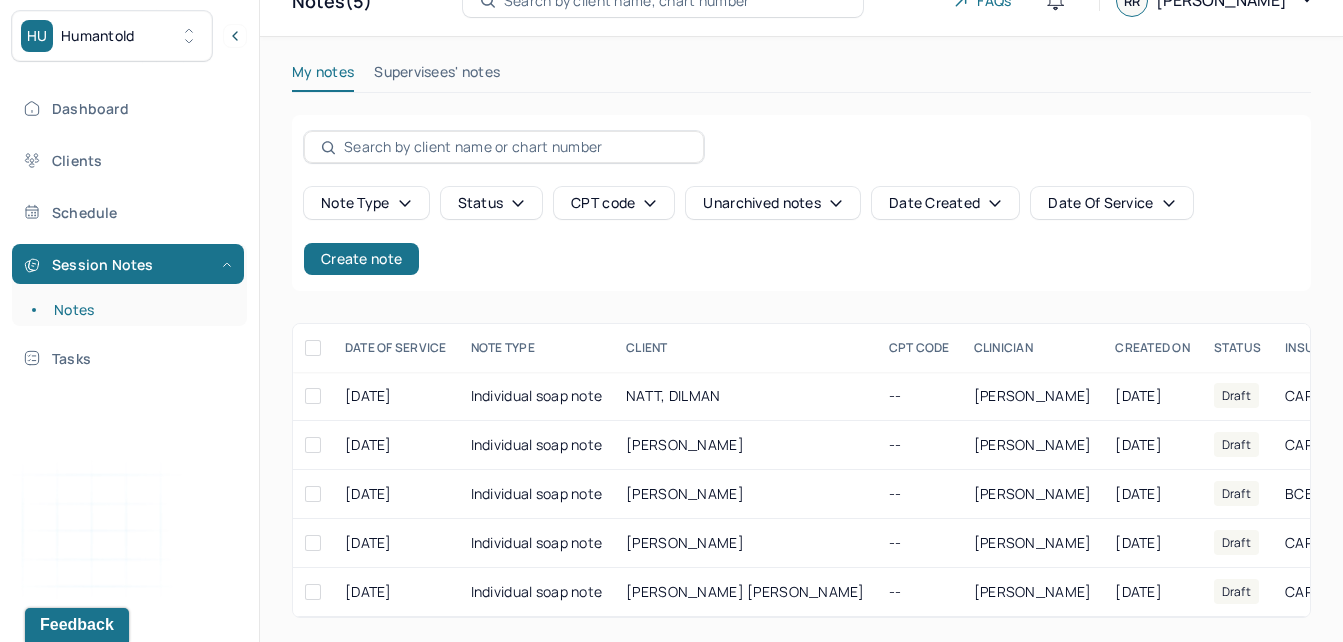 scroll, scrollTop: 94, scrollLeft: 0, axis: vertical 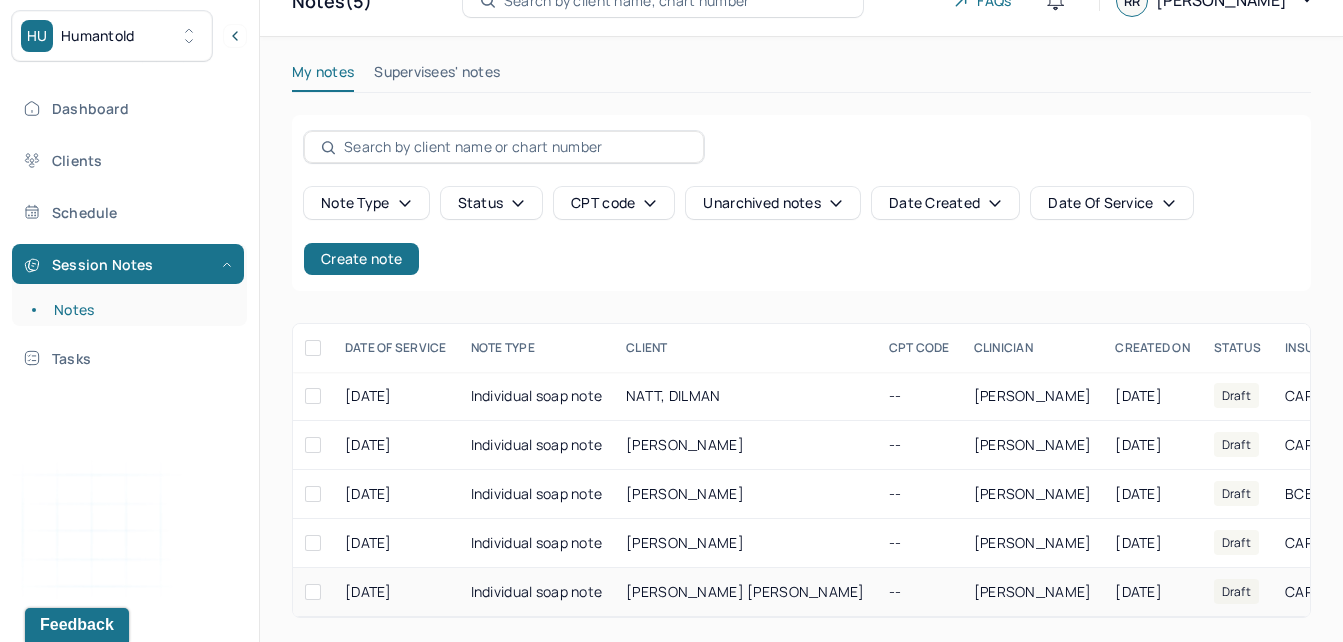click on "[PERSON_NAME] [PERSON_NAME]" at bounding box center [745, 591] 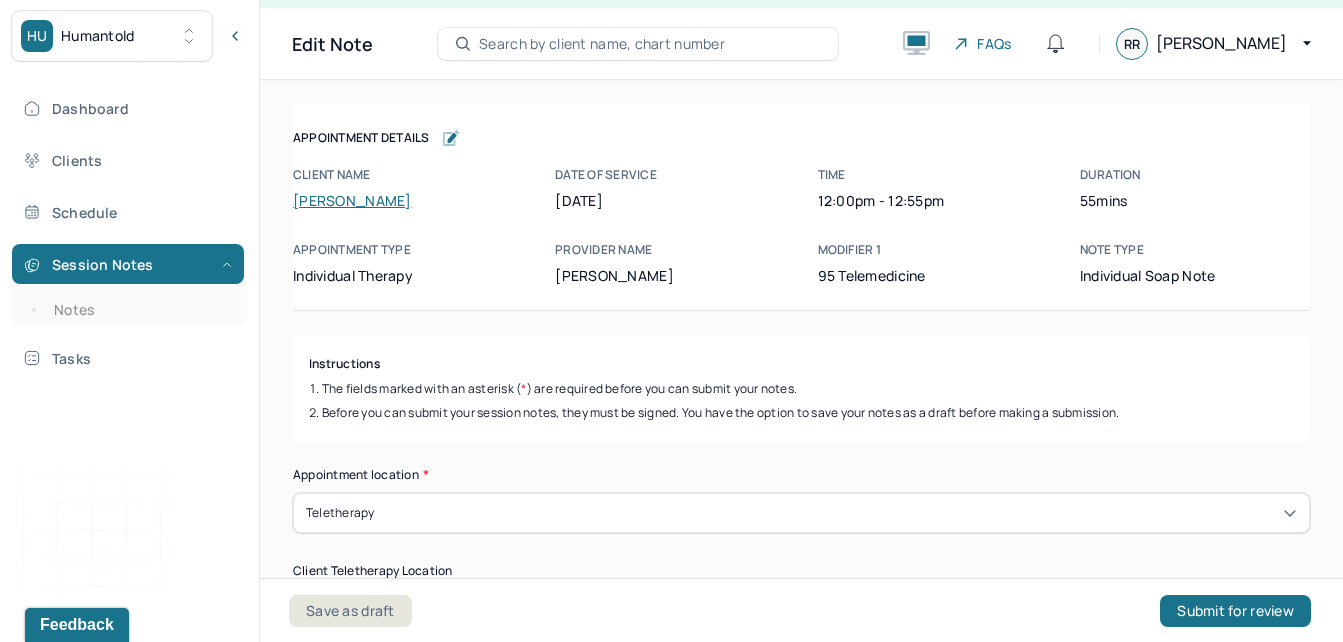 scroll, scrollTop: 36, scrollLeft: 0, axis: vertical 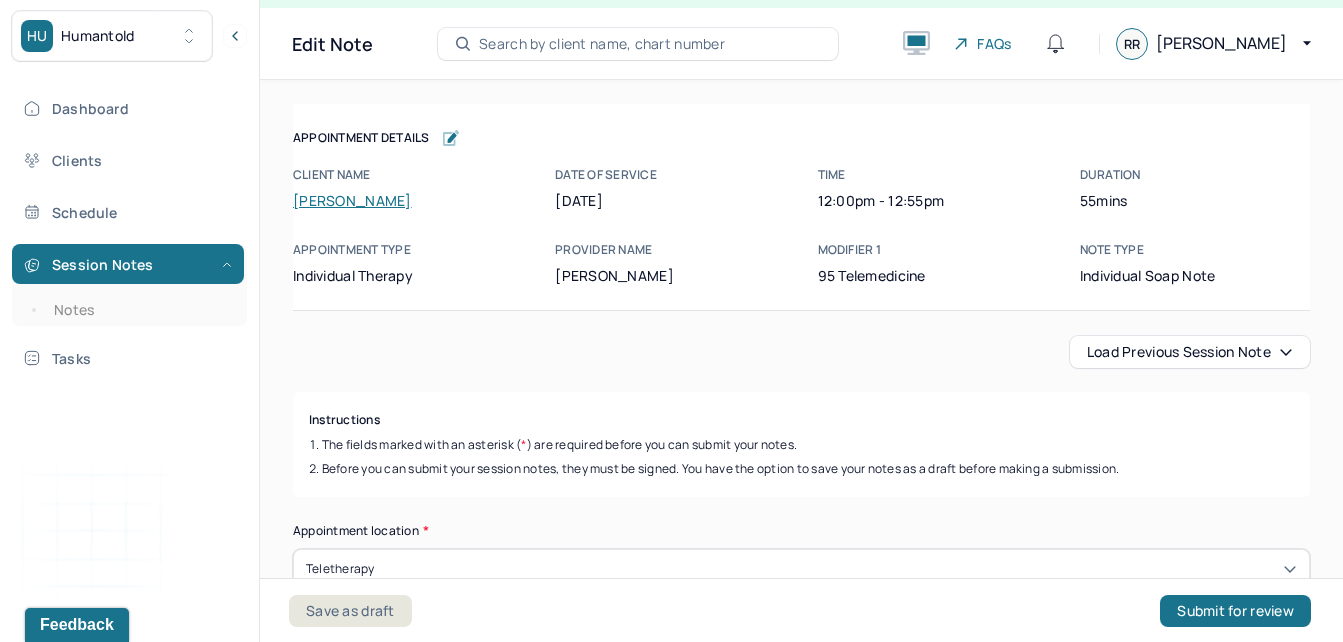 click on "Appointment Details     Client name [PERSON_NAME] Date of service [DATE] Time 12:00pm - 12:55pm Duration 55mins Appointment type individual therapy Provider name [PERSON_NAME] Modifier 1 95 Telemedicine Note type Individual soap note Appointment Details     Client name [PERSON_NAME] Date of service [DATE] Time 12:00pm - 12:55pm Duration 55mins Appointment type individual therapy Provider name [PERSON_NAME] Modifier 1 95 Telemedicine Note type Individual soap note" at bounding box center (801, 207) 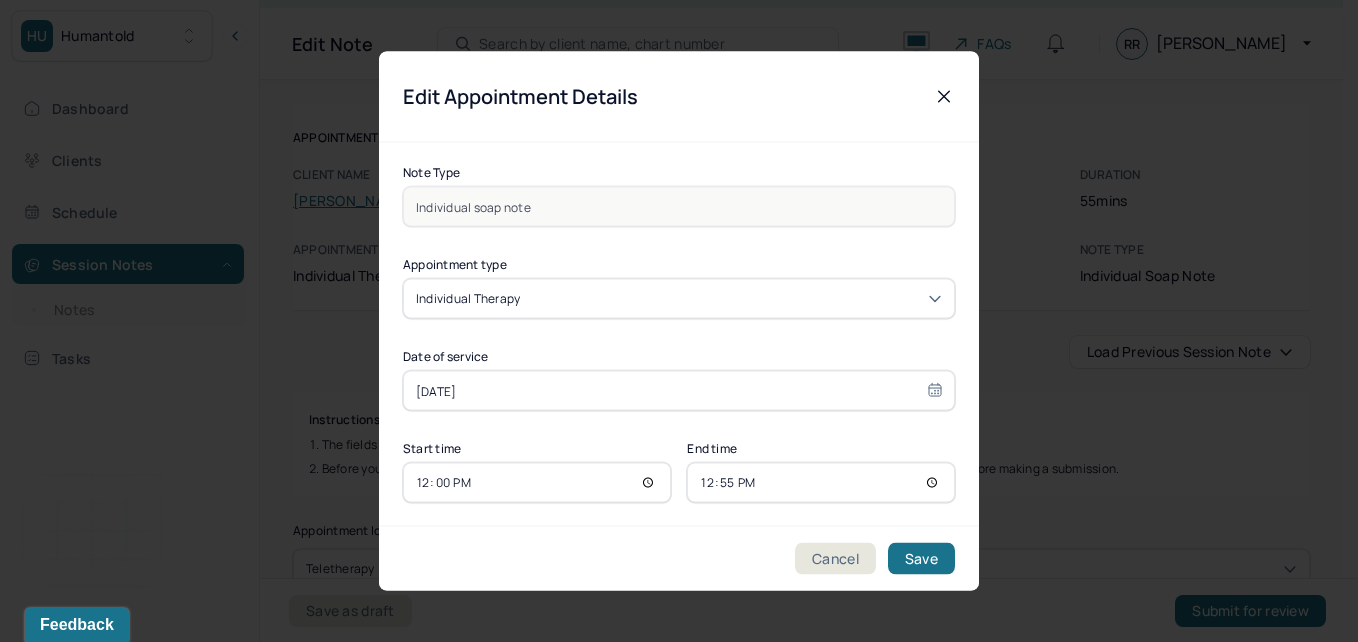 click on "12:00" at bounding box center [537, 483] 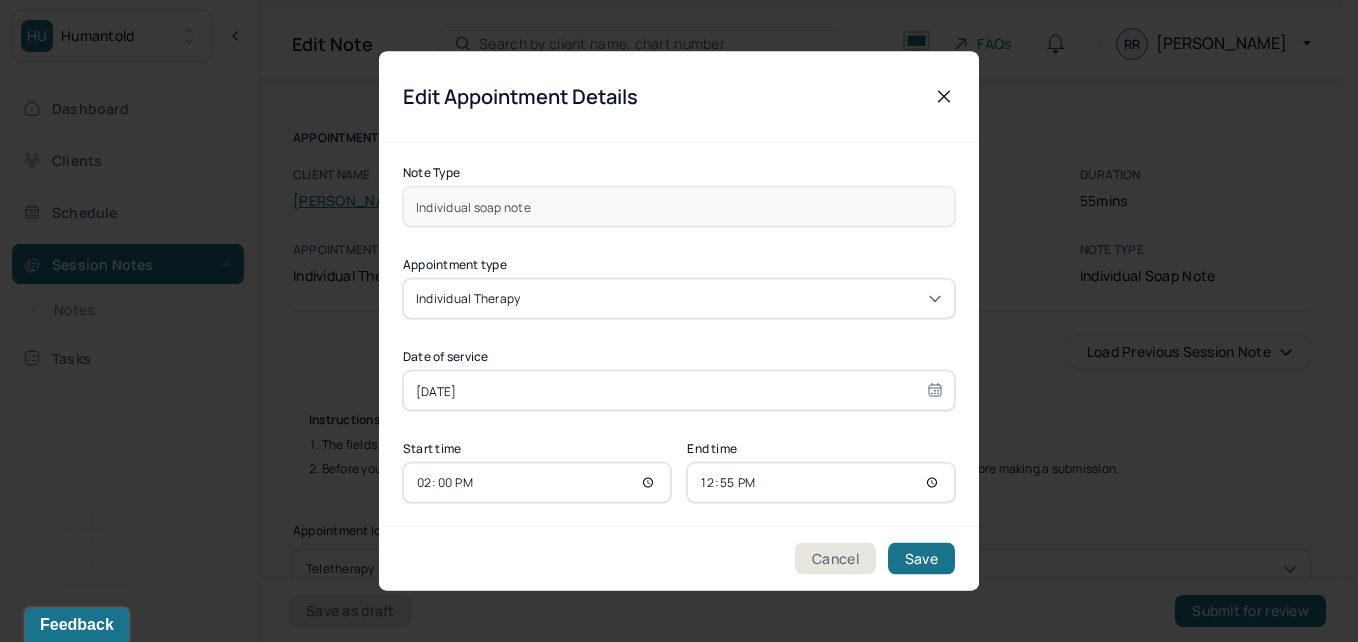 click on "12:55" at bounding box center (821, 483) 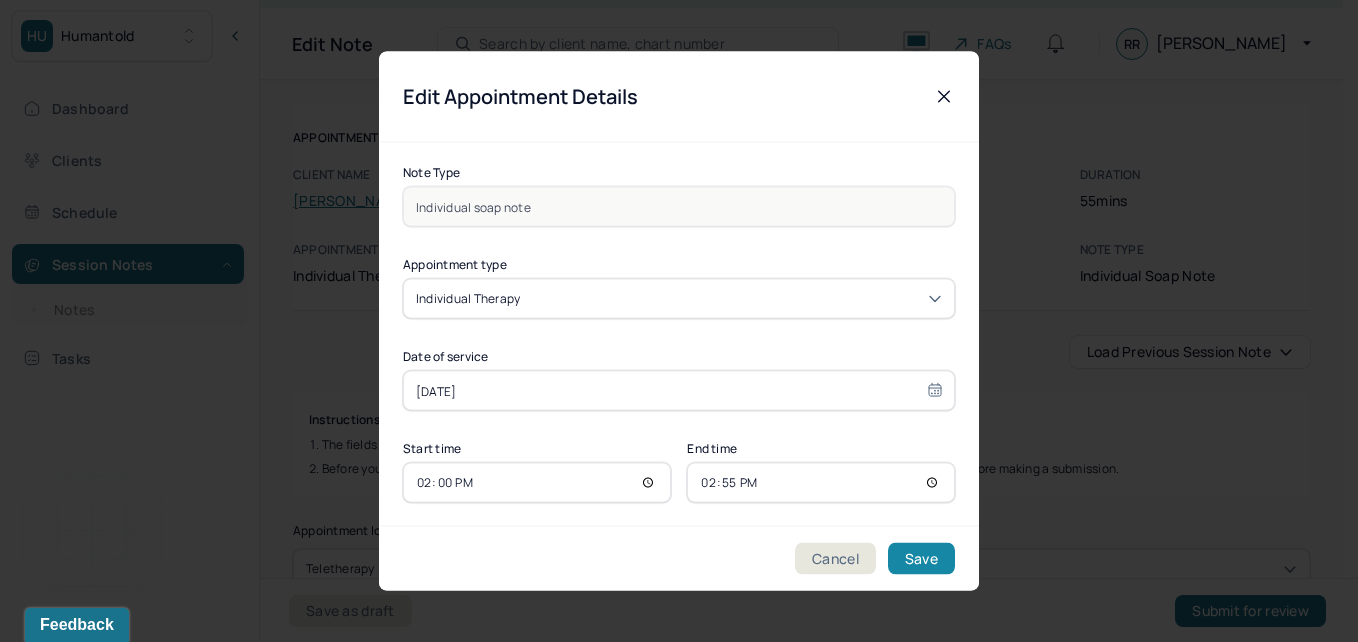 click on "Save" at bounding box center (921, 559) 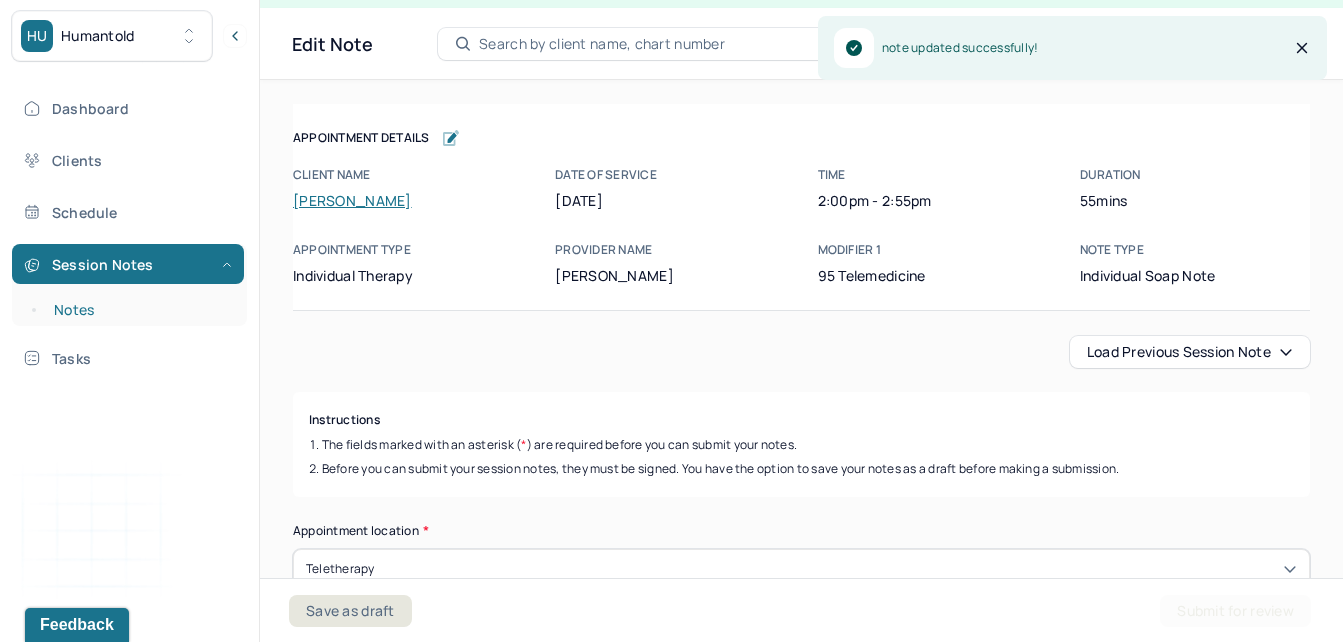 click on "Notes" at bounding box center (139, 310) 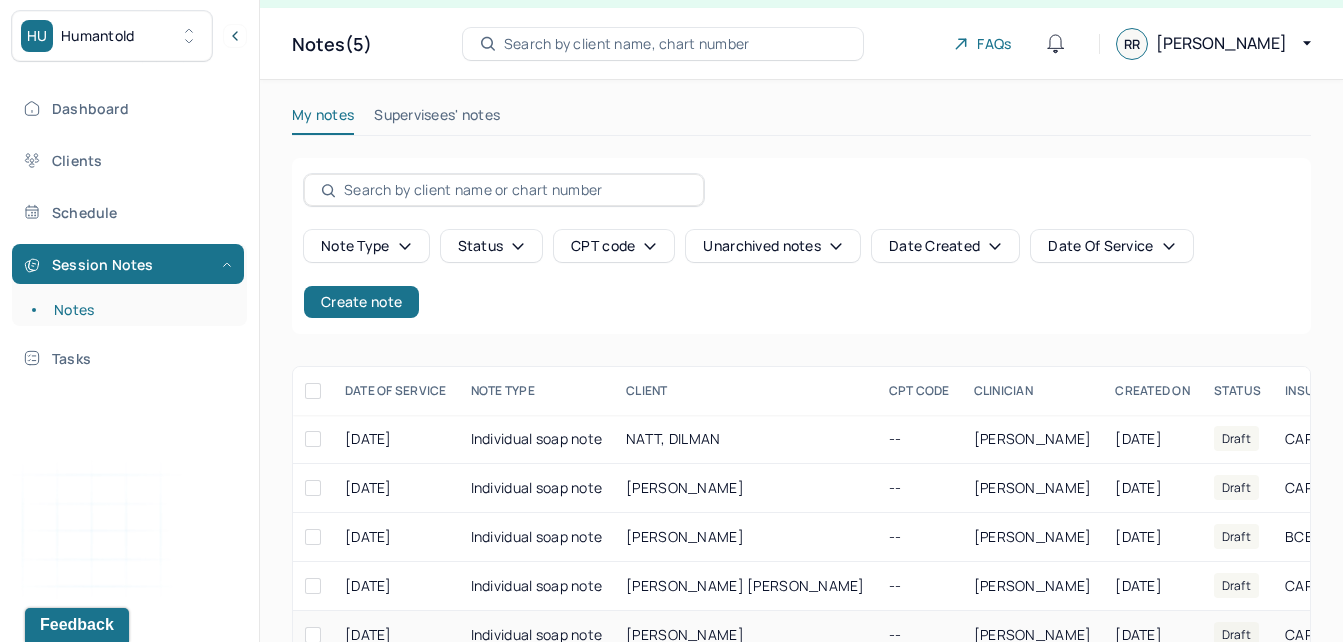 click on "[PERSON_NAME]" at bounding box center [685, 634] 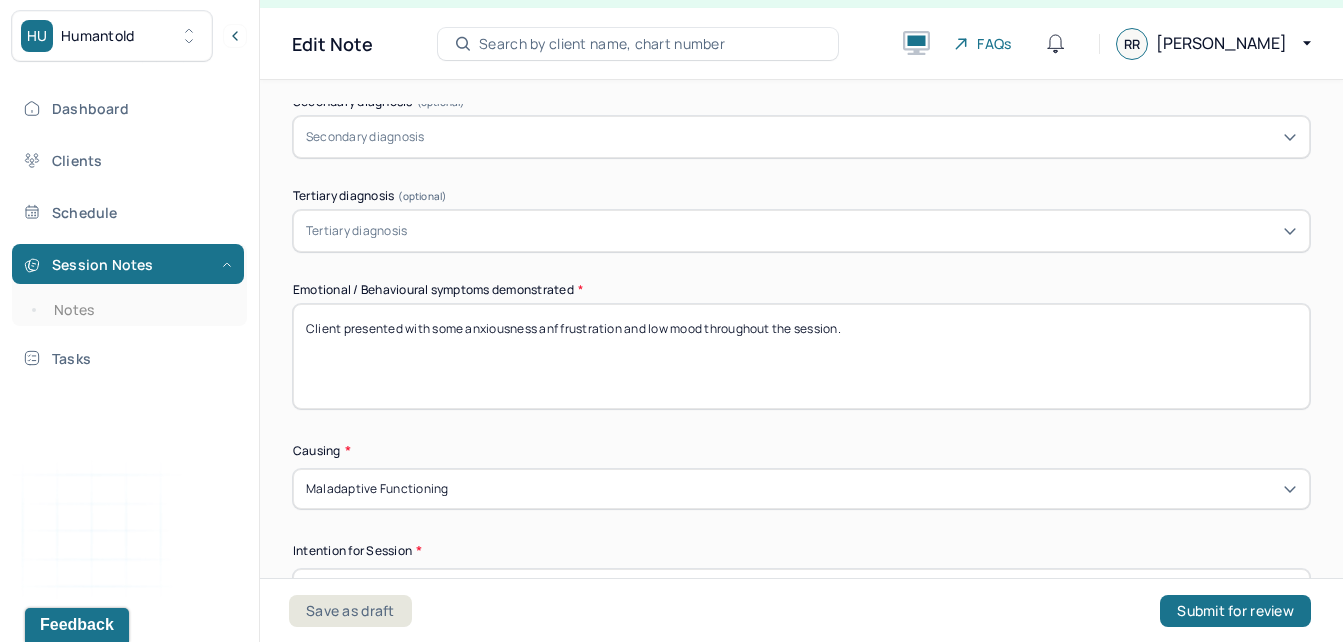 scroll, scrollTop: 833, scrollLeft: 0, axis: vertical 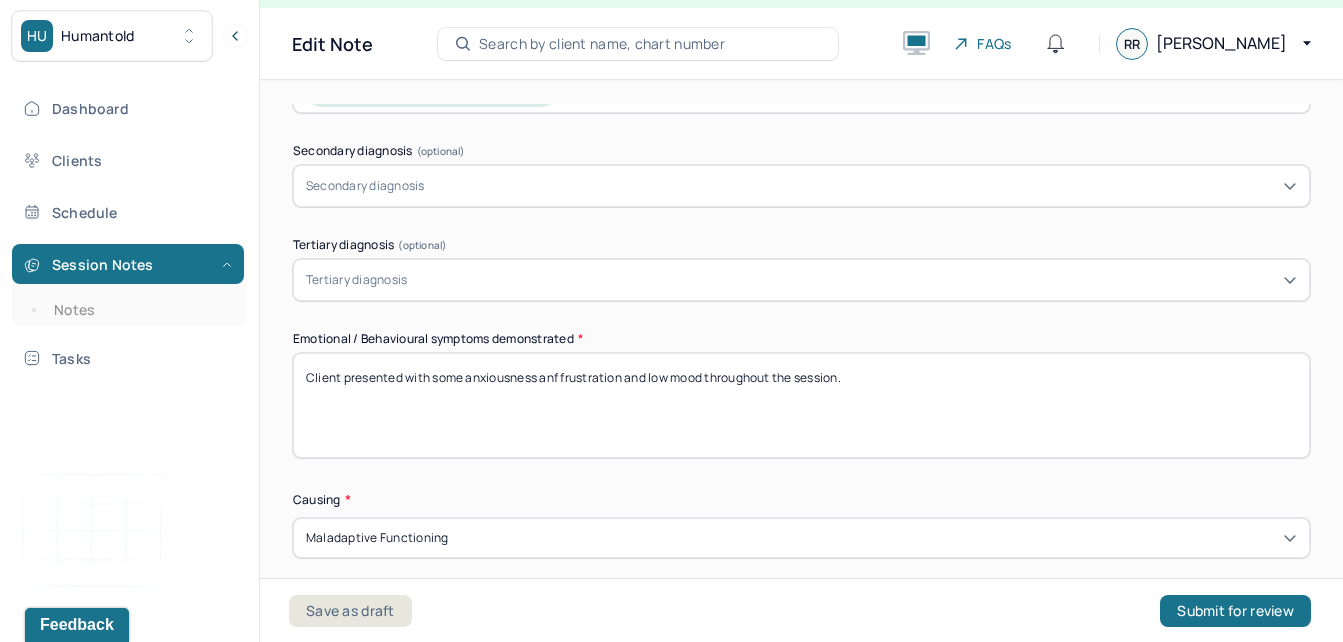drag, startPoint x: 706, startPoint y: 394, endPoint x: 446, endPoint y: 437, distance: 263.53177 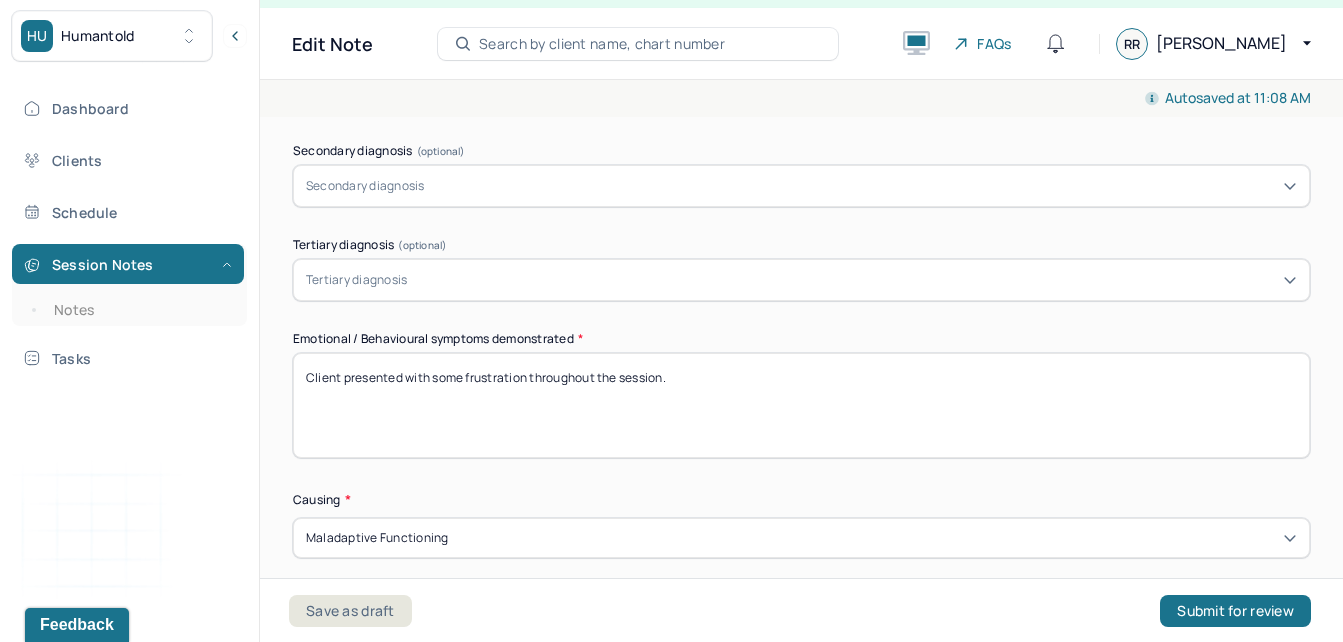 click on "Client presented with some frustration throughout the session." at bounding box center [801, 405] 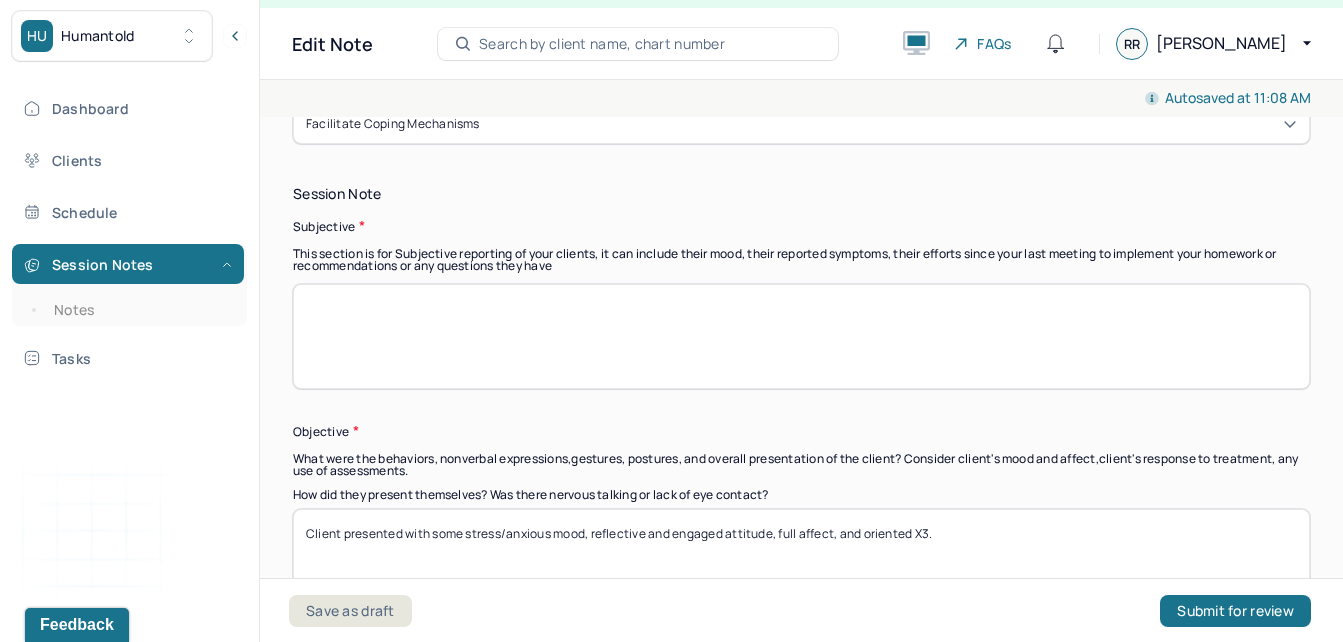 scroll, scrollTop: 1357, scrollLeft: 0, axis: vertical 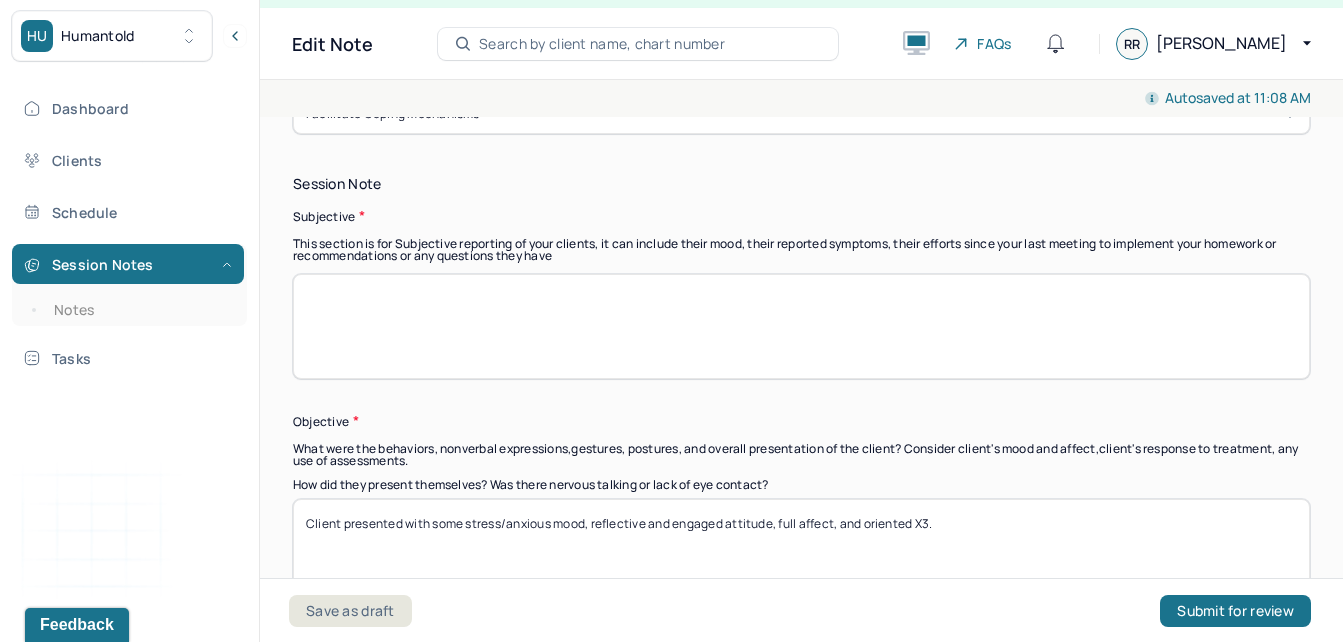 type on "Client presented with some frustration throughout the session." 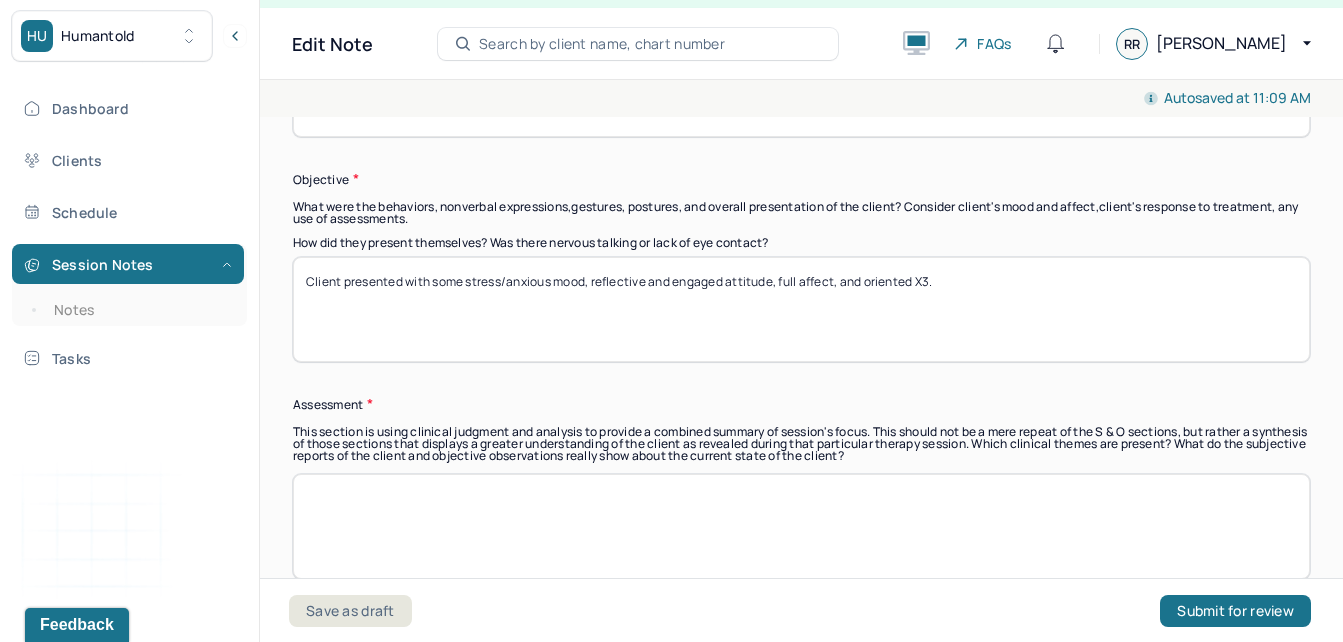 scroll, scrollTop: 1618, scrollLeft: 0, axis: vertical 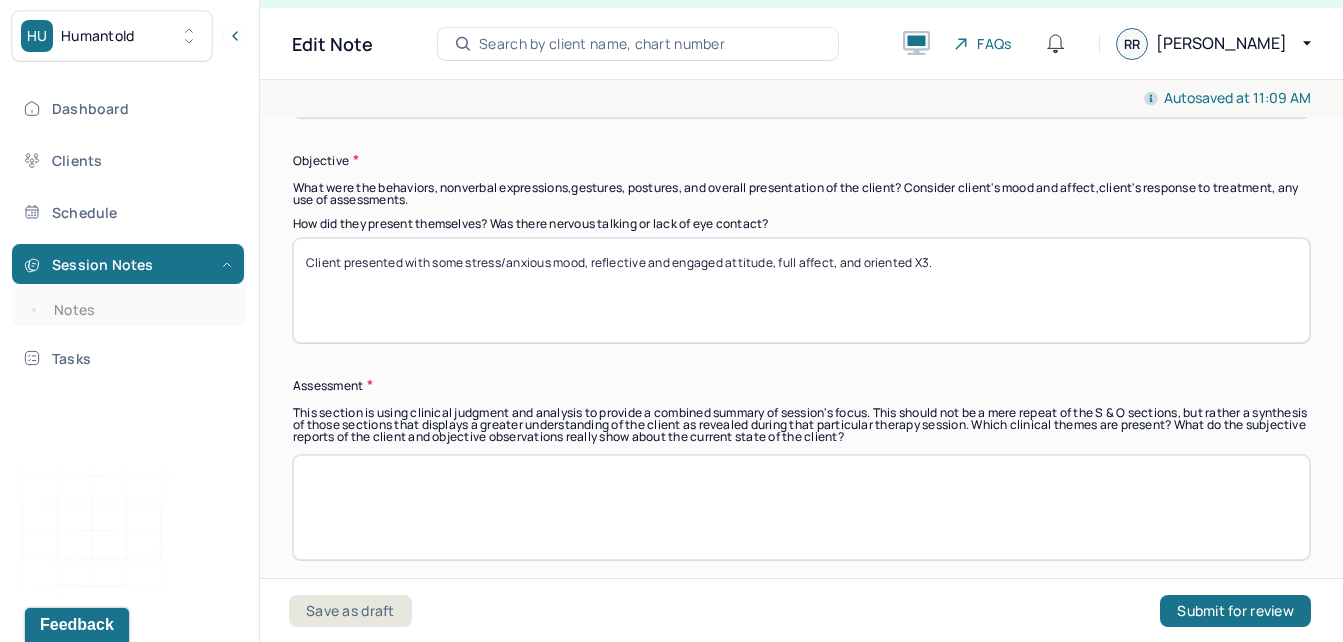 type on "Client utilized the session to process alcohol use over weekend, continuing to set boundaries with her drinking habits, reevaluating general treatment goals, processing relationship history, and navigating current relationship dynamics." 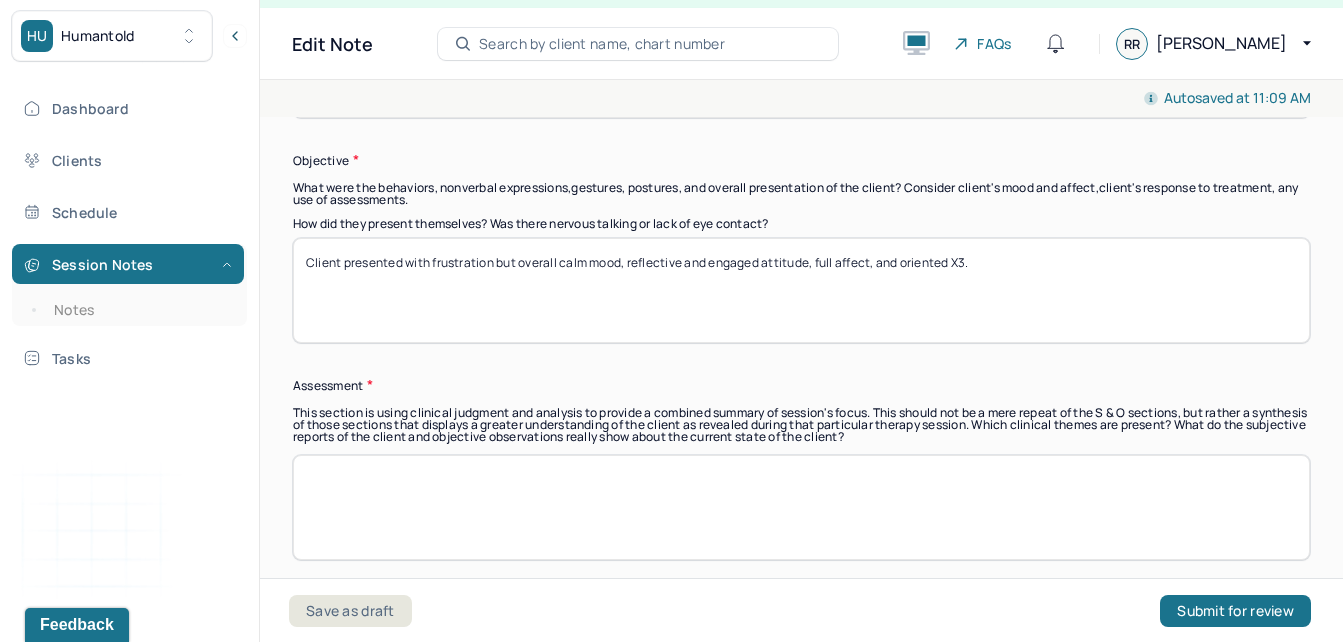 click on "Client presented with frustration but overall  mood, reflective and engaged attitude, full affect, and oriented X3." at bounding box center [801, 290] 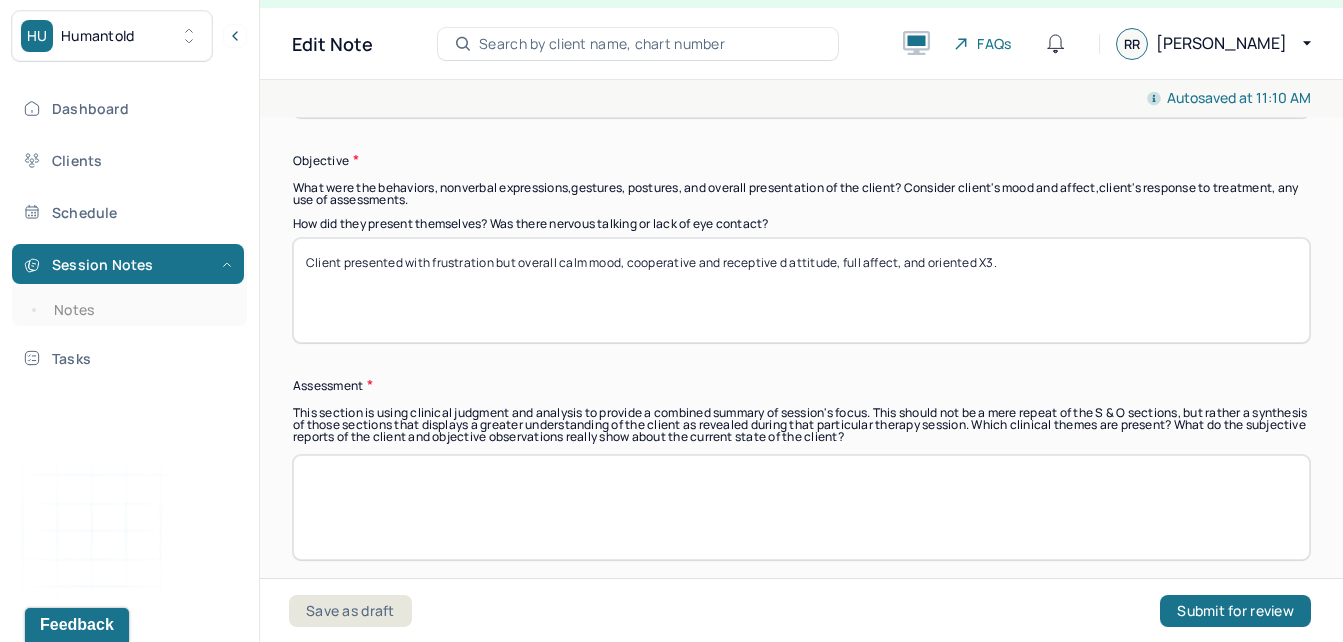 click on "Client presented with frustration but overall calm mood, cooperative and receptive d attitude, full affect, and oriented X3." at bounding box center (801, 290) 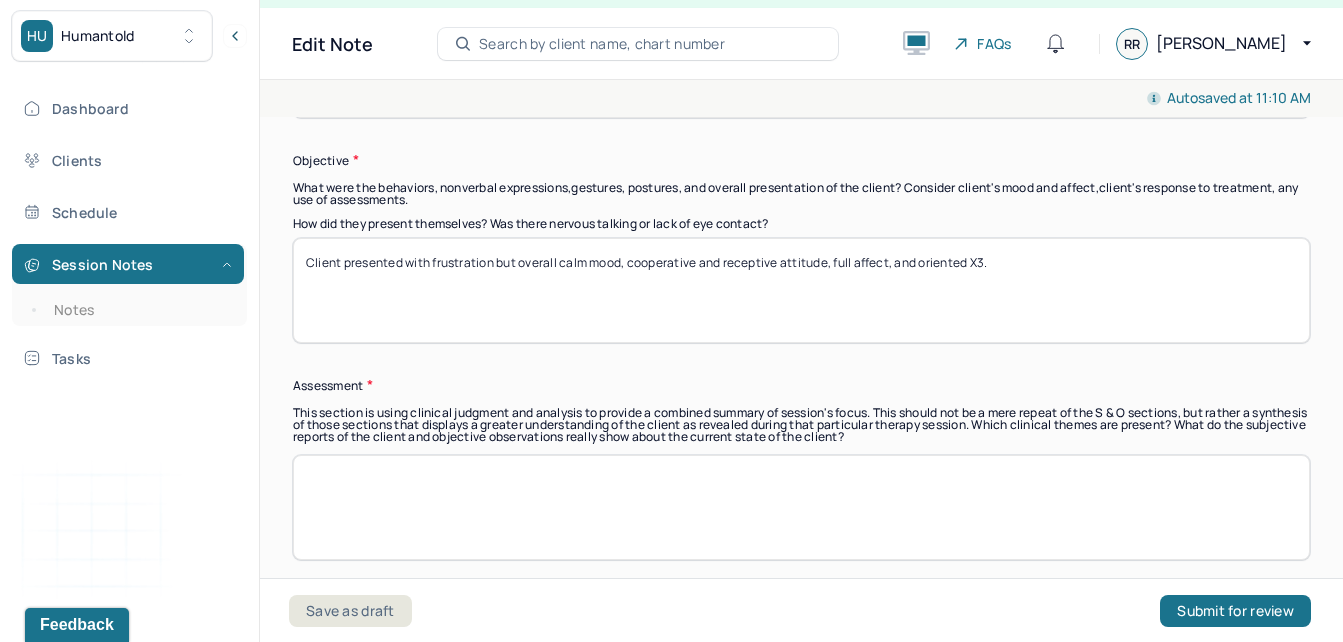 click on "Client presented with frustration but overall calm mood, cooperative and receptive attitude, full affect, and oriented X3." at bounding box center [801, 290] 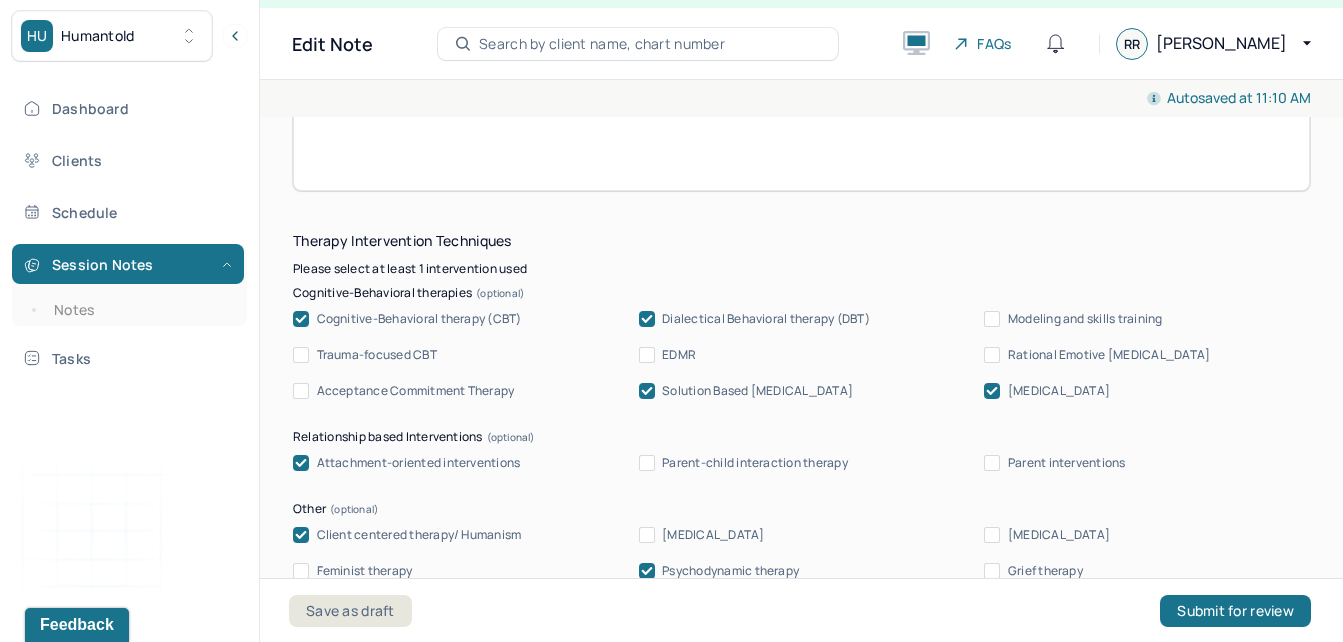 scroll, scrollTop: 2113, scrollLeft: 0, axis: vertical 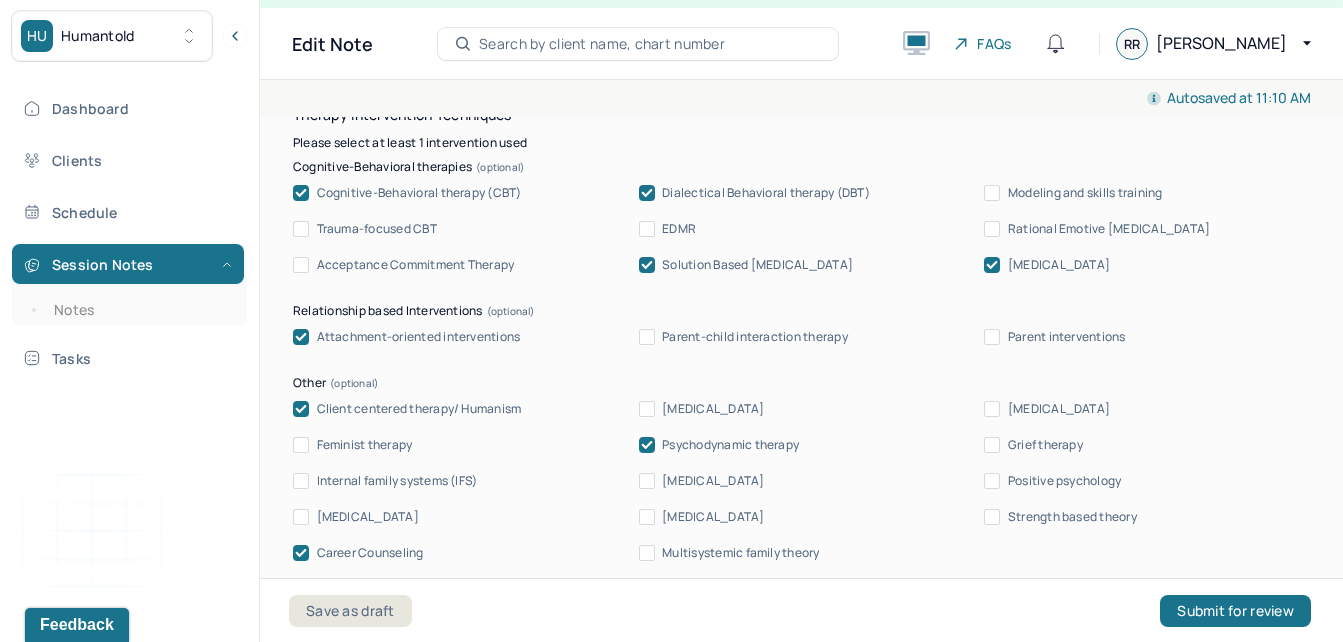 type on "Client presented with frustration but overall calm mood, cooperative and receptive attitude, congruent affect, and oriented X3." 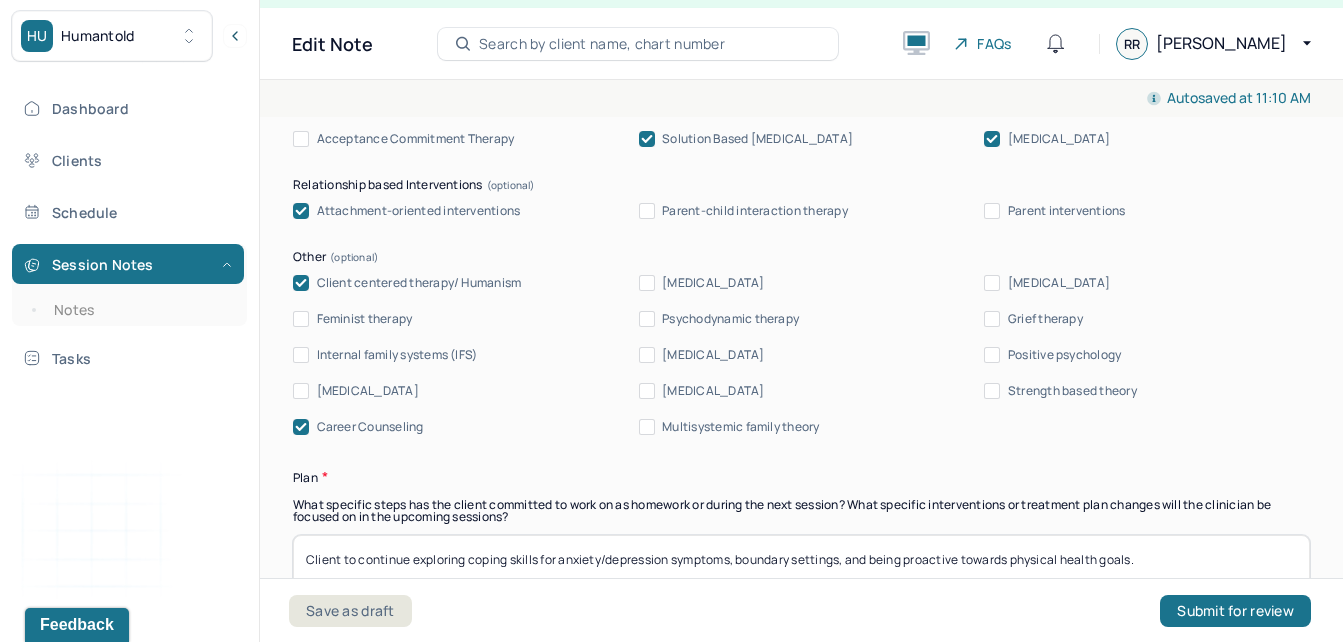 scroll, scrollTop: 2268, scrollLeft: 0, axis: vertical 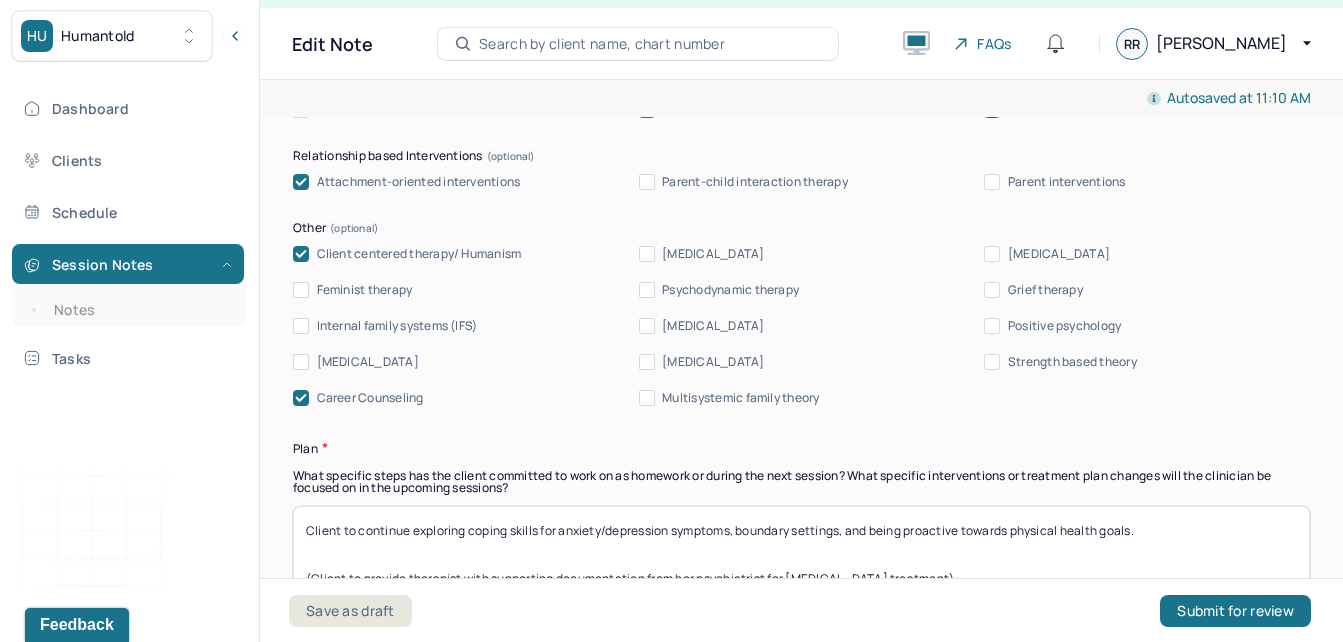 click on "Psychodynamic therapy" at bounding box center [730, 290] 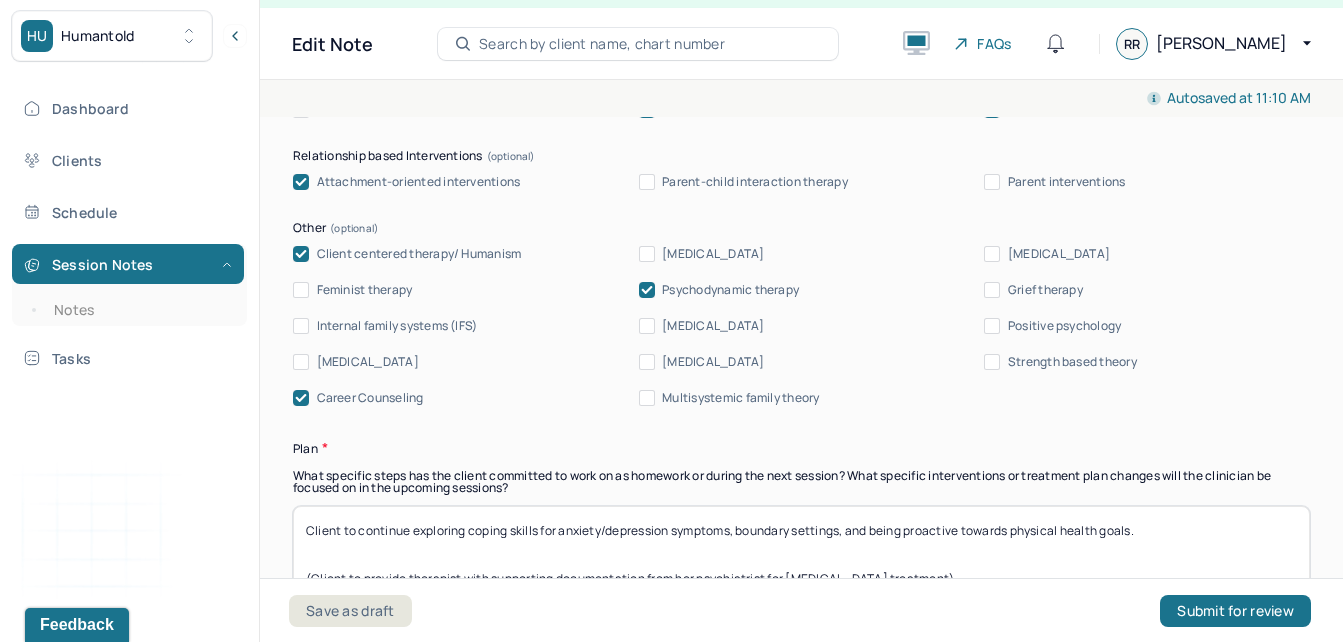 click 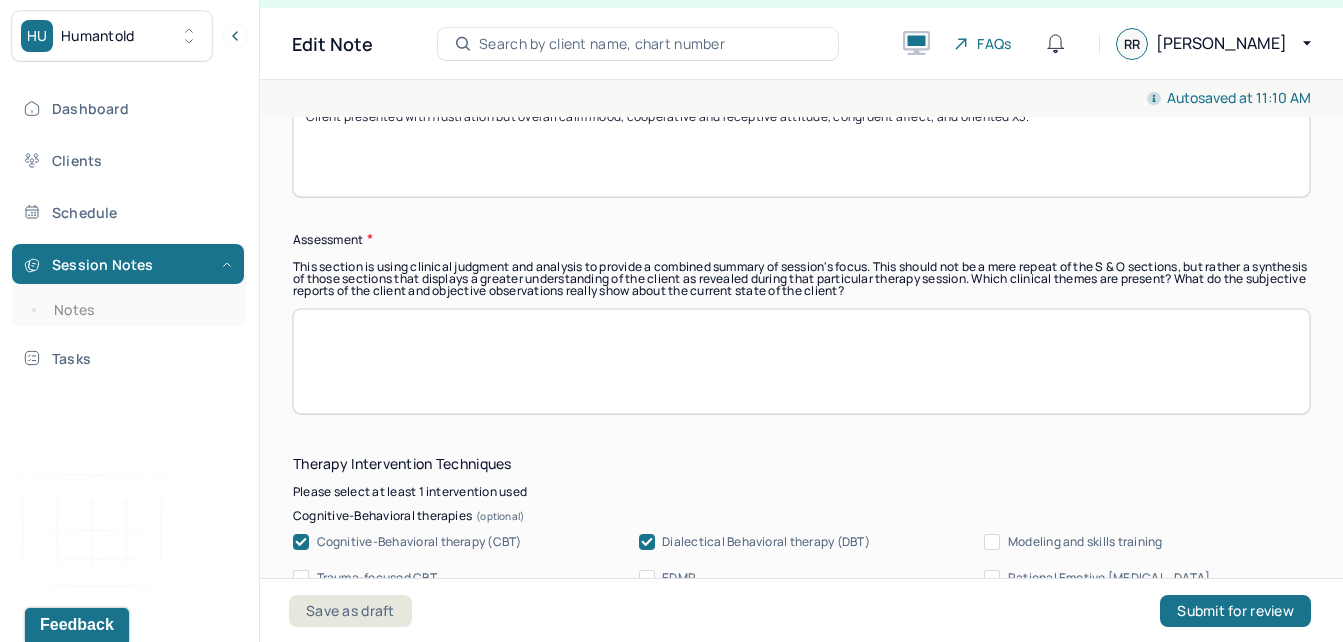 scroll, scrollTop: 1744, scrollLeft: 0, axis: vertical 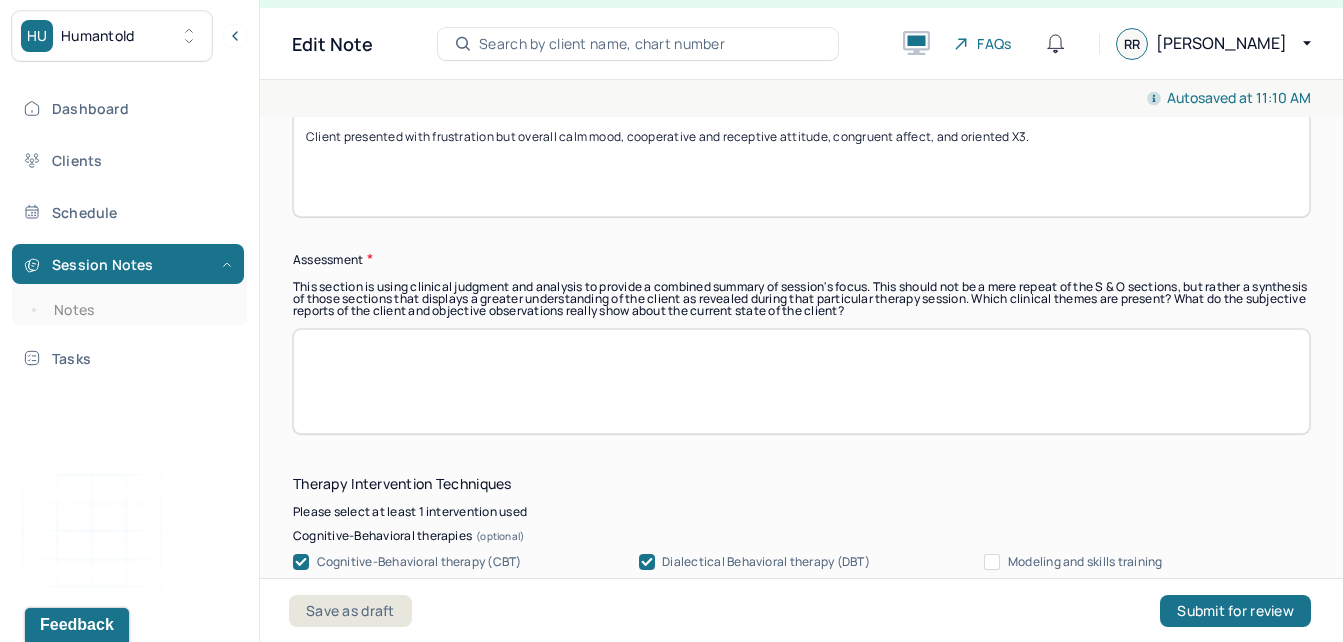 click at bounding box center (801, 381) 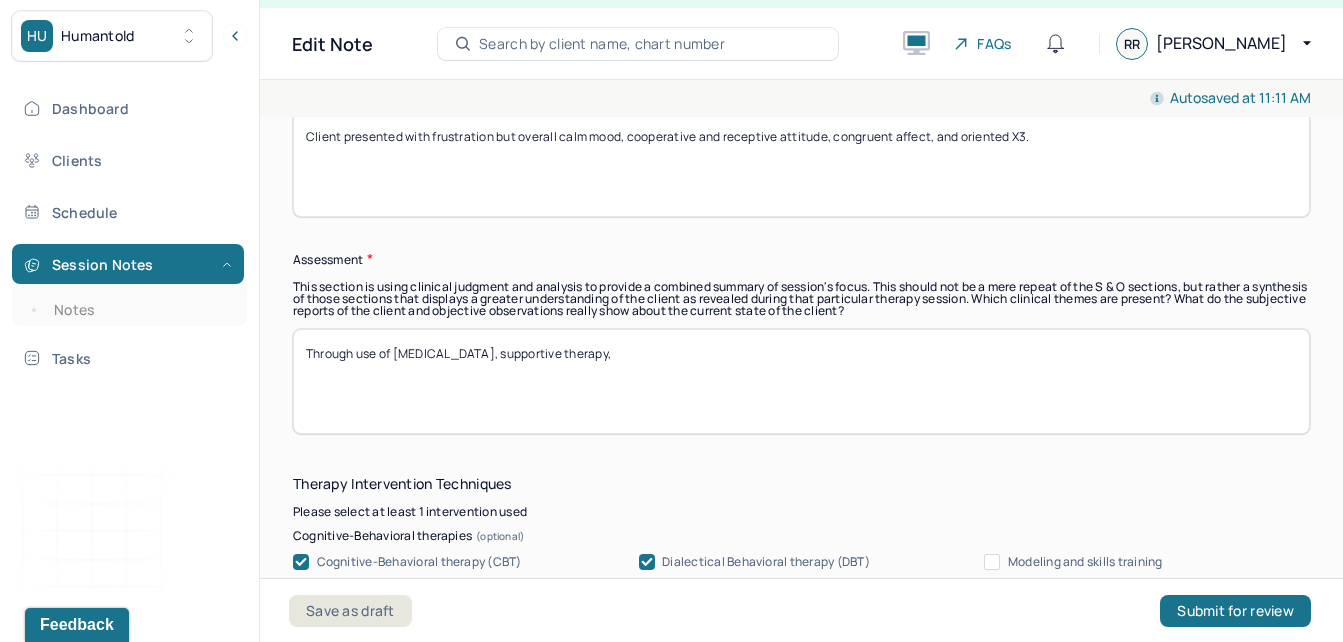 click on "Through use of preson-centered therapy, supportive therapy," at bounding box center [801, 381] 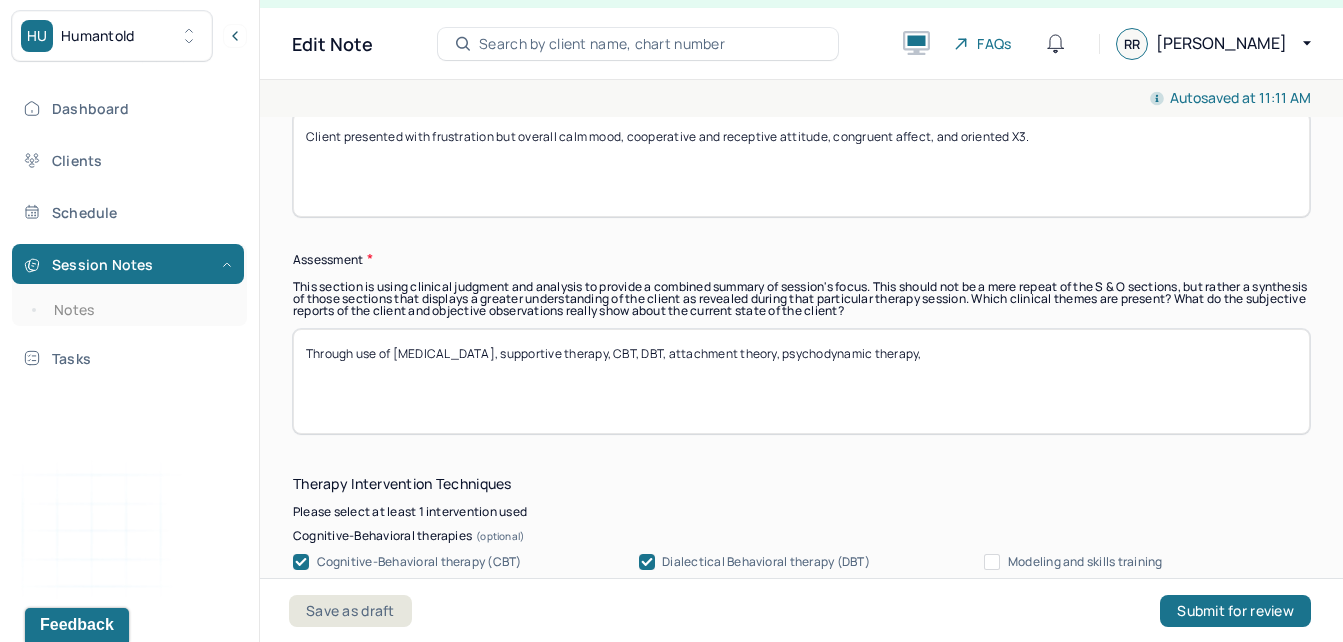 click on "Through use of [MEDICAL_DATA], supportive therapy, CBT, DBT, attachment theory, psychdoynamic therapy," at bounding box center (801, 381) 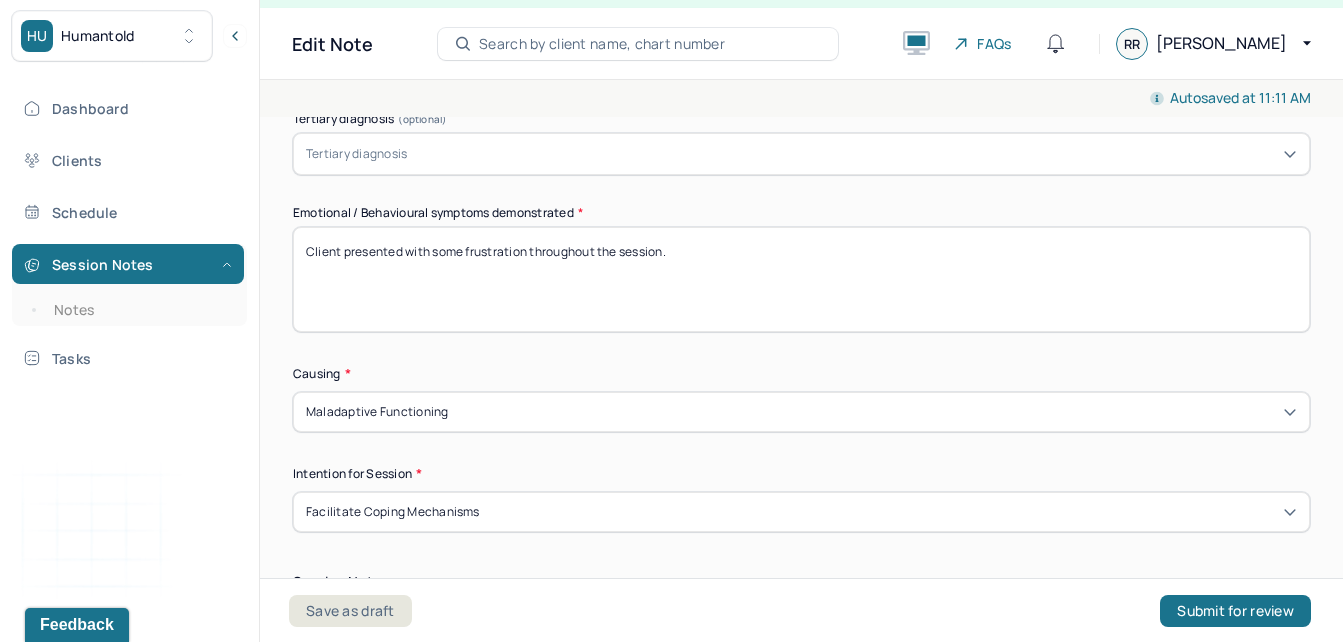 scroll, scrollTop: 969, scrollLeft: 0, axis: vertical 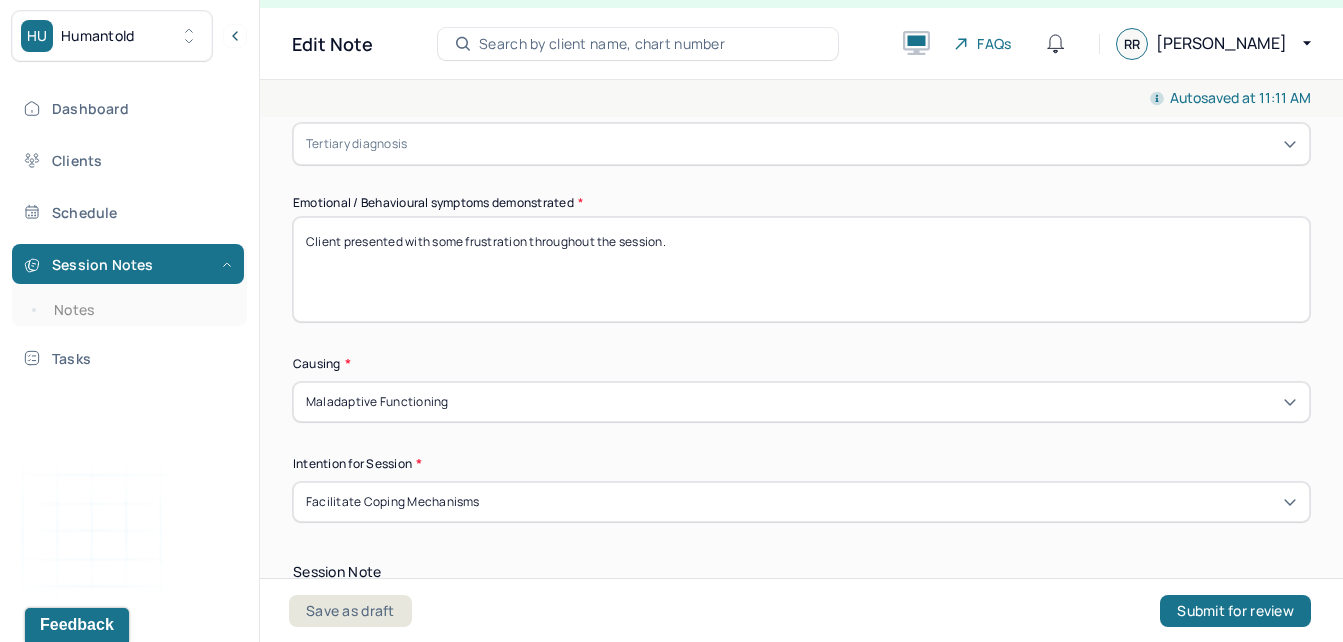 type on "Through use of [MEDICAL_DATA], supportive therapy, CBT, DBT, attachment theory, psychodynamic therapy," 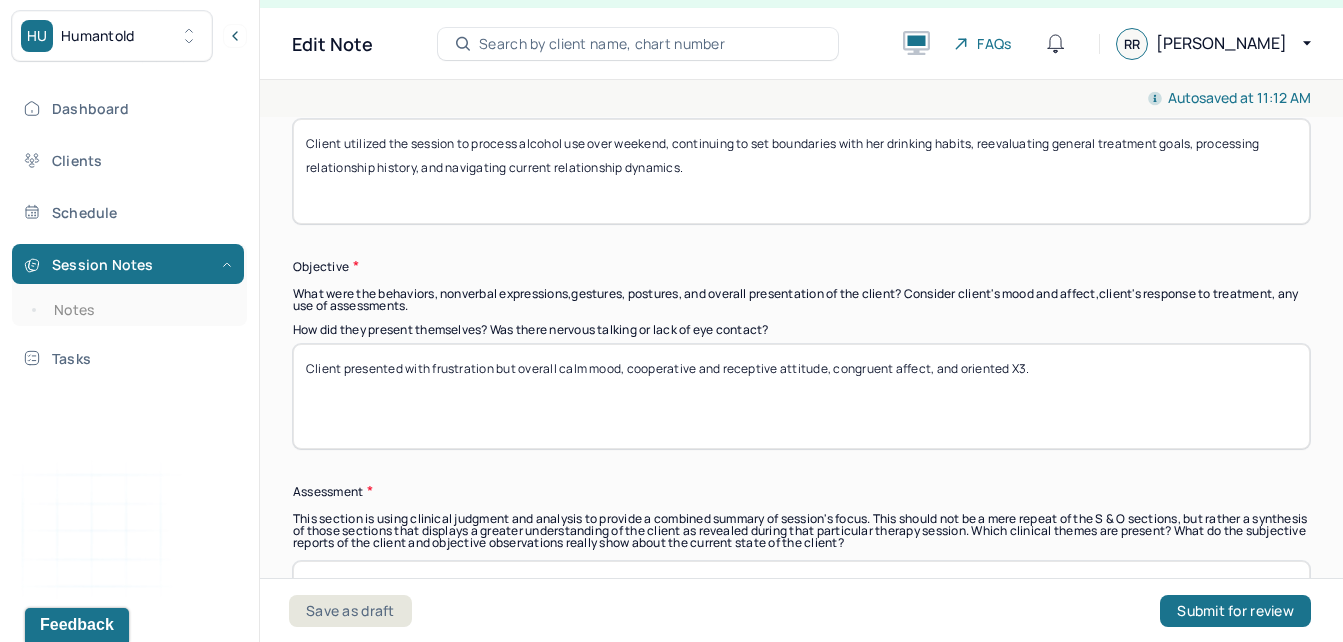 scroll, scrollTop: 1599, scrollLeft: 0, axis: vertical 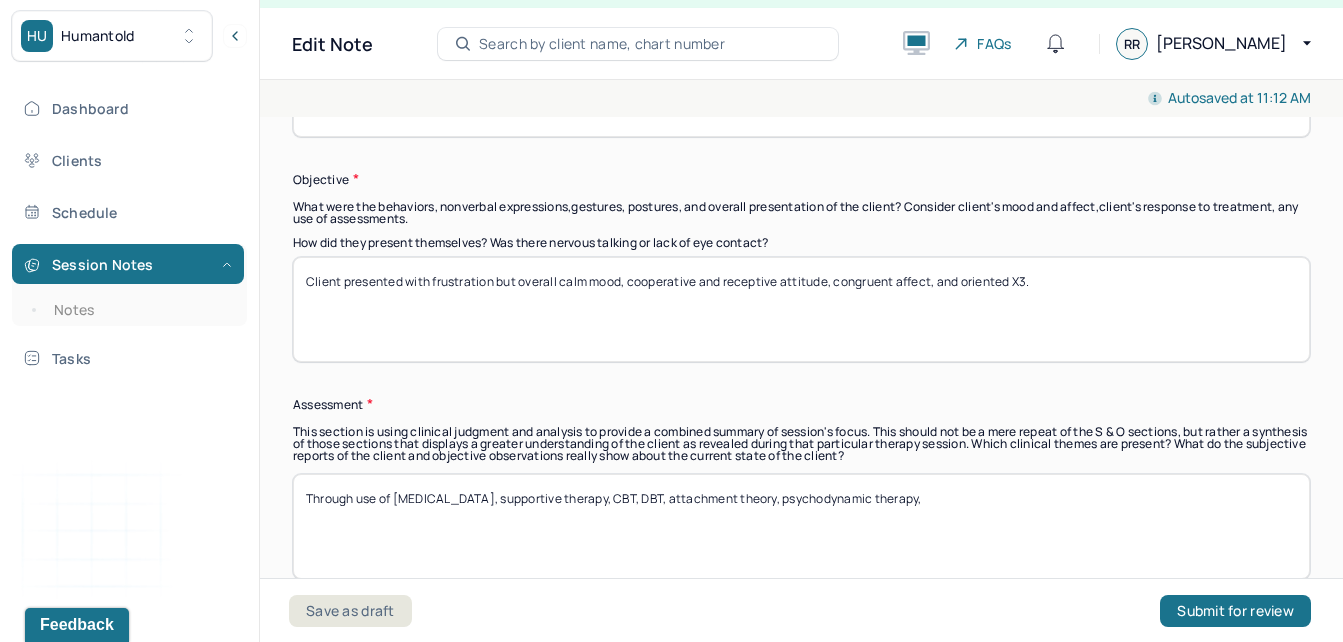 type on "Client presented with some frustration and sadness throughout the session." 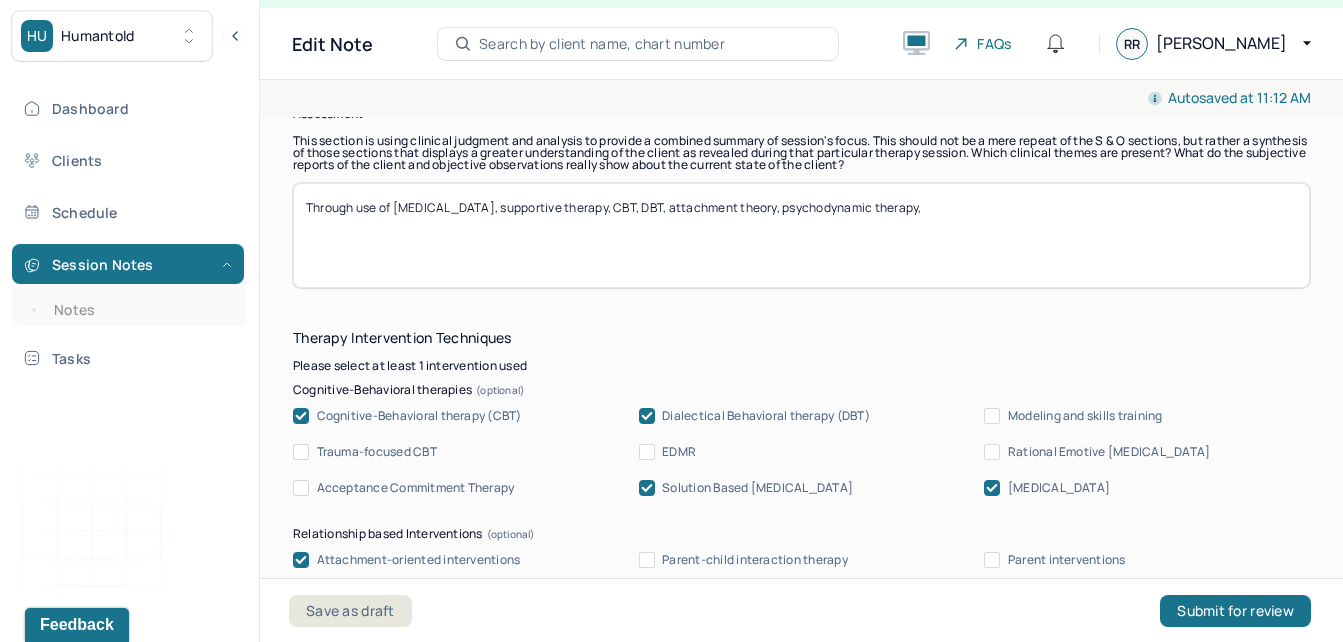 scroll, scrollTop: 1851, scrollLeft: 0, axis: vertical 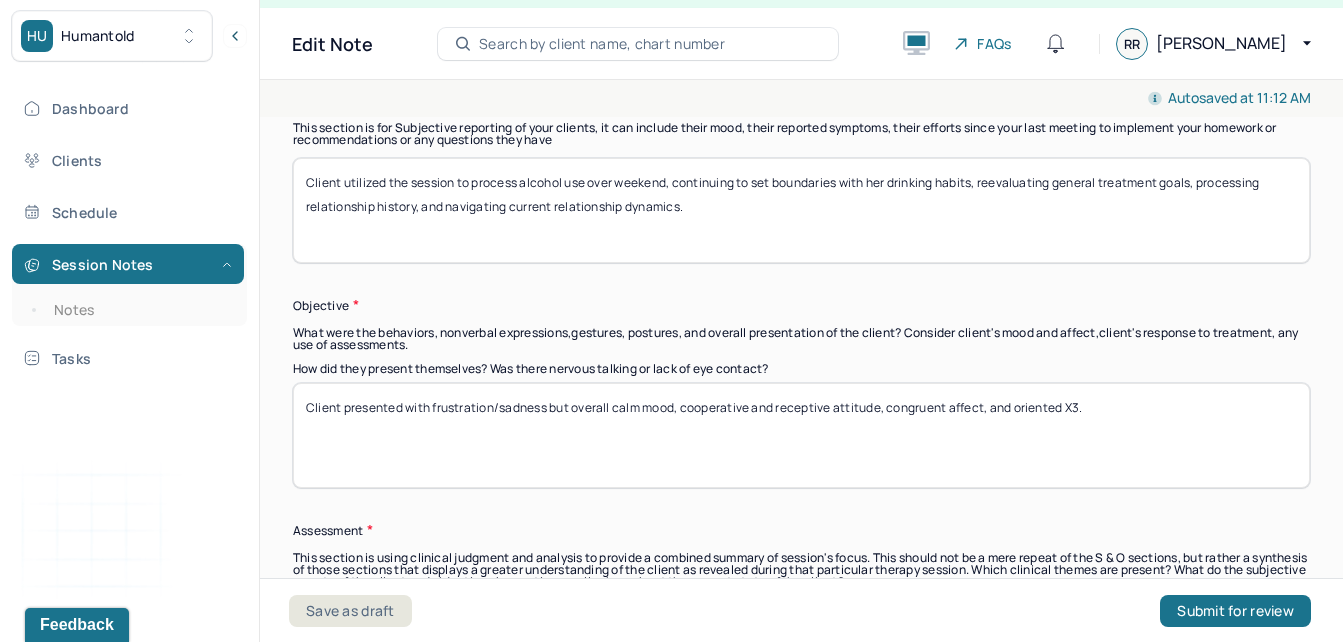 type on "Client presented with frustration/sadness but overall calm mood, cooperative and receptive attitude, congruent affect, and oriented X3." 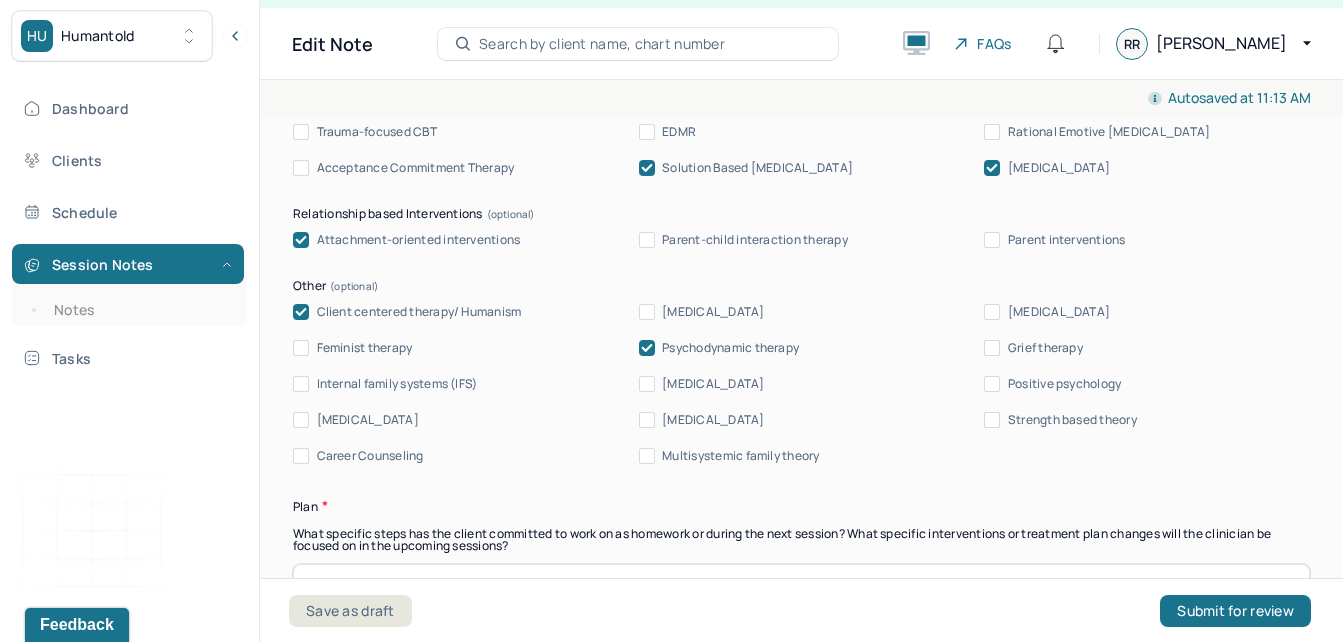 scroll, scrollTop: 2287, scrollLeft: 0, axis: vertical 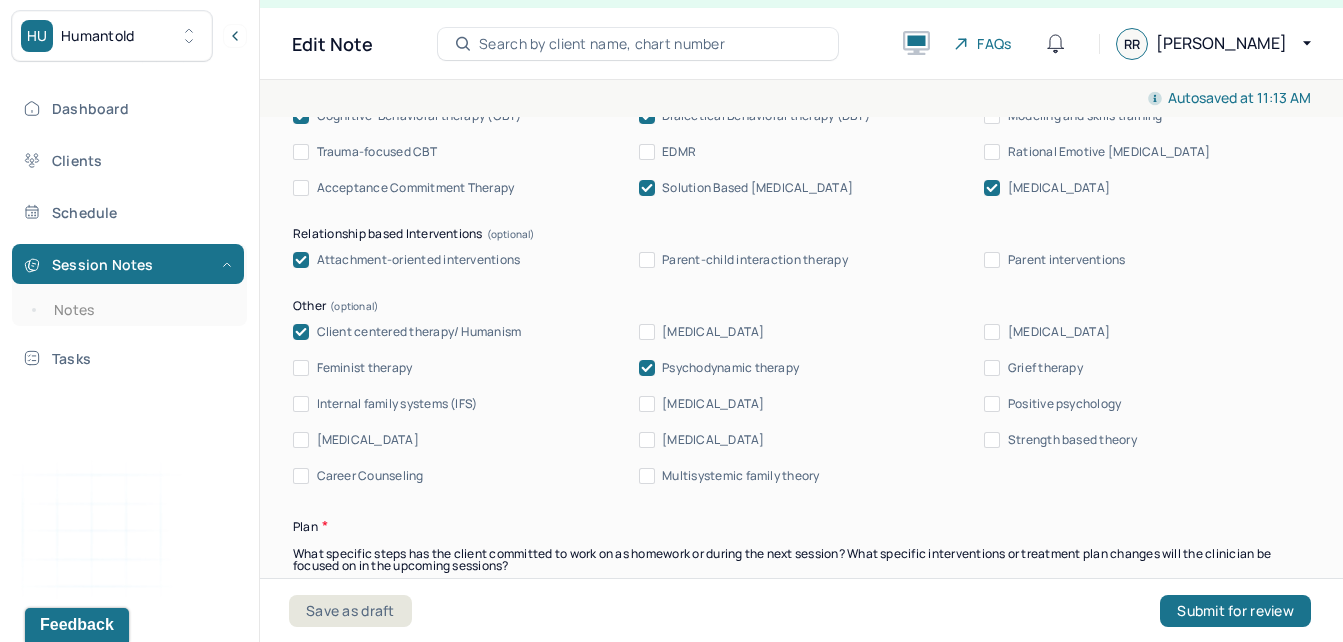 type on "Client utilized the session to process alcohol use over weekend, continuing to set boundaries with her drinking habits, reevaluating general treatment goals, processing relationship/trauma history, and navigating current relationship dynamics." 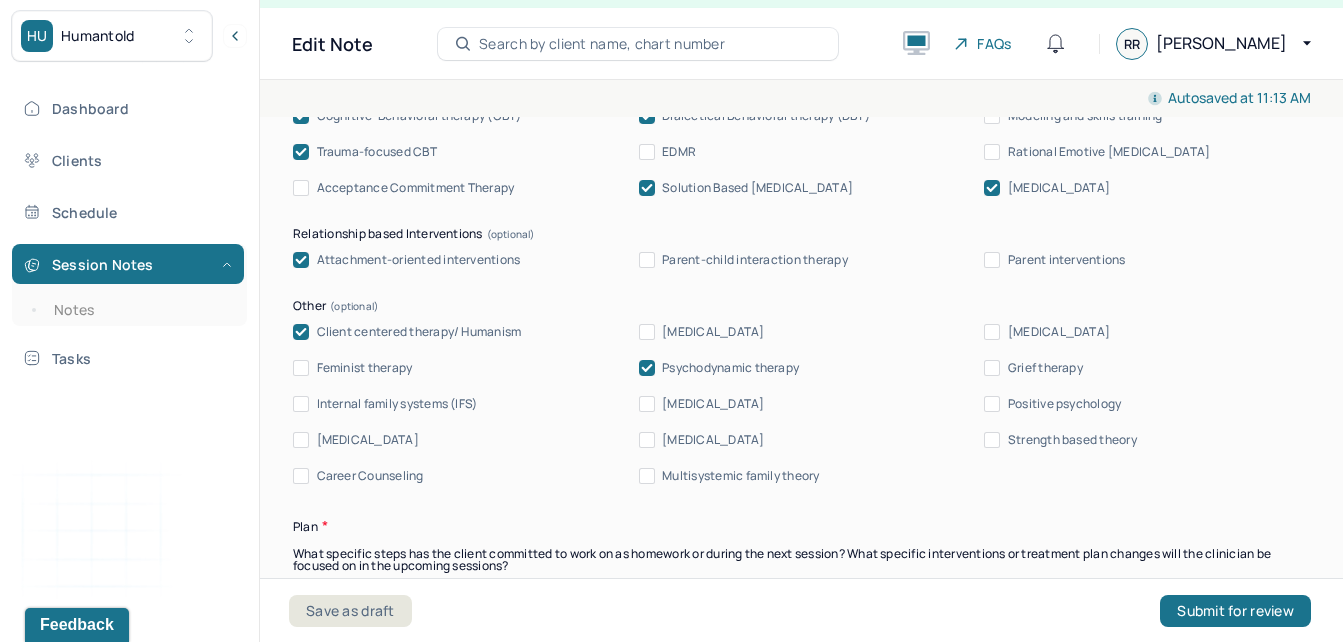 click on "Grief therapy" at bounding box center (1045, 368) 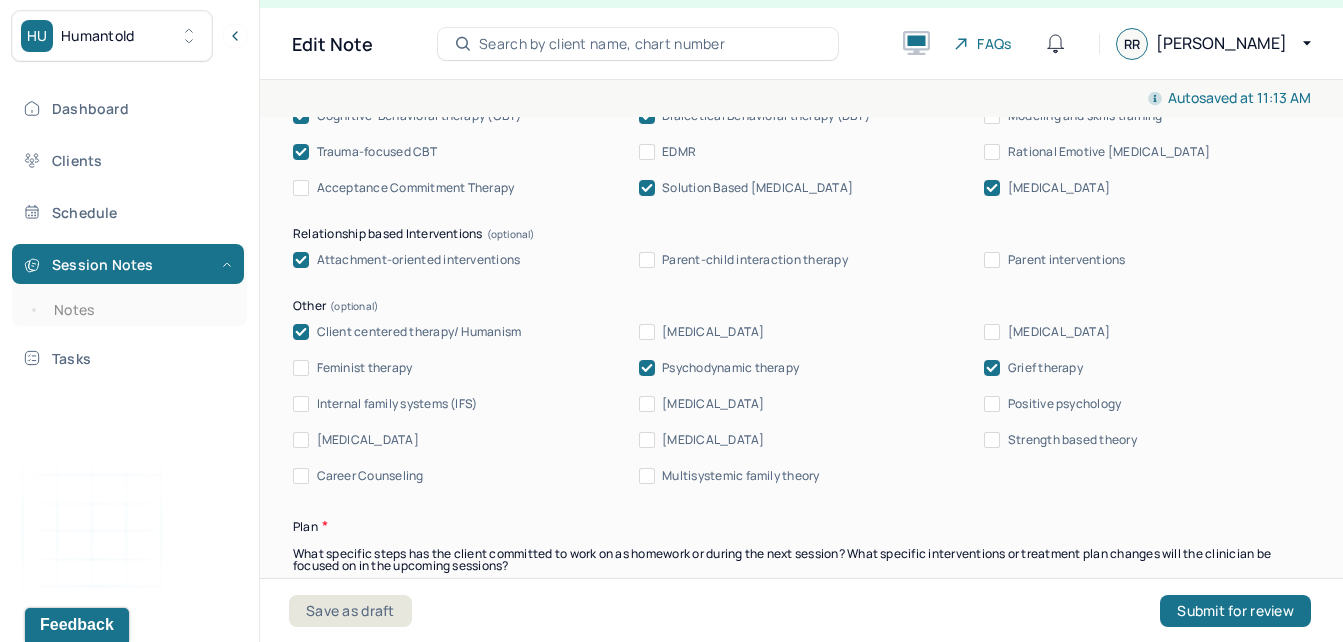 click on "Grief therapy" at bounding box center (1045, 368) 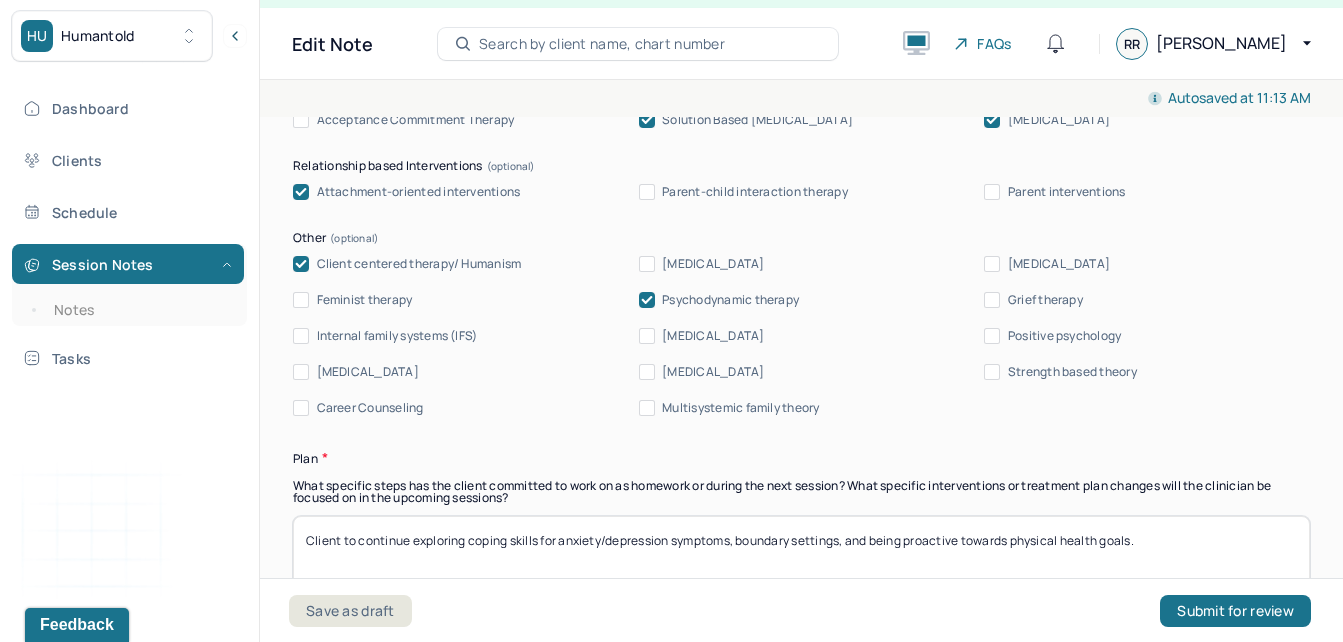scroll, scrollTop: 2278, scrollLeft: 0, axis: vertical 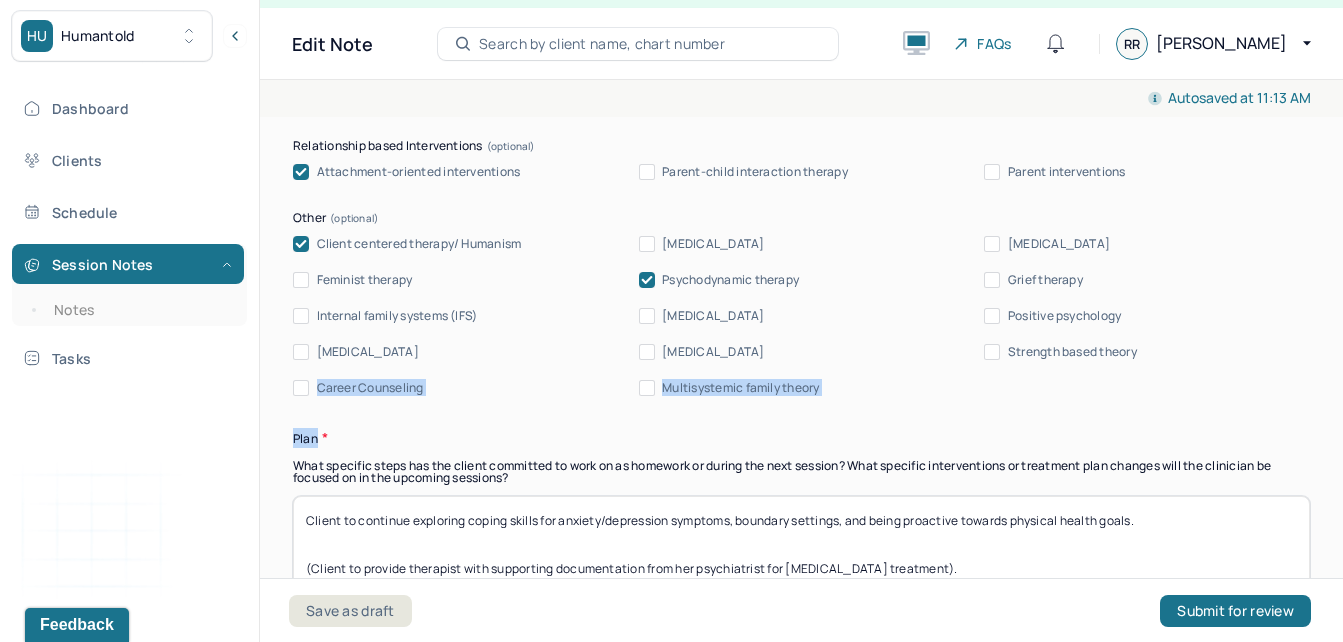 drag, startPoint x: 1313, startPoint y: 402, endPoint x: 1314, endPoint y: 377, distance: 25.019993 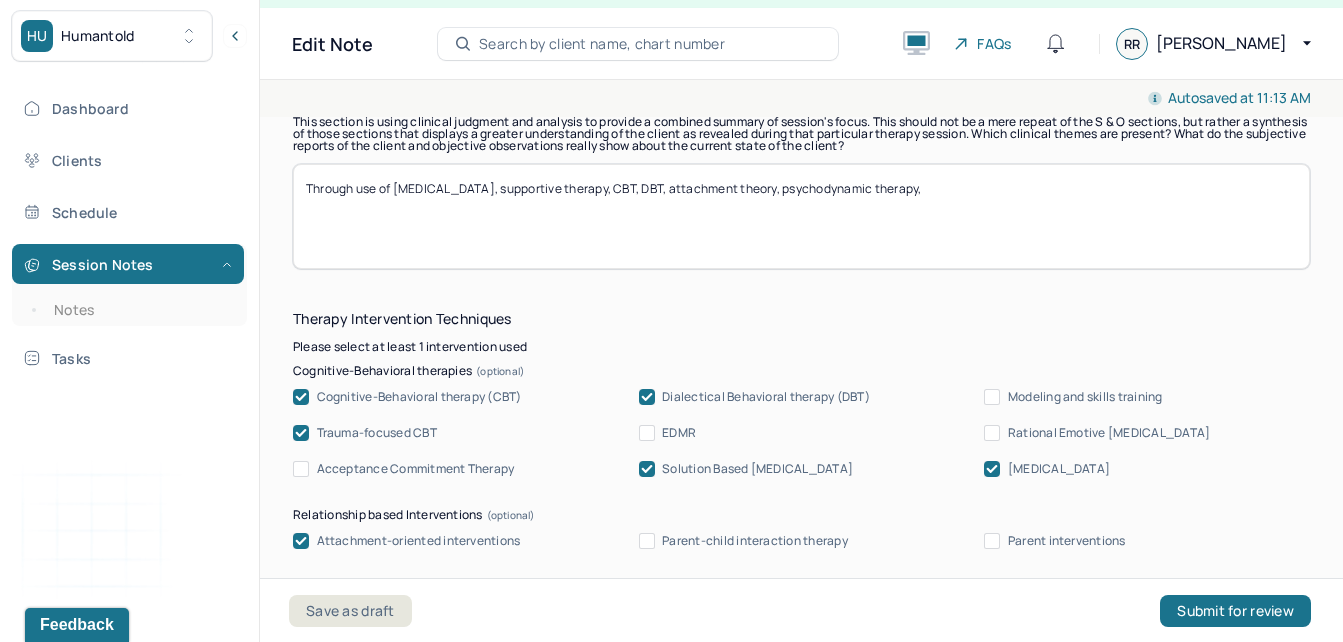 scroll, scrollTop: 1812, scrollLeft: 0, axis: vertical 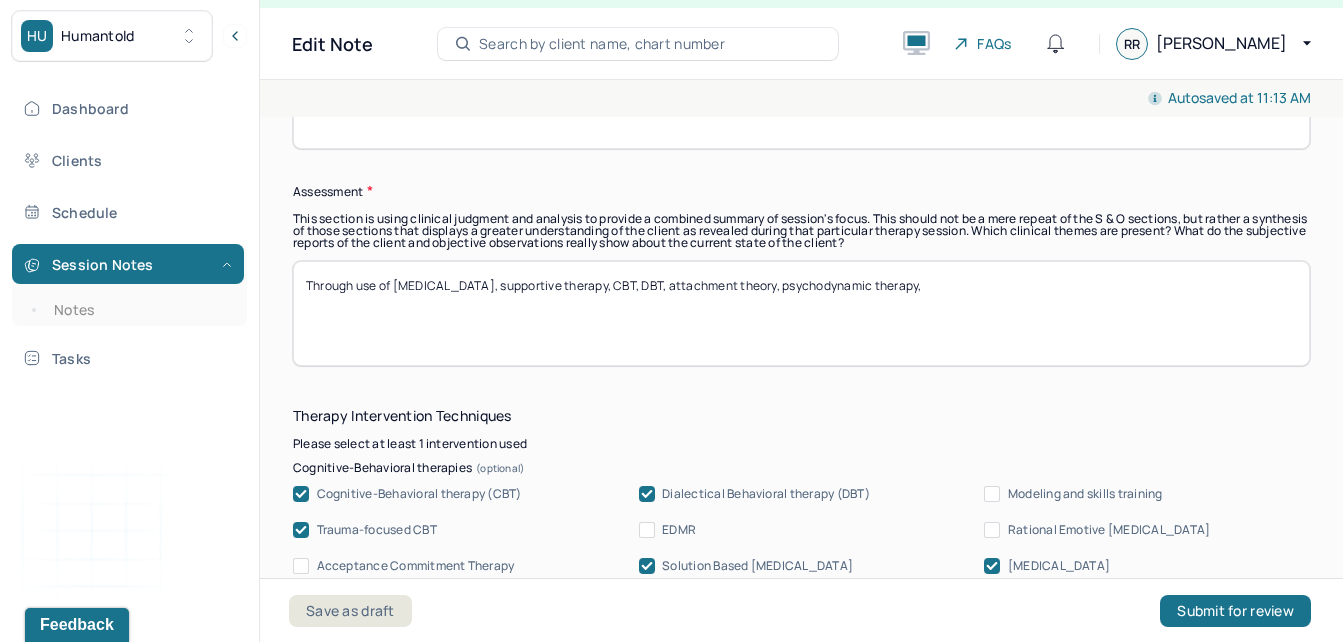 click on "Through use of [MEDICAL_DATA], supportive therapy, CBT, DBT, attachment theory, psychodynamic therapy," at bounding box center [801, 313] 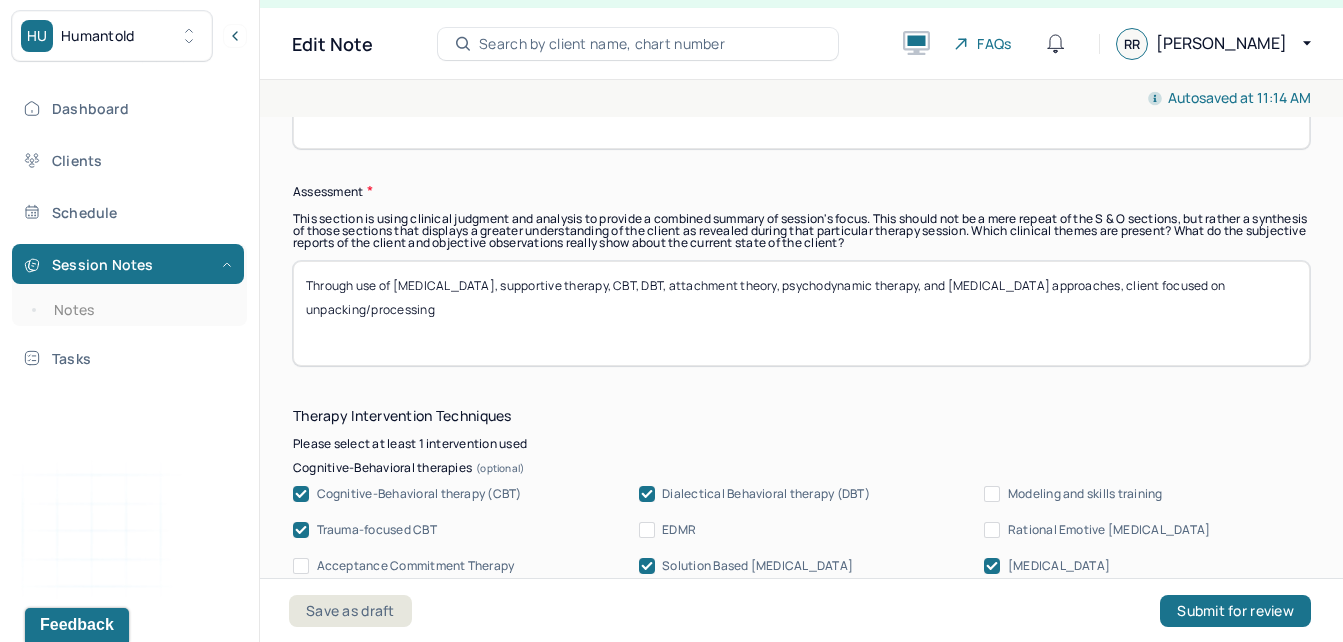 click on "Through use of [MEDICAL_DATA], supportive therapy, CBT, DBT, attachment theory, psychodynamic therapy, and [MEDICAL_DATA] approaches, client focused on unpacking/processing" at bounding box center [801, 313] 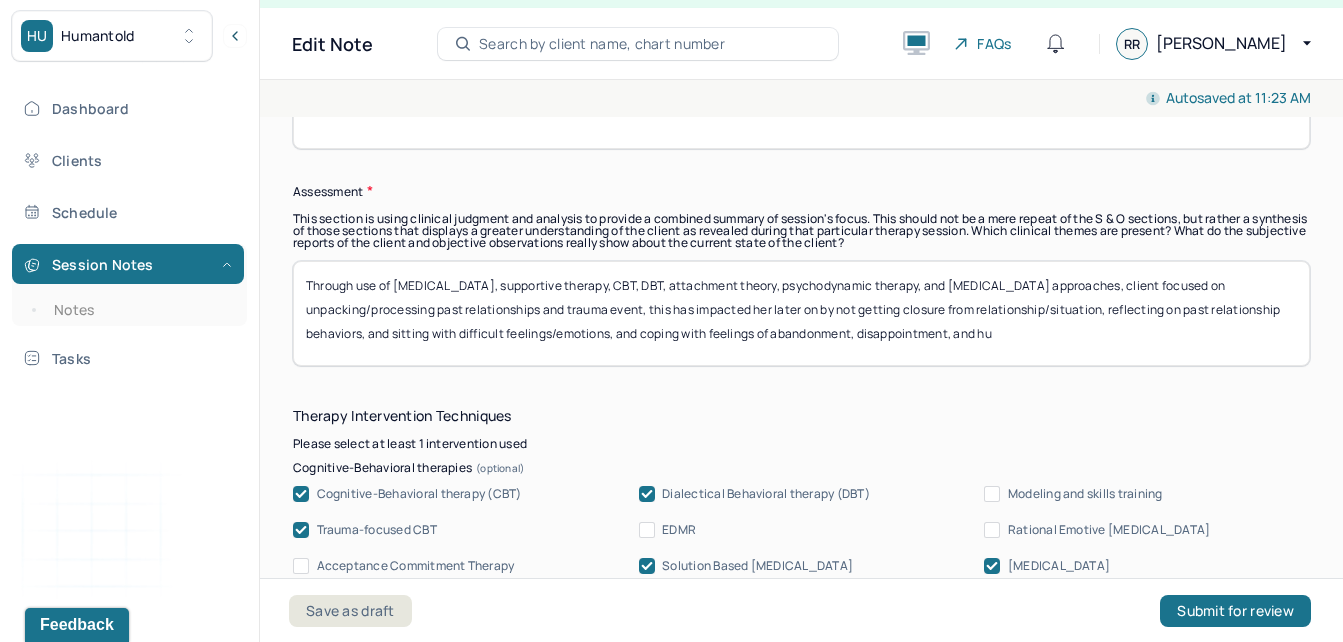 click on "Through use of [MEDICAL_DATA], supportive therapy, CBT, DBT, attachment theory, psychodynamic therapy, and [MEDICAL_DATA] approaches, client focused on unpacking/processing past relationships and trauma event, this has impacted her later on by not getting closure from relationship/situation, reflecting on past relationship behaviors, and sitting with difficult feelings/emotions, and coping with feelings of abandonment, dissapoinment, and hu" at bounding box center [801, 313] 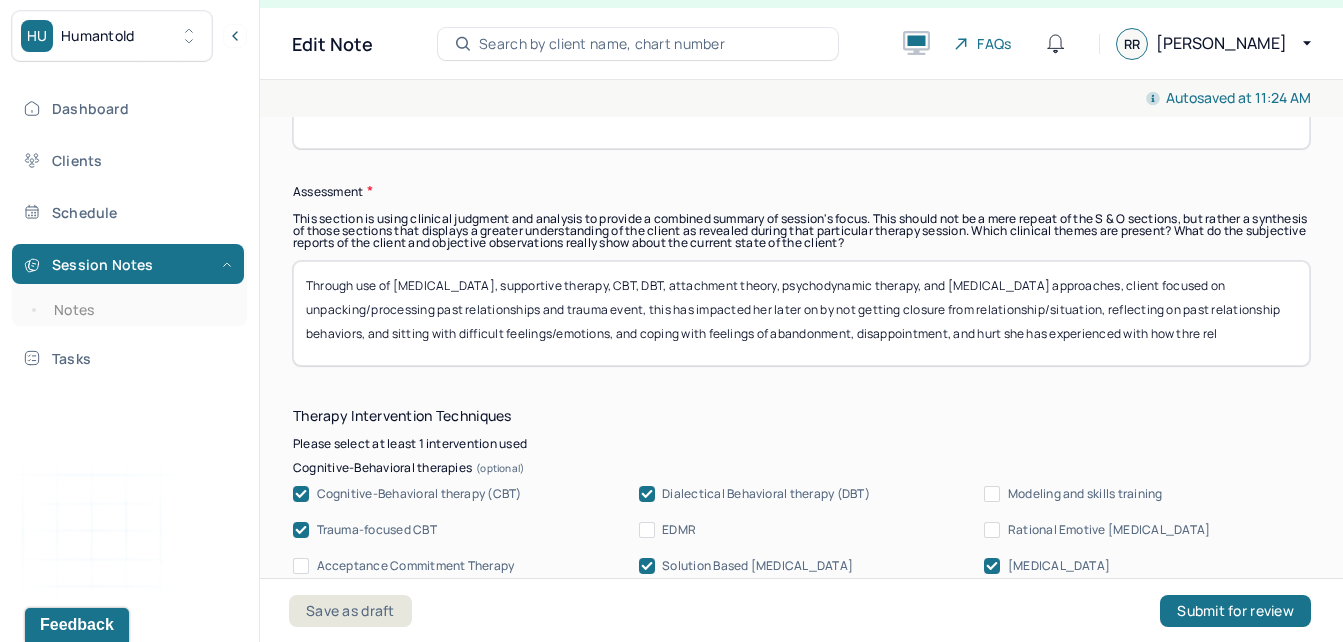 scroll, scrollTop: 1, scrollLeft: 0, axis: vertical 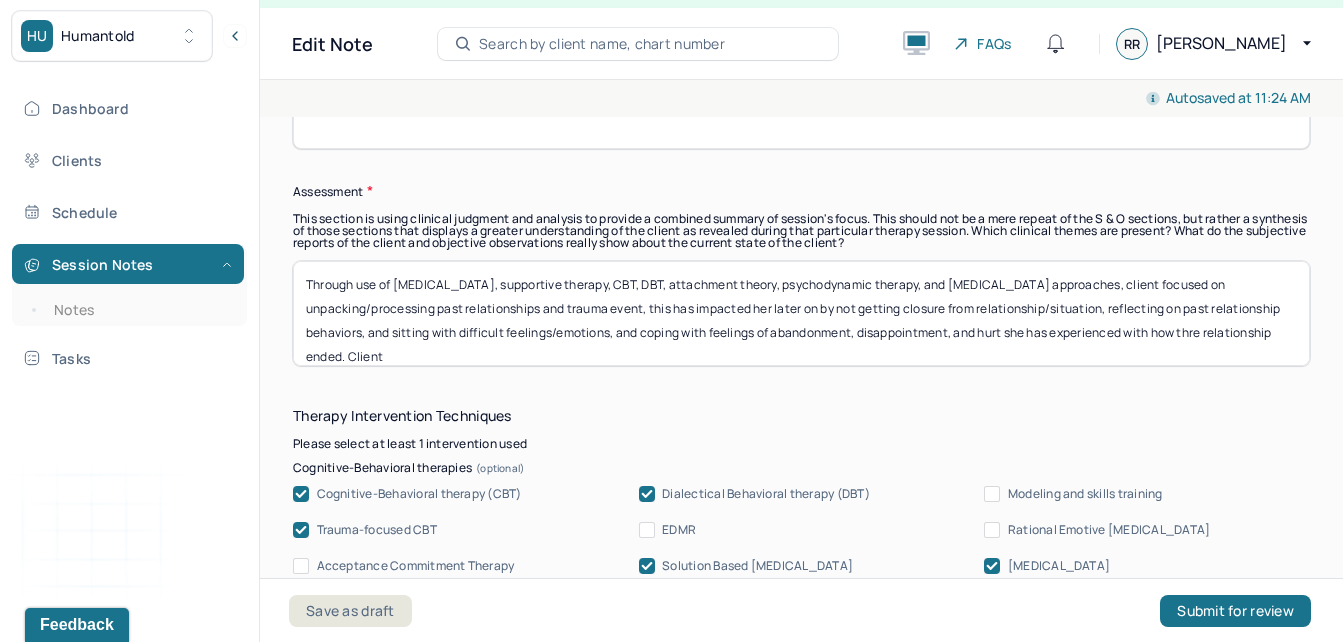 drag, startPoint x: 346, startPoint y: 358, endPoint x: 631, endPoint y: 307, distance: 289.5272 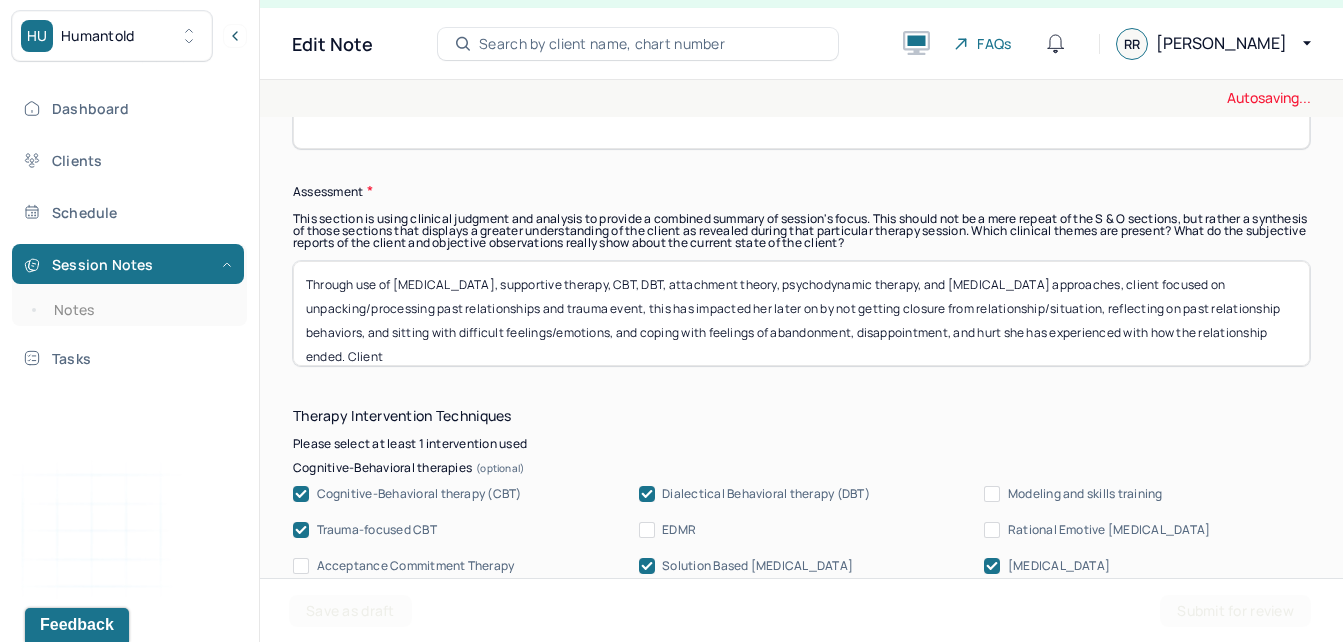 click on "Through use of [MEDICAL_DATA], supportive therapy, CBT, DBT, attachment theory, psychodynamic therapy, and [MEDICAL_DATA] approaches, client focused on unpacking/processing past relationships and trauma event, this has impacted her later on by not getting closure from relationship/situation, reflecting on past relationship behaviors, and sitting with difficult feelings/emotions, and coping with feelings of abandonment, disappointment, and hurt she has experienced with how thre relationship ended. Client" at bounding box center [801, 313] 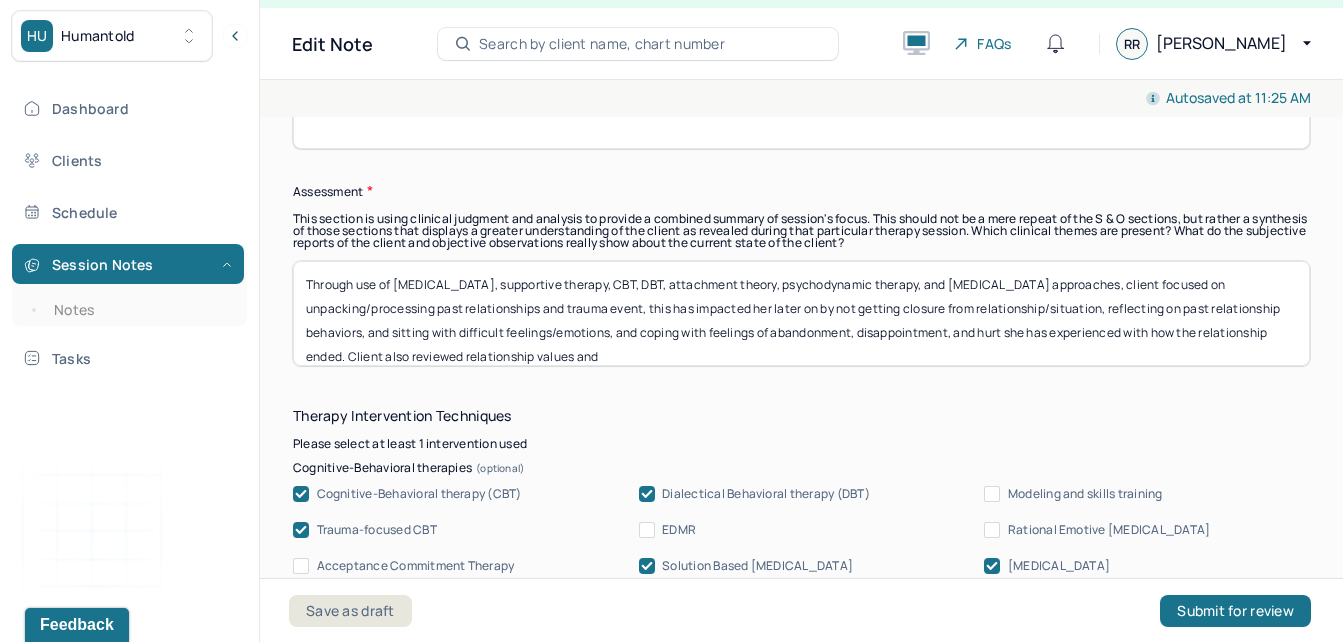 click on "Through use of [MEDICAL_DATA], supportive therapy, CBT, DBT, attachment theory, psychodynamic therapy, and [MEDICAL_DATA] approaches, client focused on unpacking/processing past relationships and trauma event, this has impacted her later on by not getting closure from relationship/situation, reflecting on past relationship behaviors, and sitting with difficult feelings/emotions, and coping with feelings of abandonment, disappointment, and hurt she has experienced with how the relationship ended. Client also reviewed relationship values and" at bounding box center [801, 313] 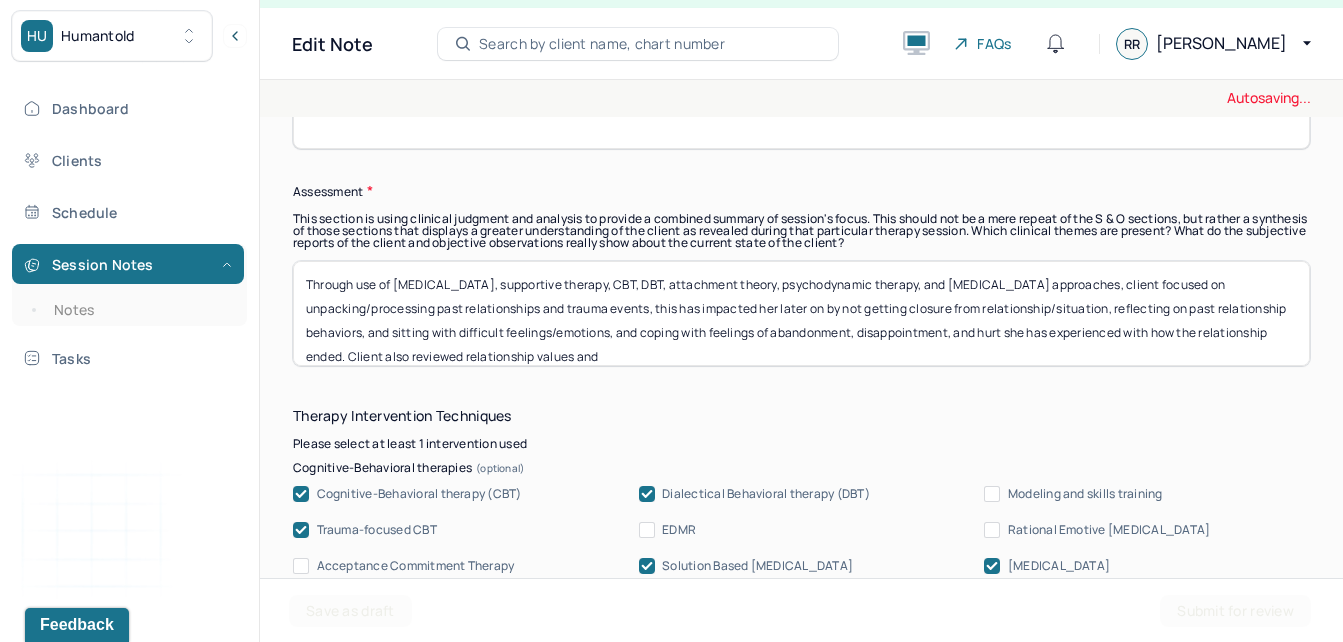 click on "Through use of [MEDICAL_DATA], supportive therapy, CBT, DBT, attachment theory, psychodynamic therapy, and [MEDICAL_DATA] approaches, client focused on unpacking/processing past relationships and trauma event, this has impacted her later on by not getting closure from relationship/situation, reflecting on past relationship behaviors, and sitting with difficult feelings/emotions, and coping with feelings of abandonment, disappointment, and hurt she has experienced with how the relationship ended. Client also reviewed relationship values and" at bounding box center [801, 313] 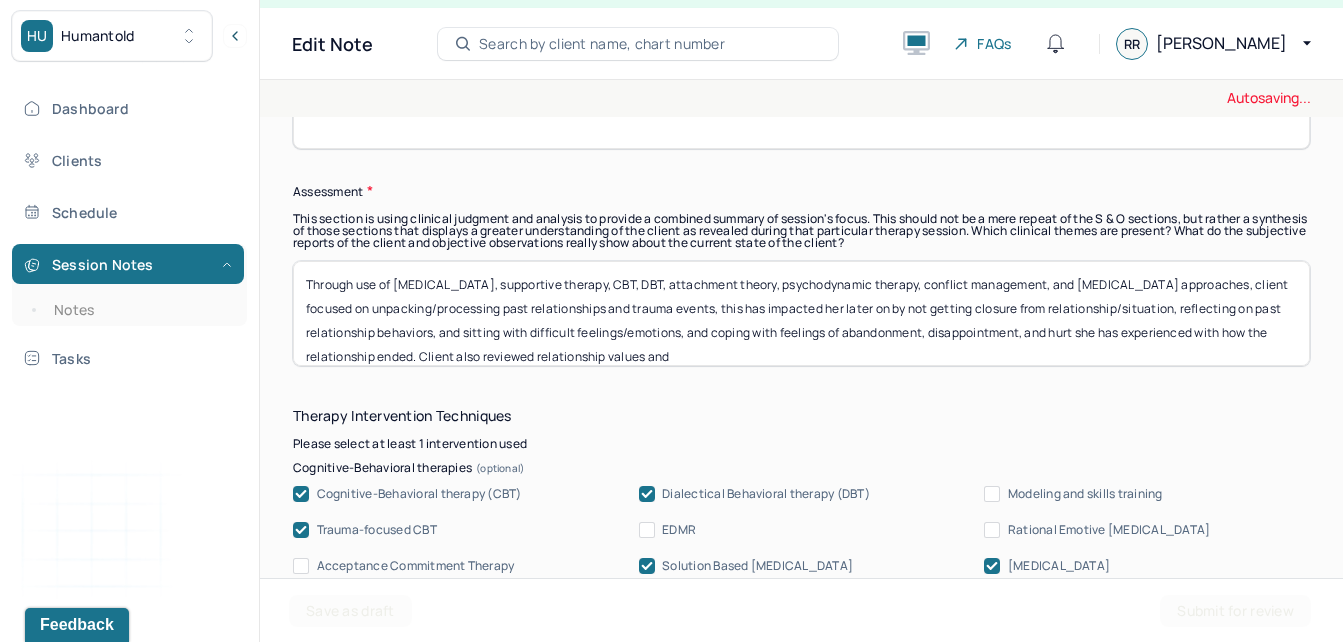 click on "Through use of [MEDICAL_DATA], supportive therapy, CBT, DBT, attachment theory, psychodynamic therapy, and [MEDICAL_DATA] approaches, client focused on unpacking/processing past relationships and trauma events, this has impacted her later on by not getting closure from relationship/situation, reflecting on past relationship behaviors, and sitting with difficult feelings/emotions, and coping with feelings of abandonment, disappointment, and hurt she has experienced with how the relationship ended. Client also reviewed relationship values and" at bounding box center [801, 313] 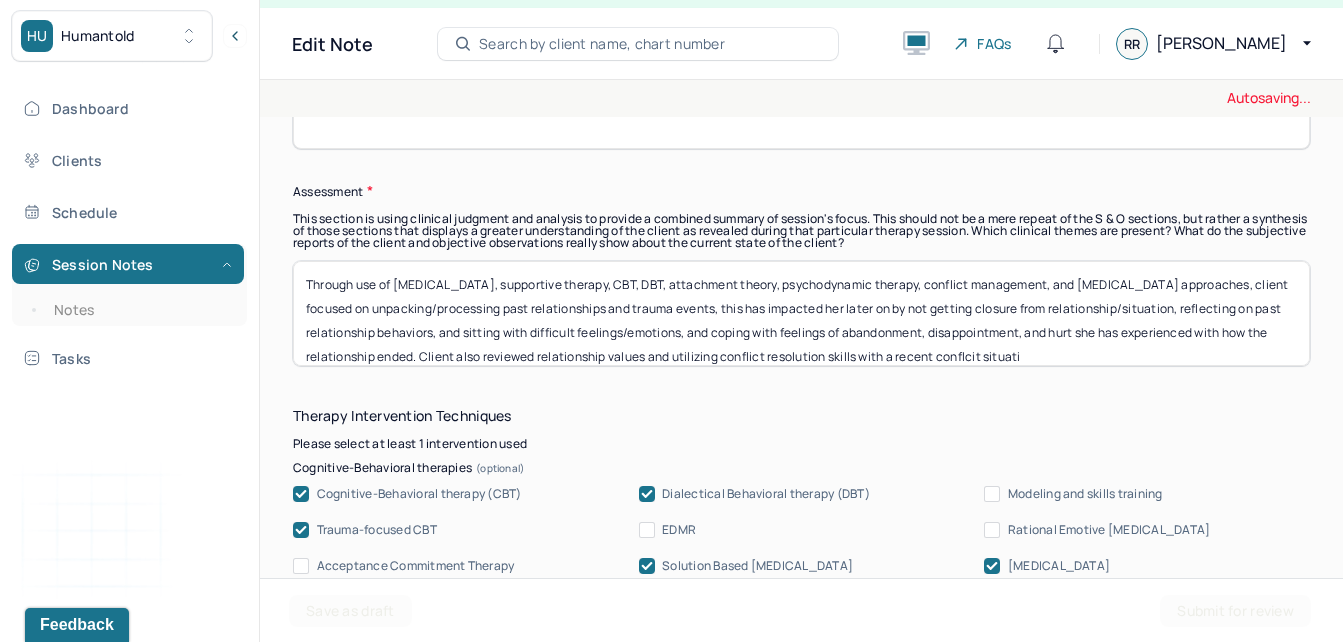 scroll, scrollTop: 25, scrollLeft: 0, axis: vertical 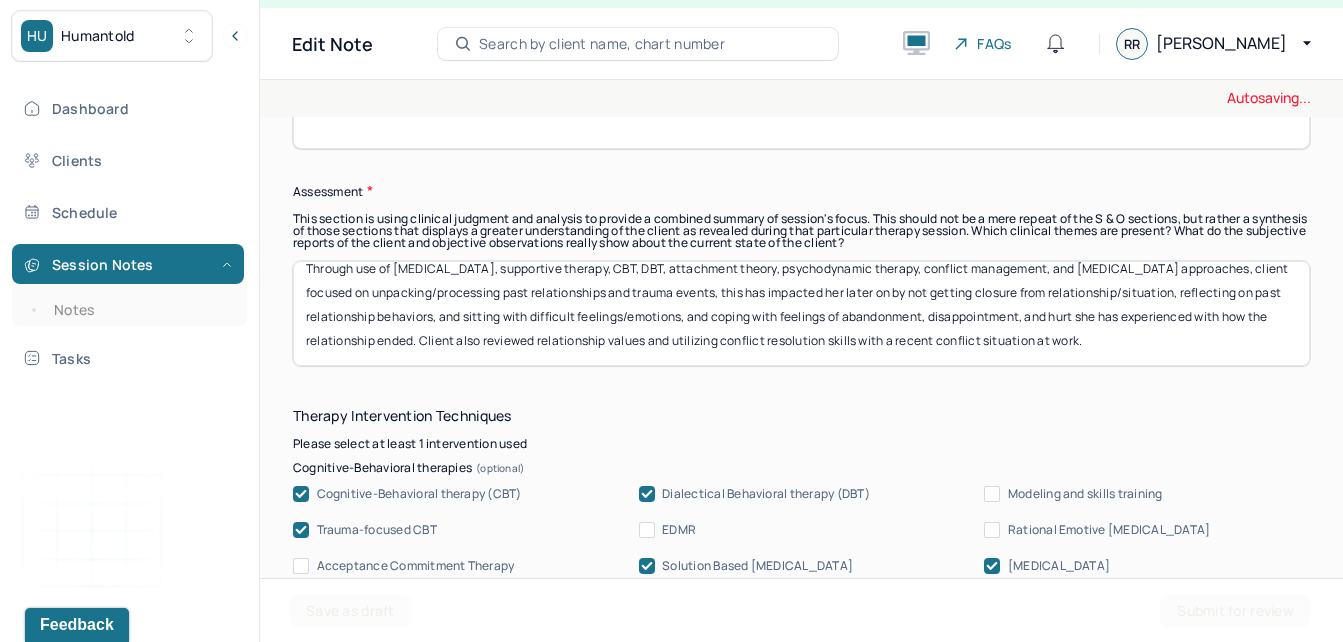 click on "Through use of [MEDICAL_DATA], supportive therapy, CBT, DBT, attachment theory, psychodynamic therapy, and [MEDICAL_DATA] approaches, client focused on unpacking/processing past relationships and trauma events, this has impacted her later on by not getting closure from relationship/situation, reflecting on past relationship behaviors, and sitting with difficult feelings/emotions, and coping with feelings of abandonment, disappointment, and hurt she has experienced with how the relationship ended. Client also reviewed relationship values and" at bounding box center (801, 313) 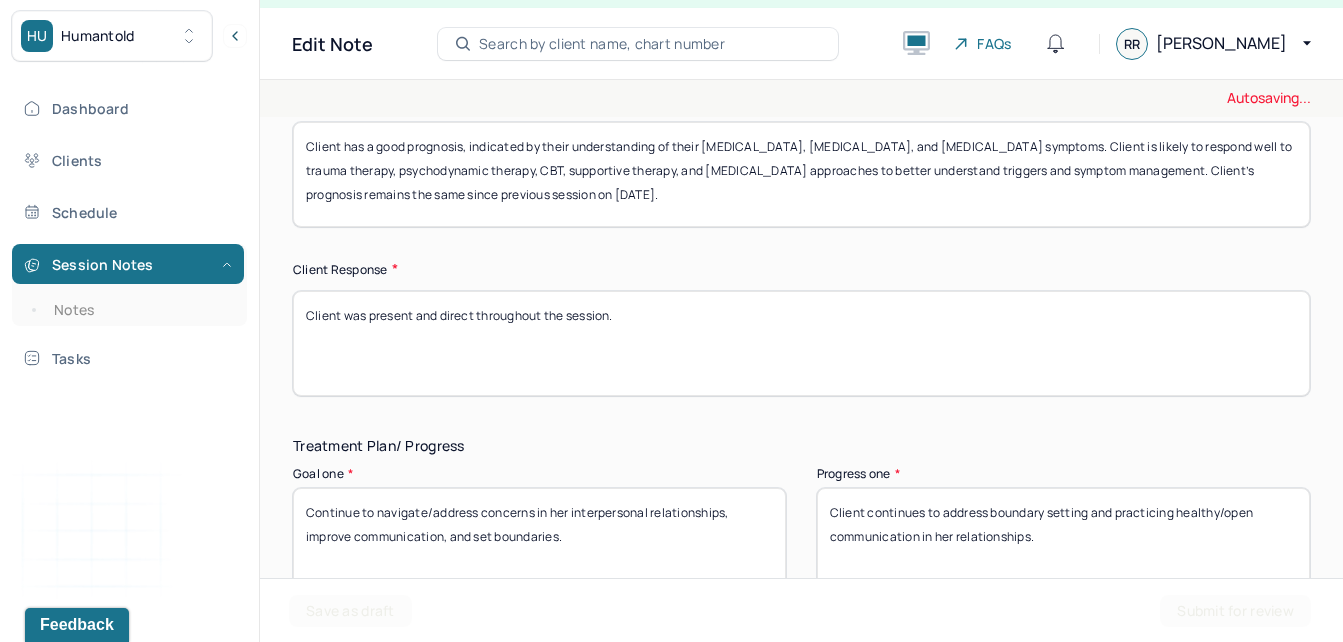 scroll, scrollTop: 3072, scrollLeft: 0, axis: vertical 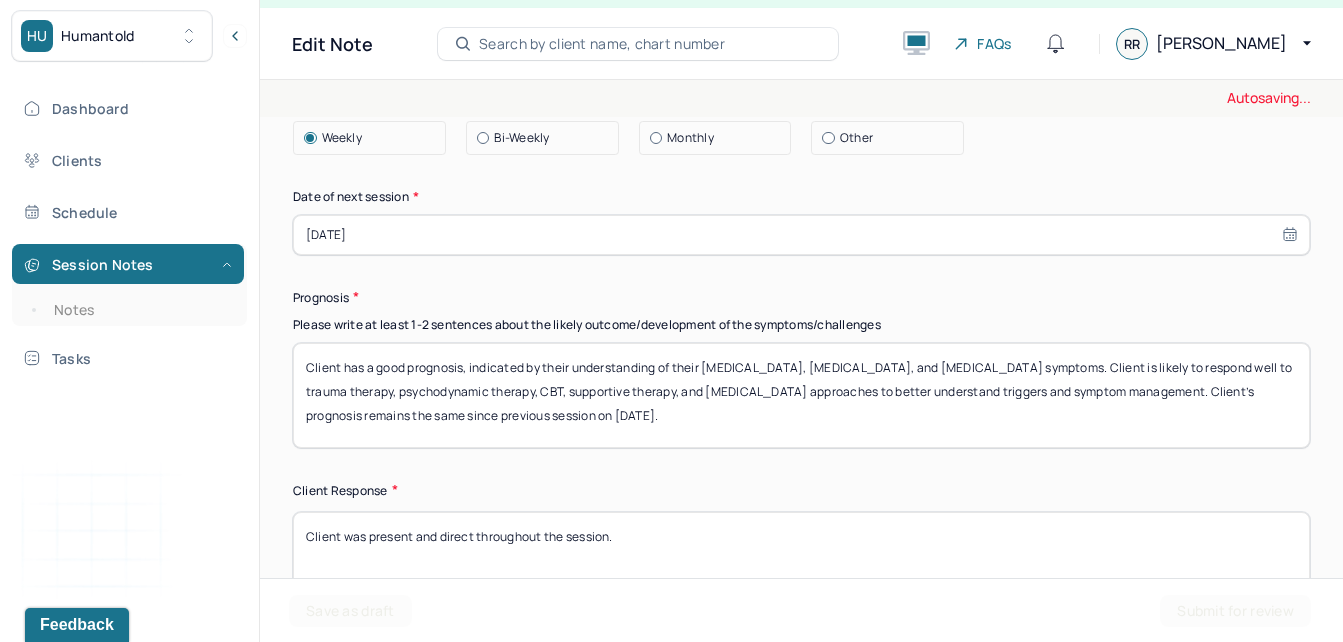 type on "Through use of [MEDICAL_DATA], supportive therapy, CBT, DBT, attachment theory, psychodynamic therapy, conflict management, and [MEDICAL_DATA] approaches, client focused on unpacking/processing past relationships and trauma events, this has impacted her later on by not getting closure from relationship/situation, reflecting on past relationship behaviors, and sitting with difficult feelings/emotions, and coping with feelings of abandonment, disappointment, and hurt she has experienced with how the relationship ended. Client also reviewed relationship values and utilizing conflict resolution skills with a recent conflict situation at work." 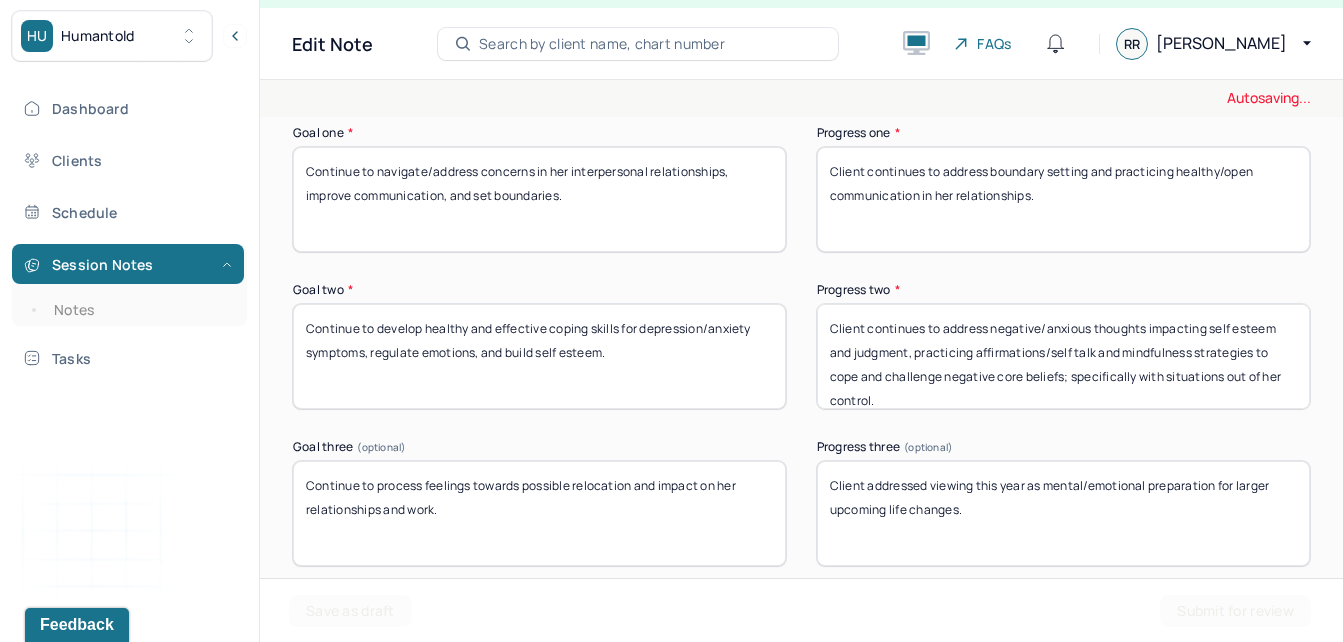scroll, scrollTop: 3394, scrollLeft: 0, axis: vertical 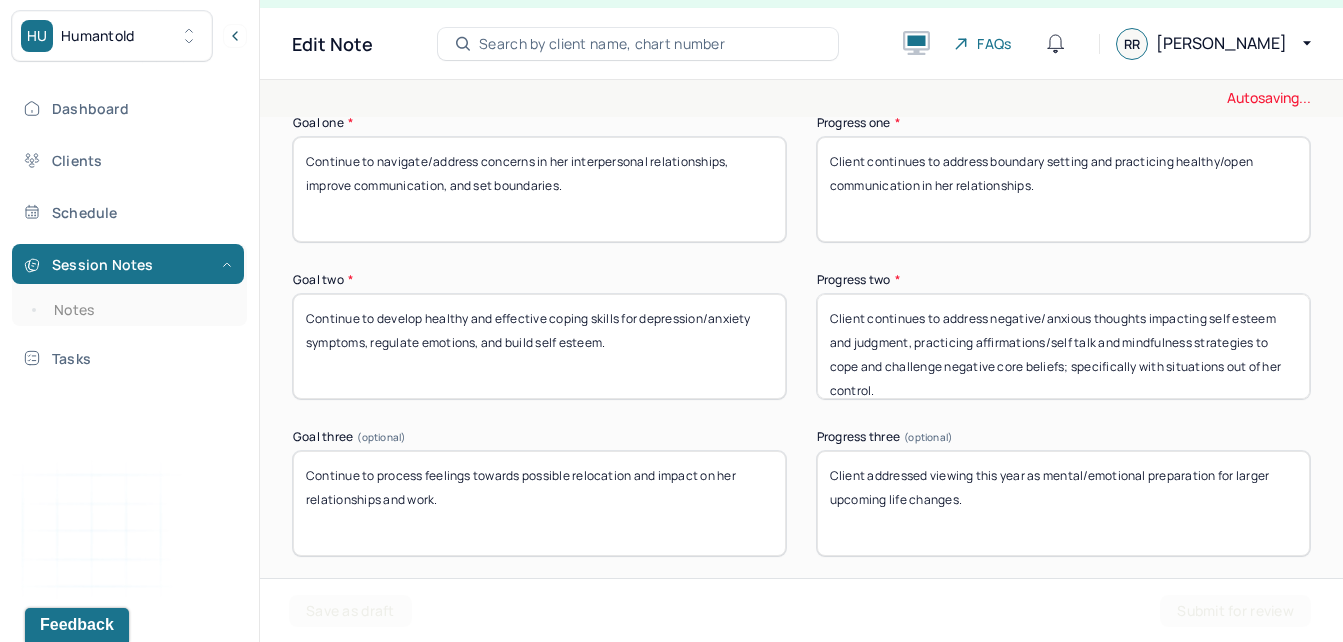type on "Client was direct and reflective throughout the session." 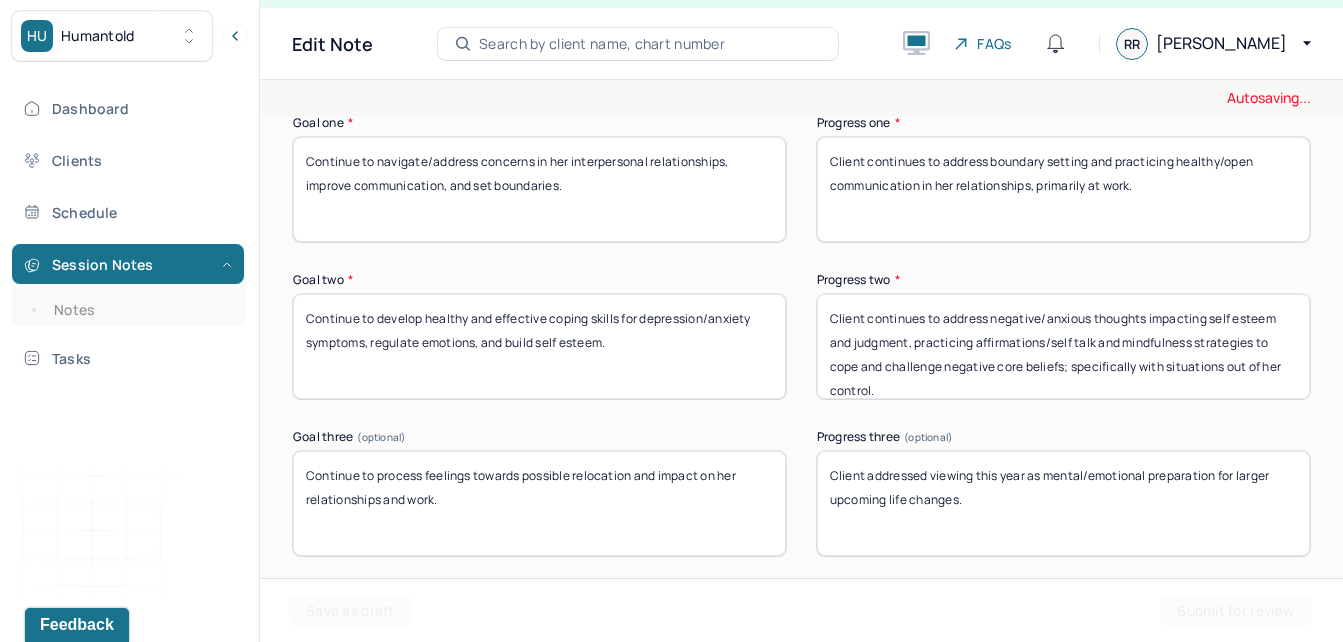type on "Client continues to address boundary setting and practicing healthy/open communication in her relationships, primarily at work." 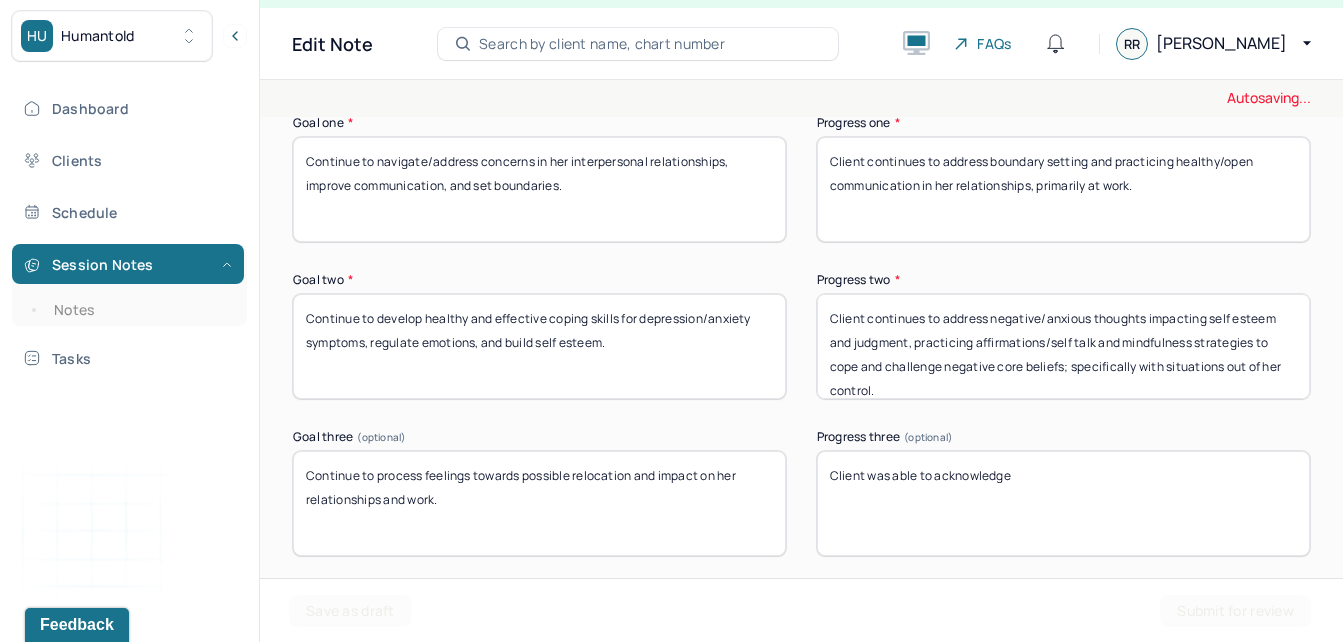click on "Client addressed viewing this year as mental/emotional preparation for larger upcoming life changes." at bounding box center [1063, 503] 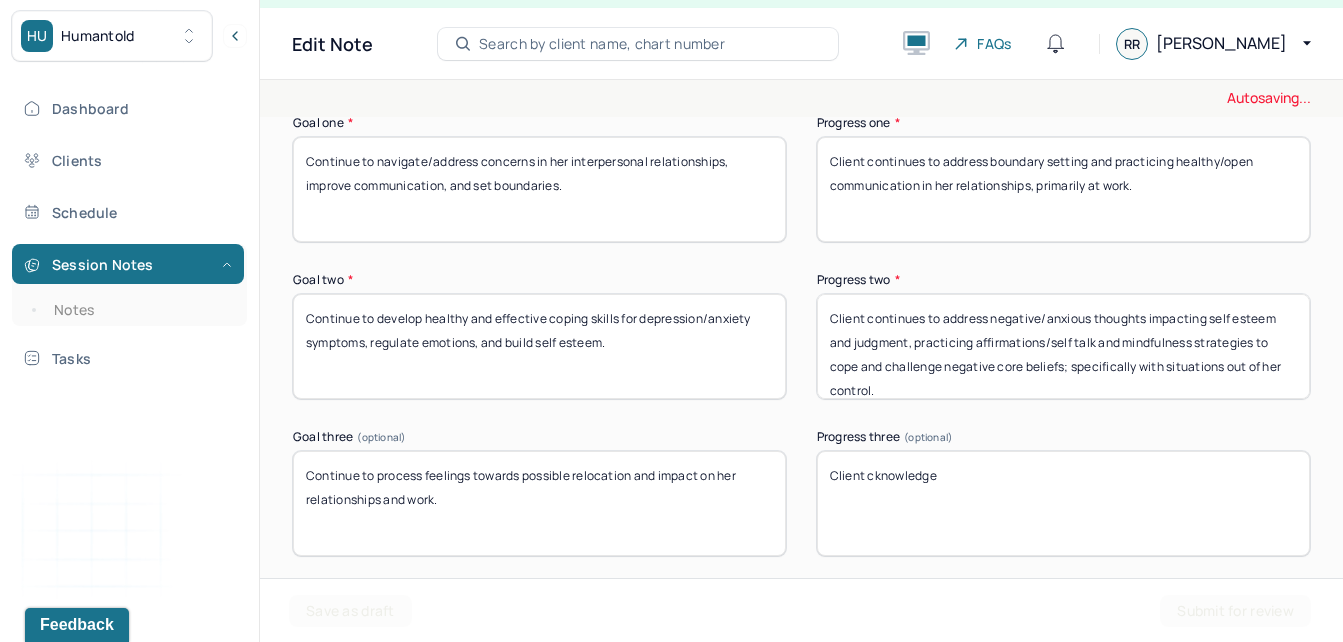 click on "Client addressed viewing this year as mental/emotional preparation for larger upcoming life changes." at bounding box center (1063, 503) 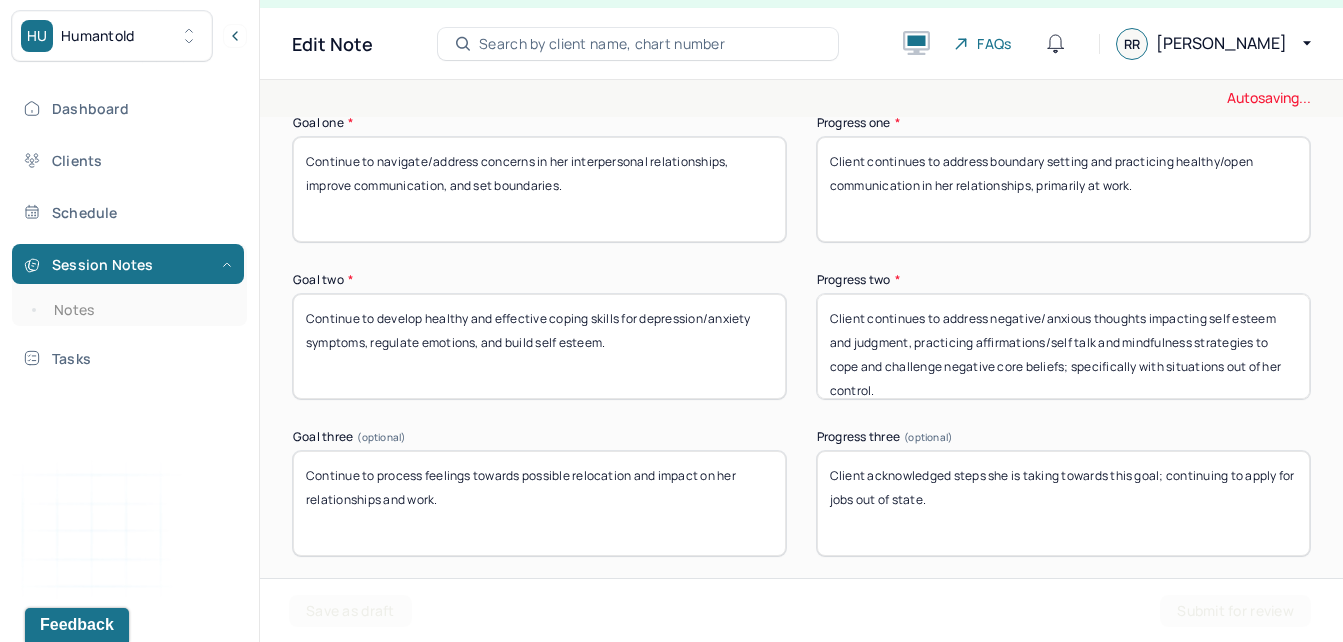 type on "Client acknowledged steps she is taking towards this goal; continuing to apply for jobs out of state." 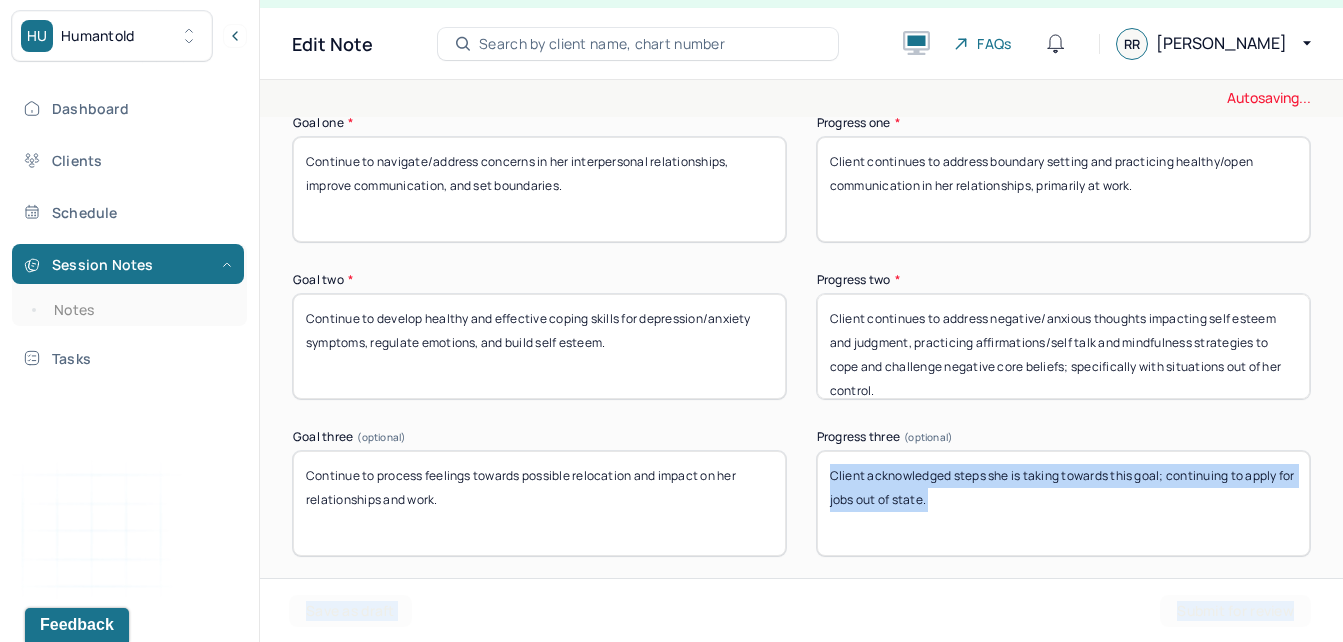 drag, startPoint x: 1311, startPoint y: 517, endPoint x: 1313, endPoint y: 611, distance: 94.02127 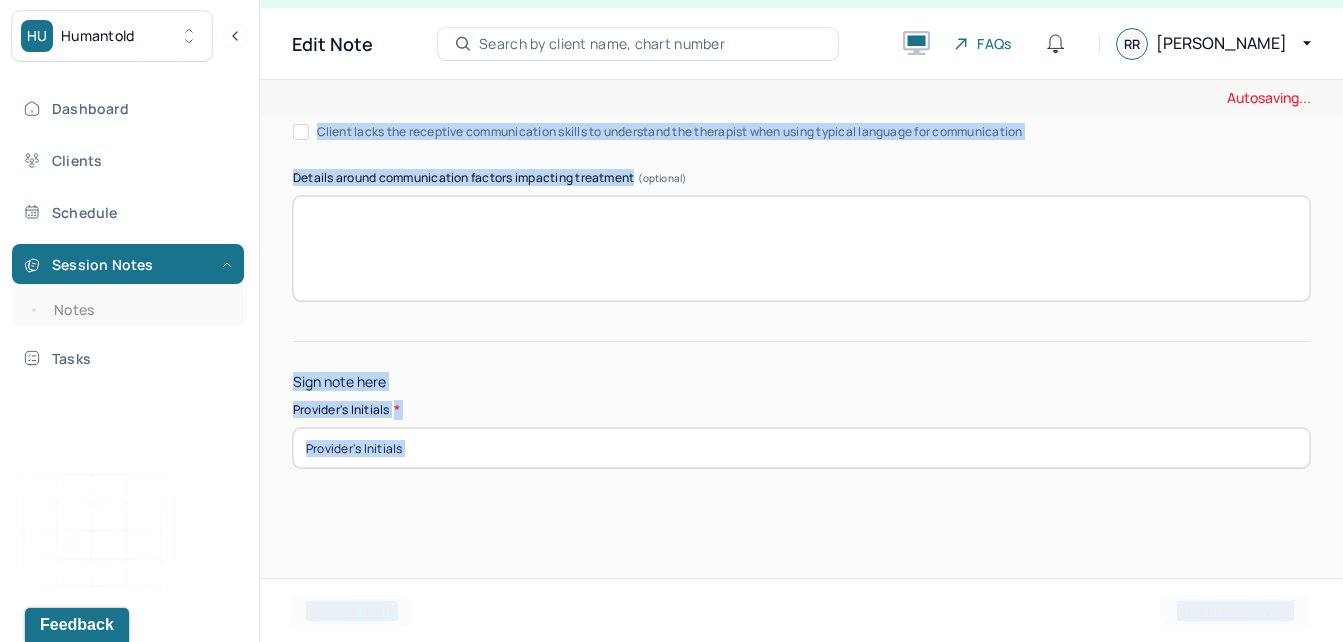 click at bounding box center (801, 448) 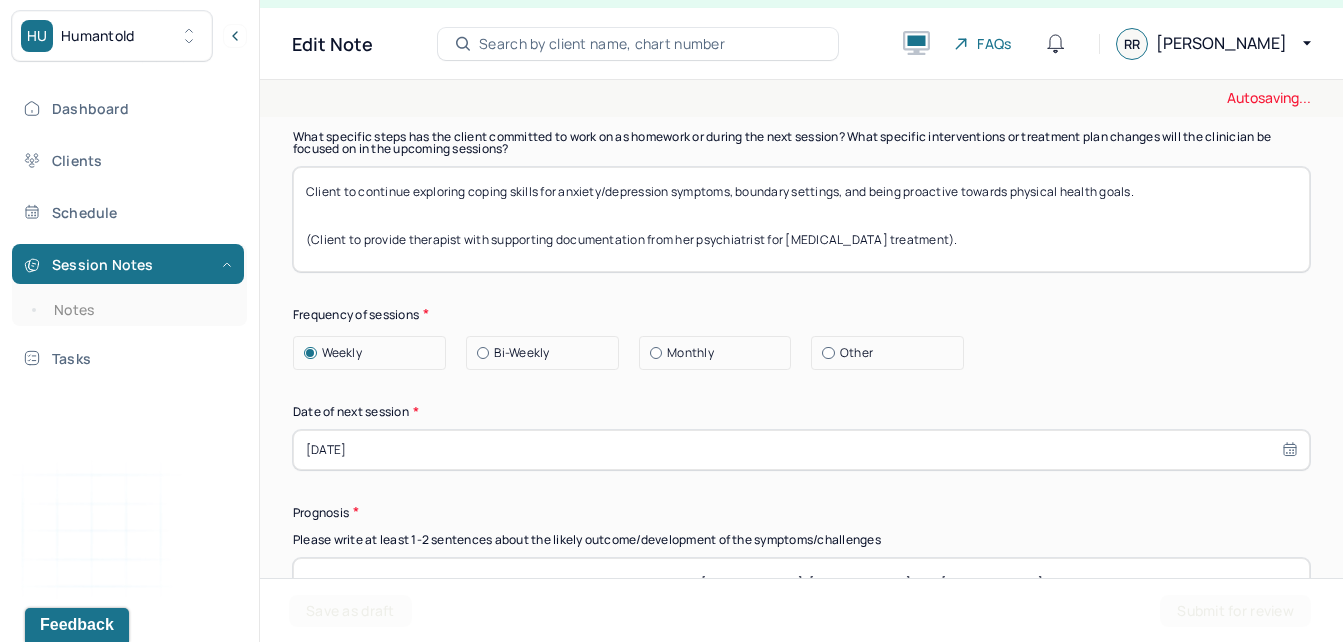 scroll, scrollTop: 4022, scrollLeft: 0, axis: vertical 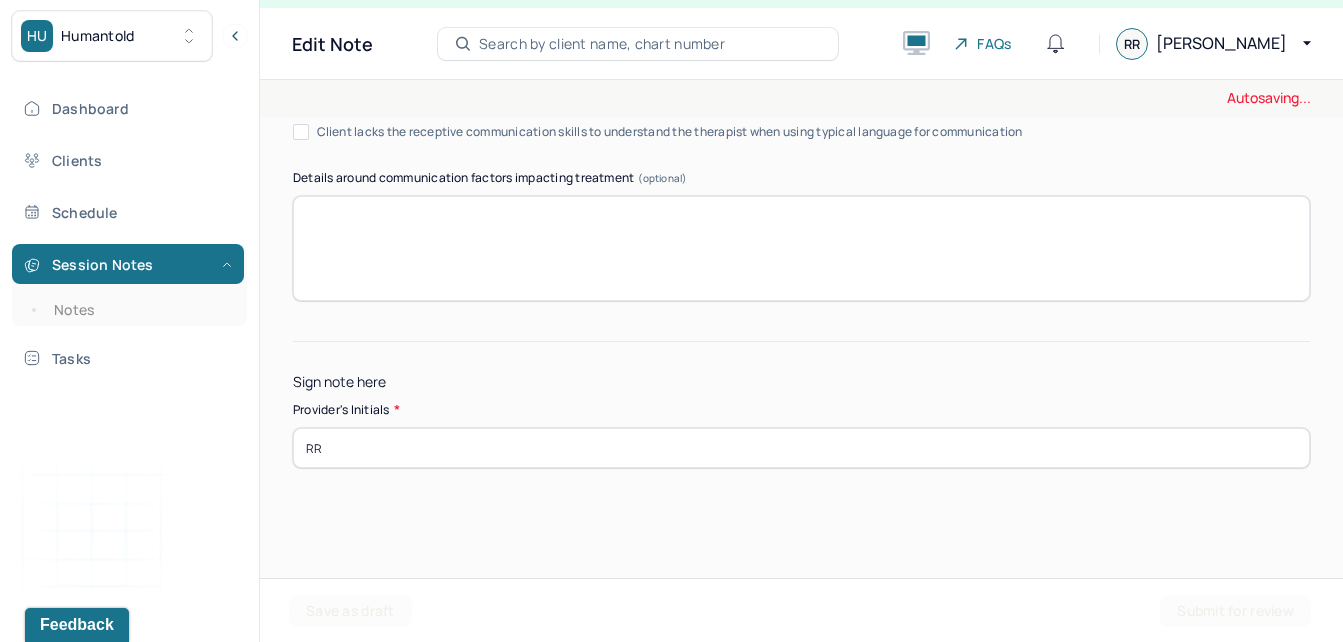 type on "RR" 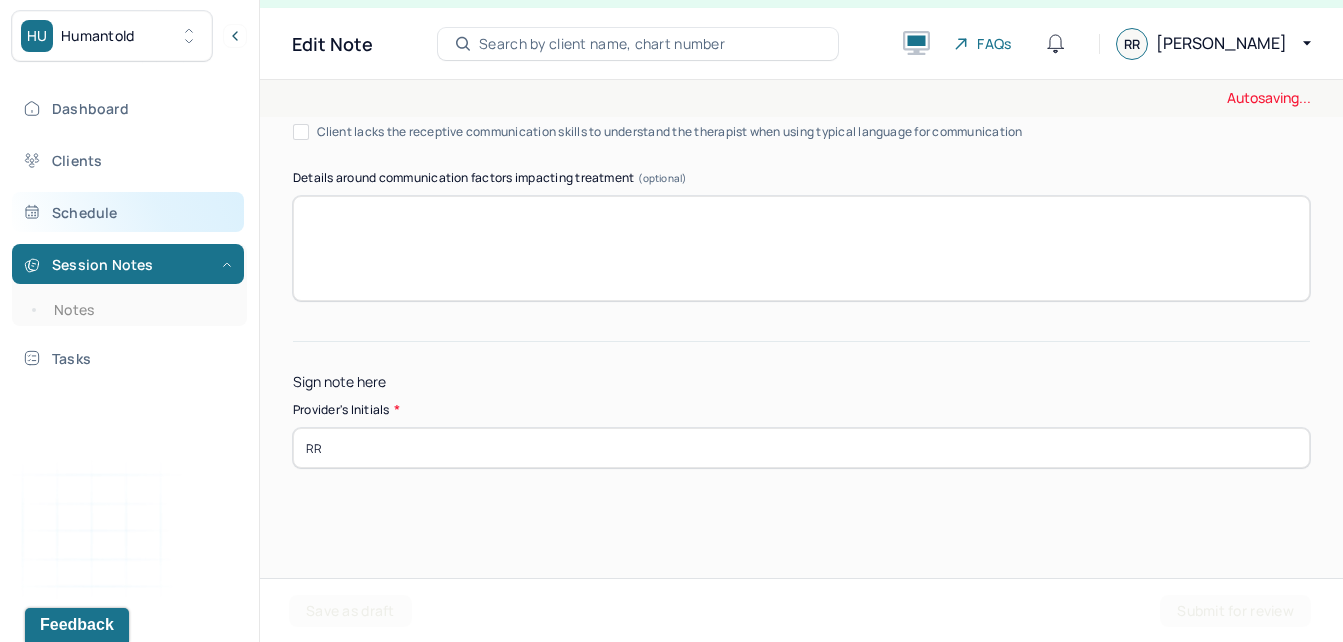 click on "Schedule" at bounding box center [128, 212] 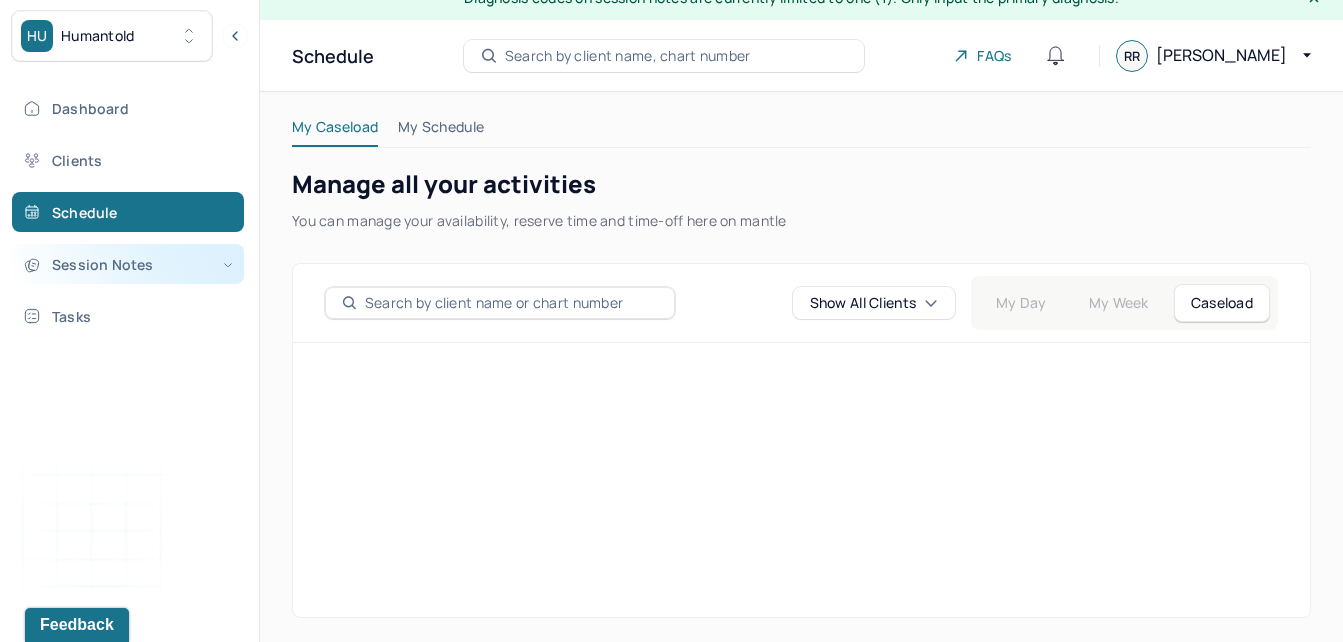 click on "Session Notes" at bounding box center (128, 264) 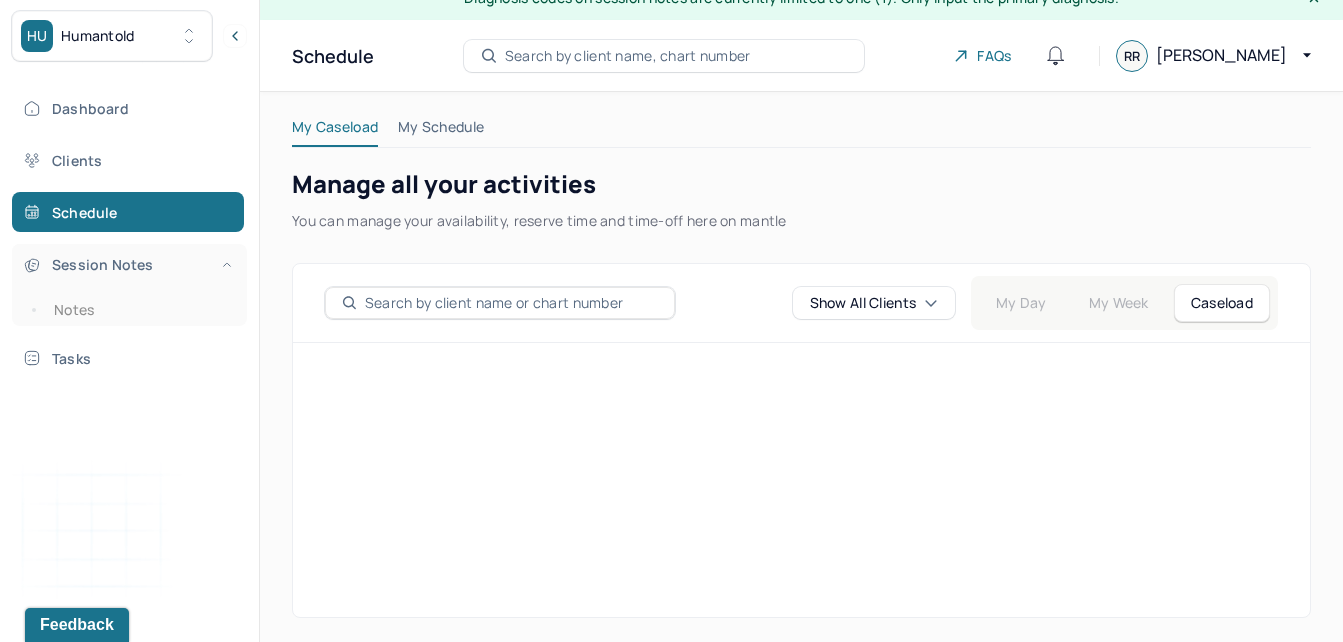 click on "Session Notes" at bounding box center [128, 264] 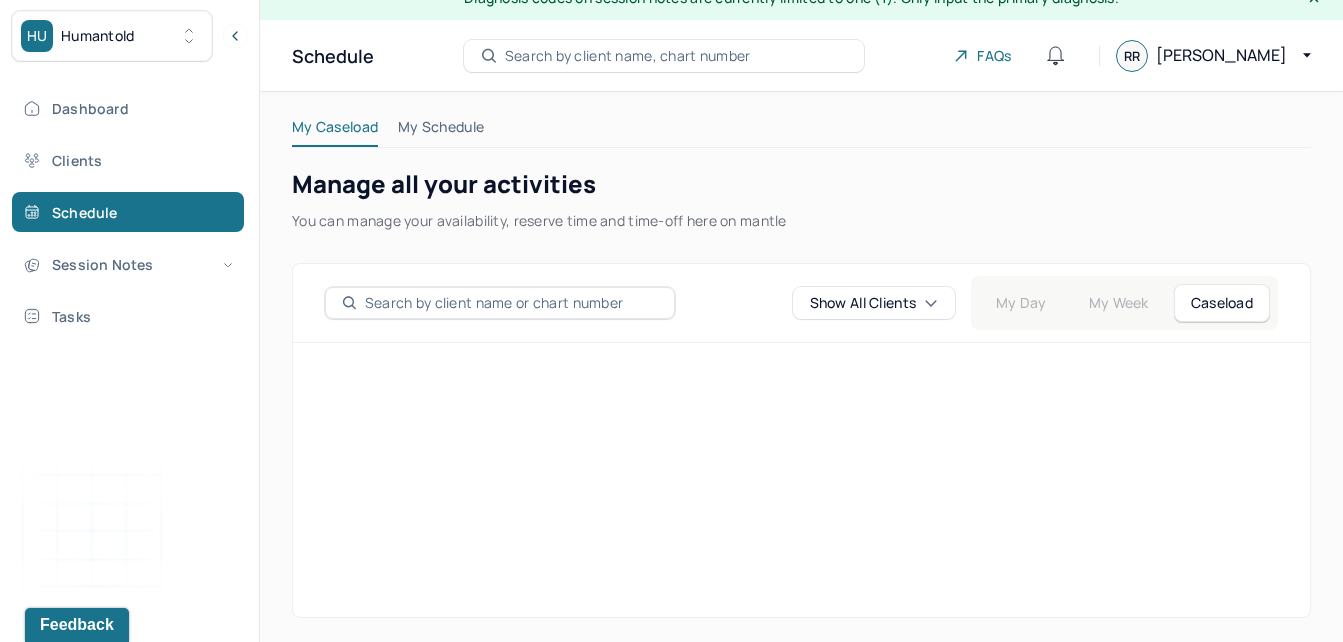 click on "Dashboard Clients Schedule Session Notes Tasks" at bounding box center [129, 212] 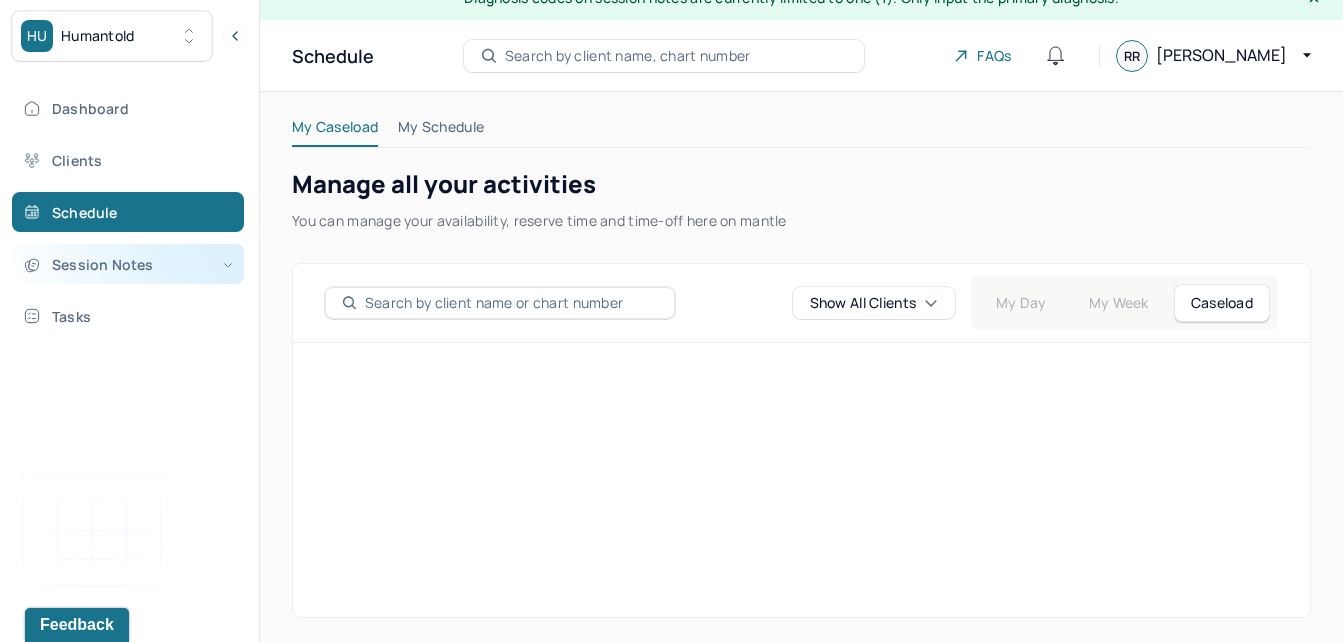 click on "Session Notes" at bounding box center (128, 264) 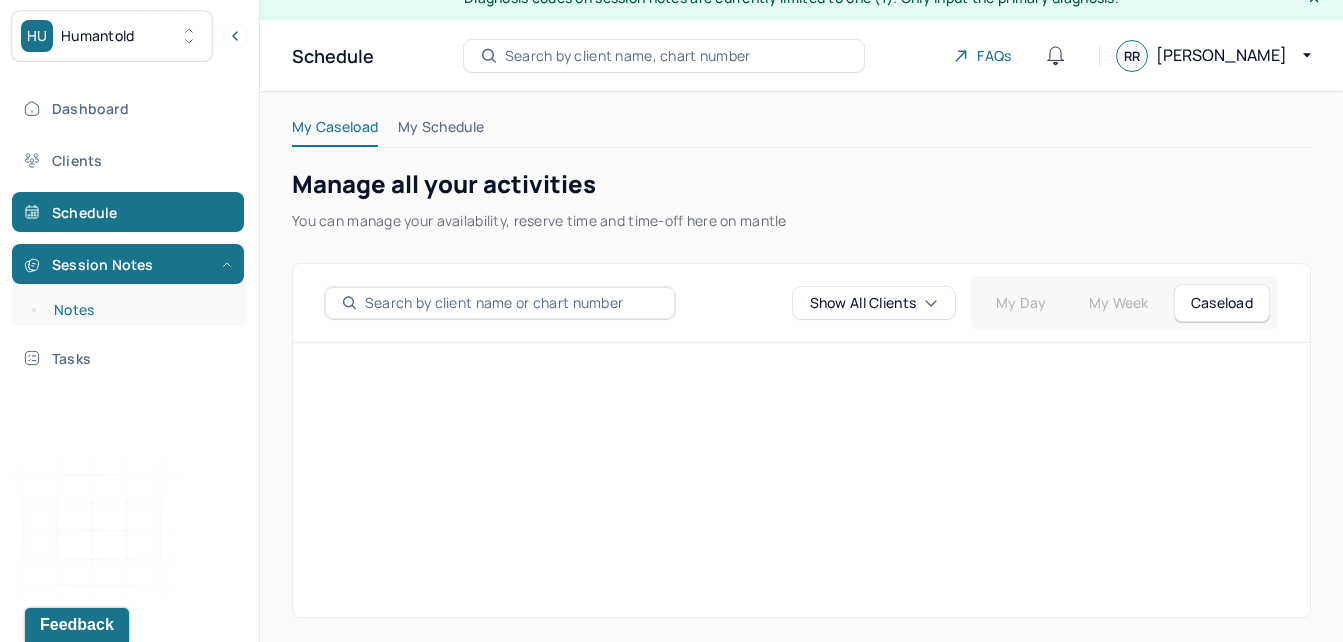 click on "Notes" at bounding box center (139, 310) 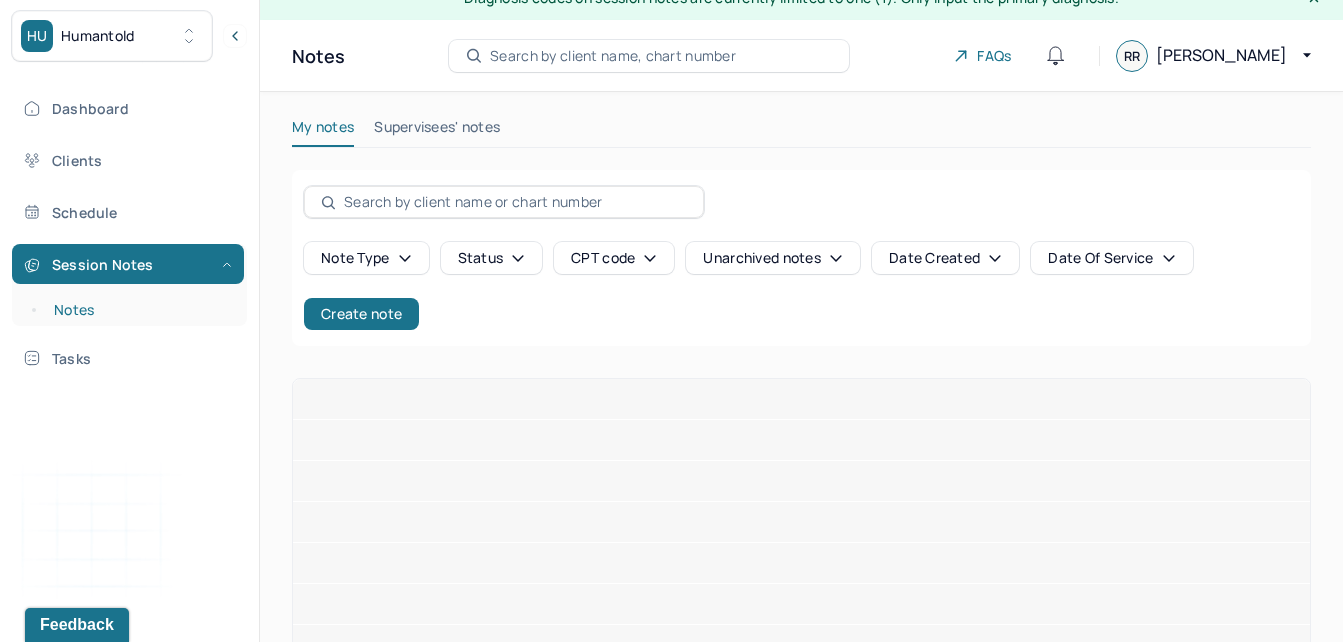click on "Notes" at bounding box center [139, 310] 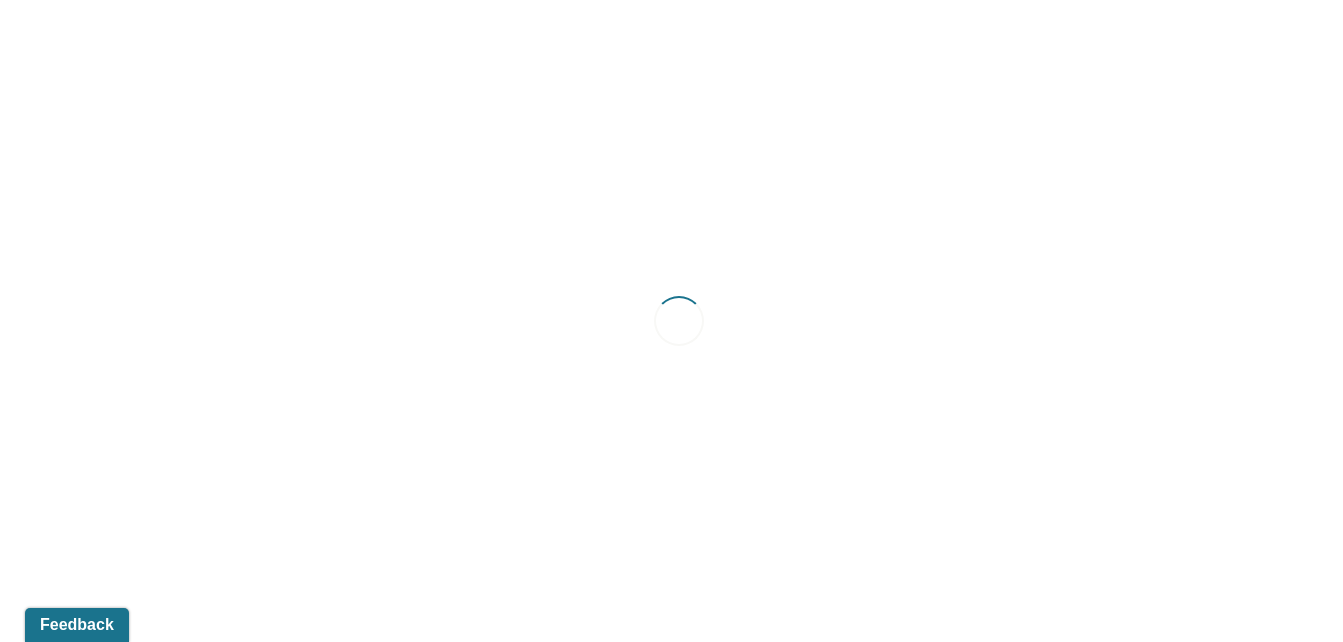 scroll, scrollTop: 0, scrollLeft: 0, axis: both 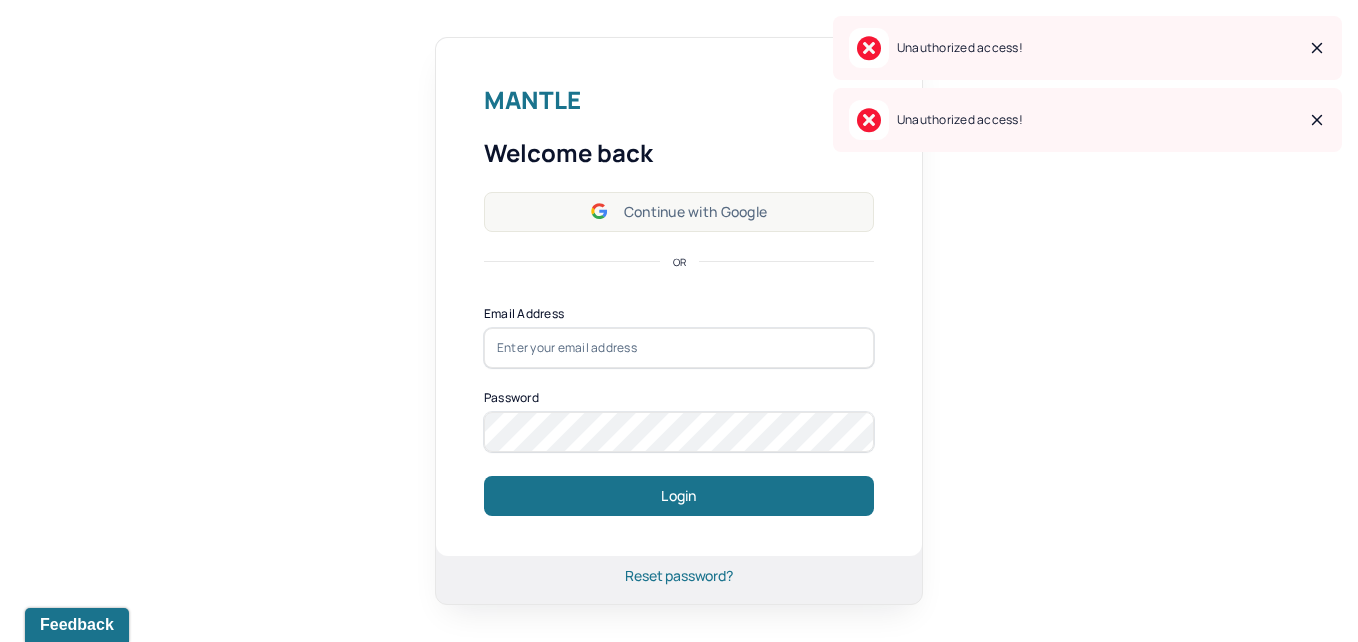 click on "Continue with Google" at bounding box center (679, 212) 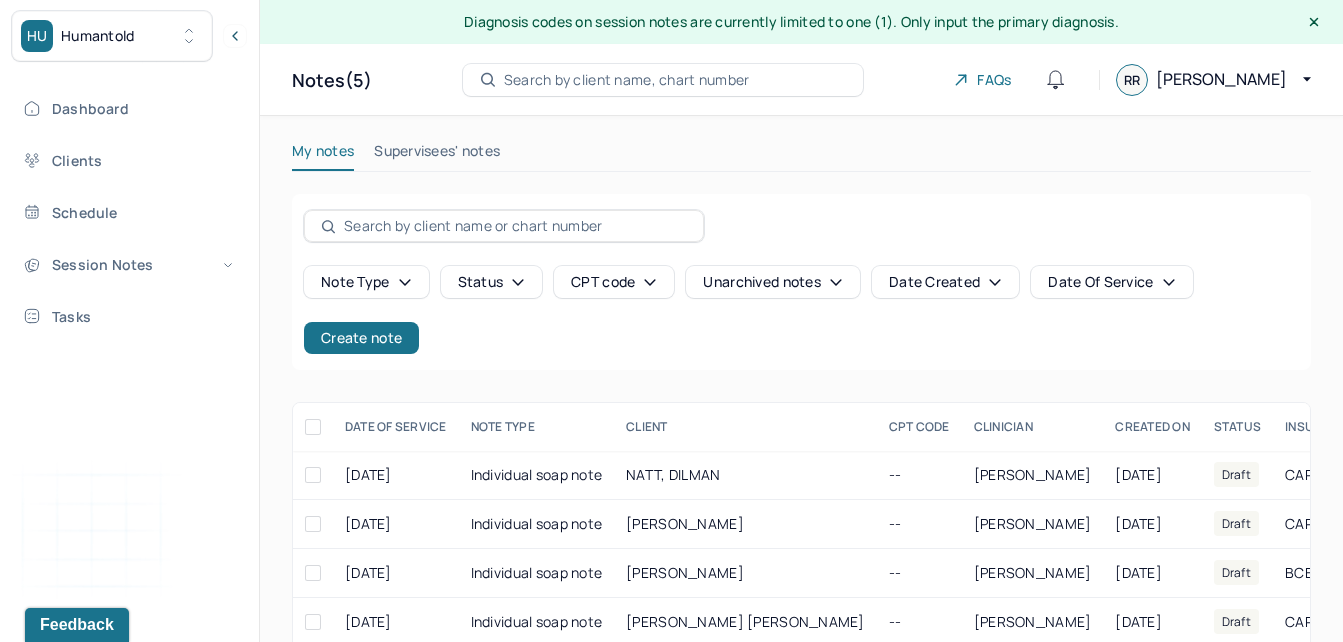 scroll, scrollTop: 94, scrollLeft: 0, axis: vertical 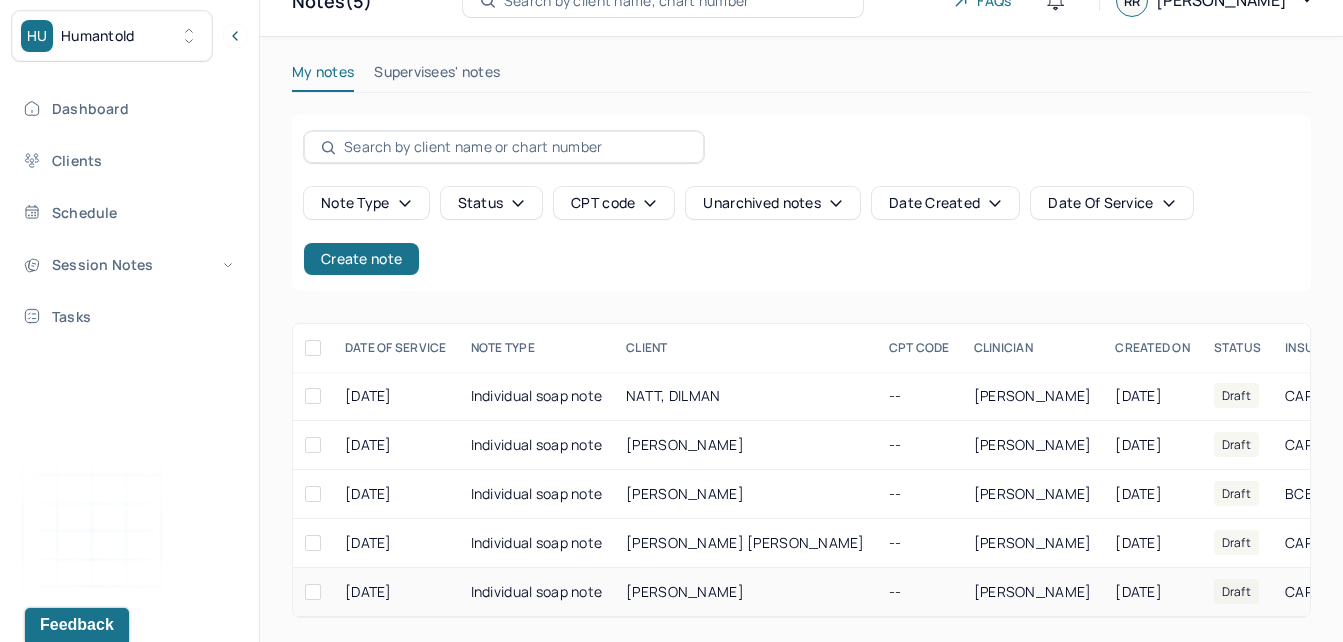 click on "[PERSON_NAME]" at bounding box center [685, 591] 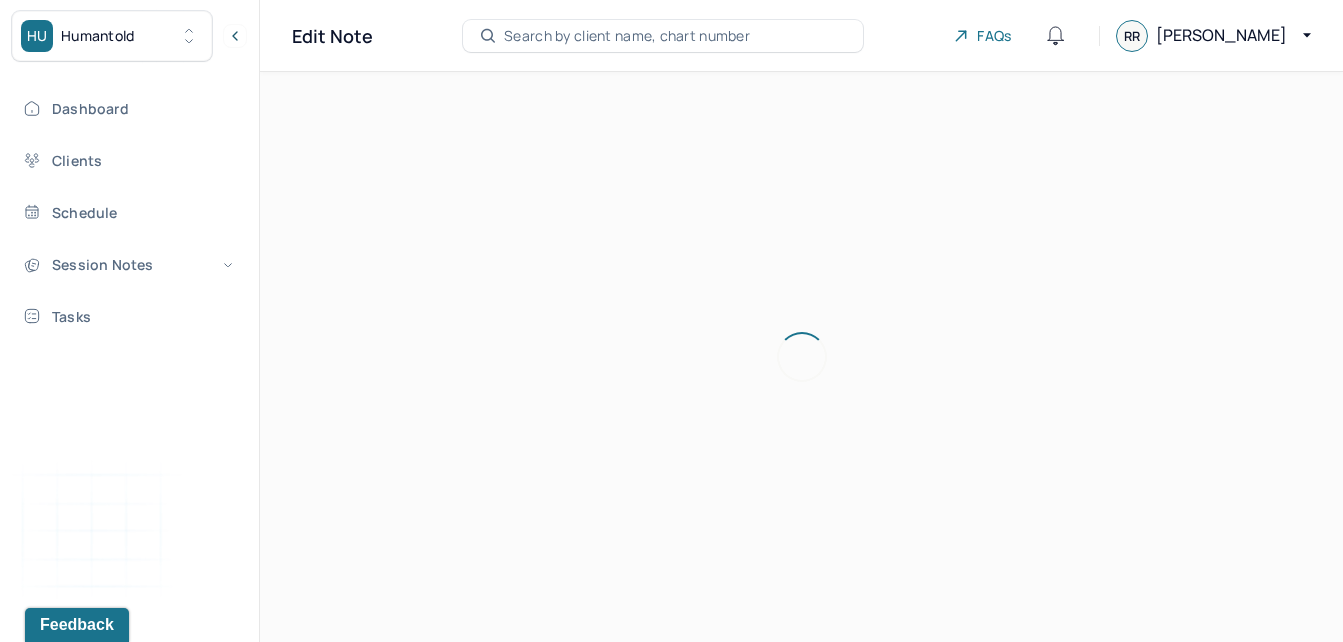 scroll, scrollTop: 44, scrollLeft: 0, axis: vertical 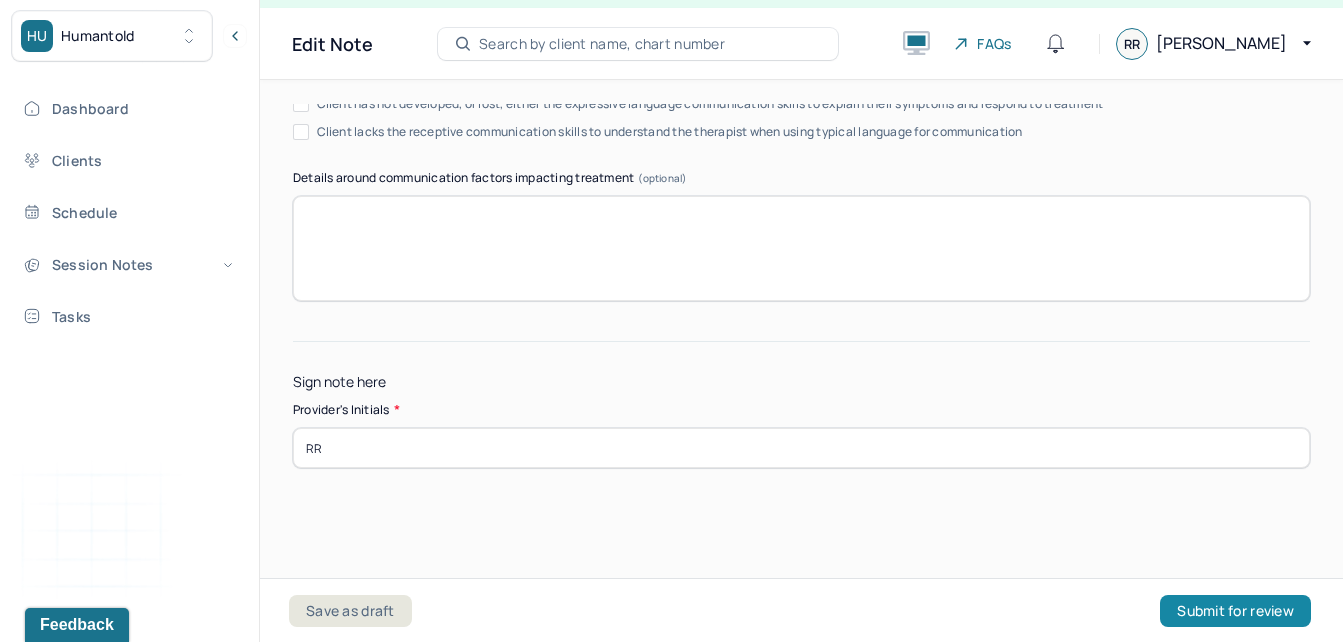 click on "Submit for review" at bounding box center [1235, 611] 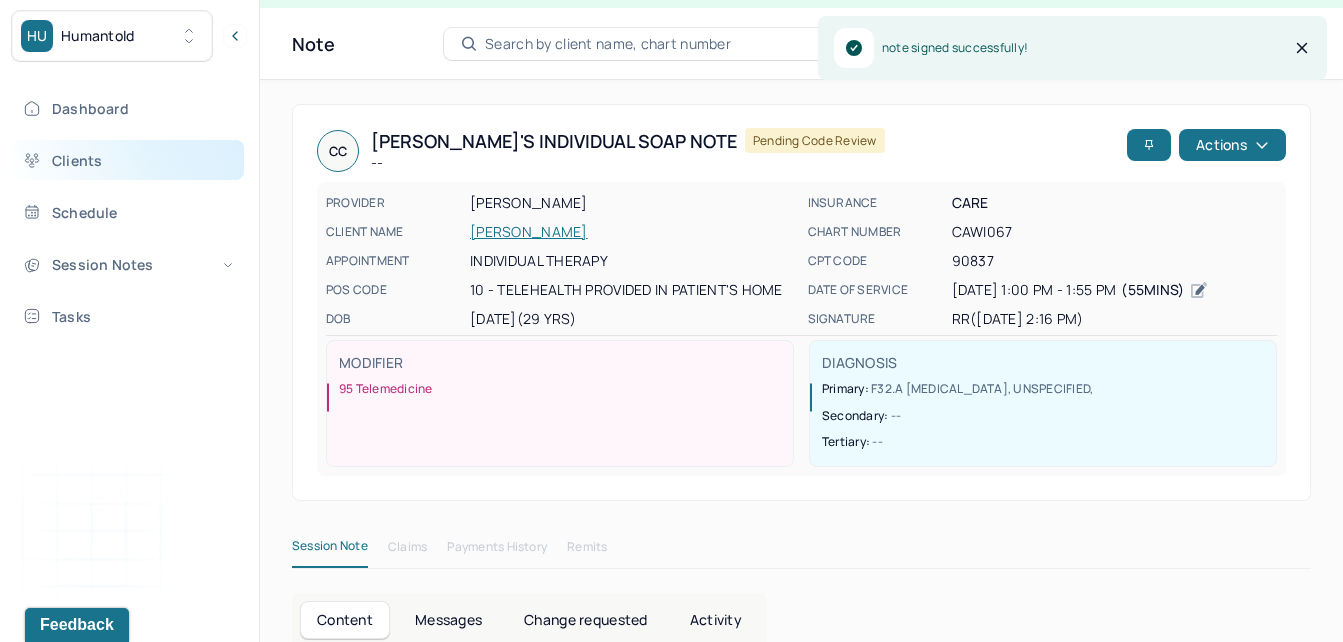 click on "Clients" at bounding box center (128, 160) 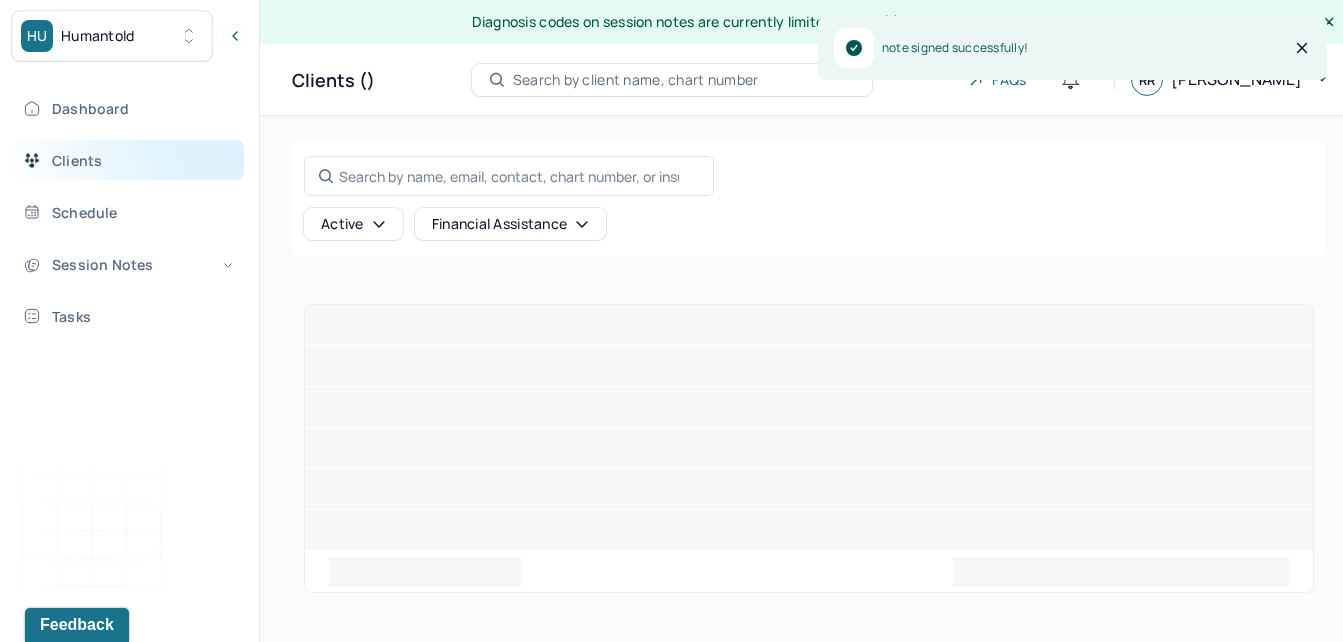 scroll, scrollTop: 0, scrollLeft: 0, axis: both 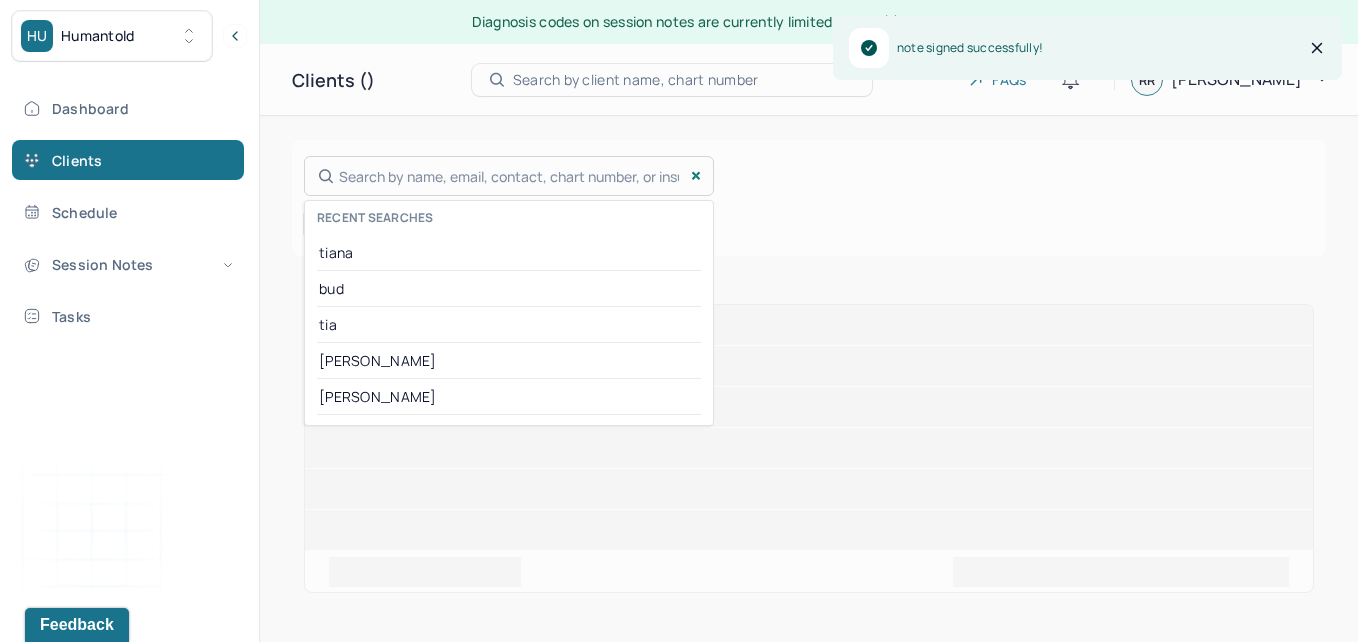 click on "Search by name, email, contact, chart number, or insurance id... Recent searches tiana [PERSON_NAME] [PERSON_NAME] [PERSON_NAME]" at bounding box center (509, 176) 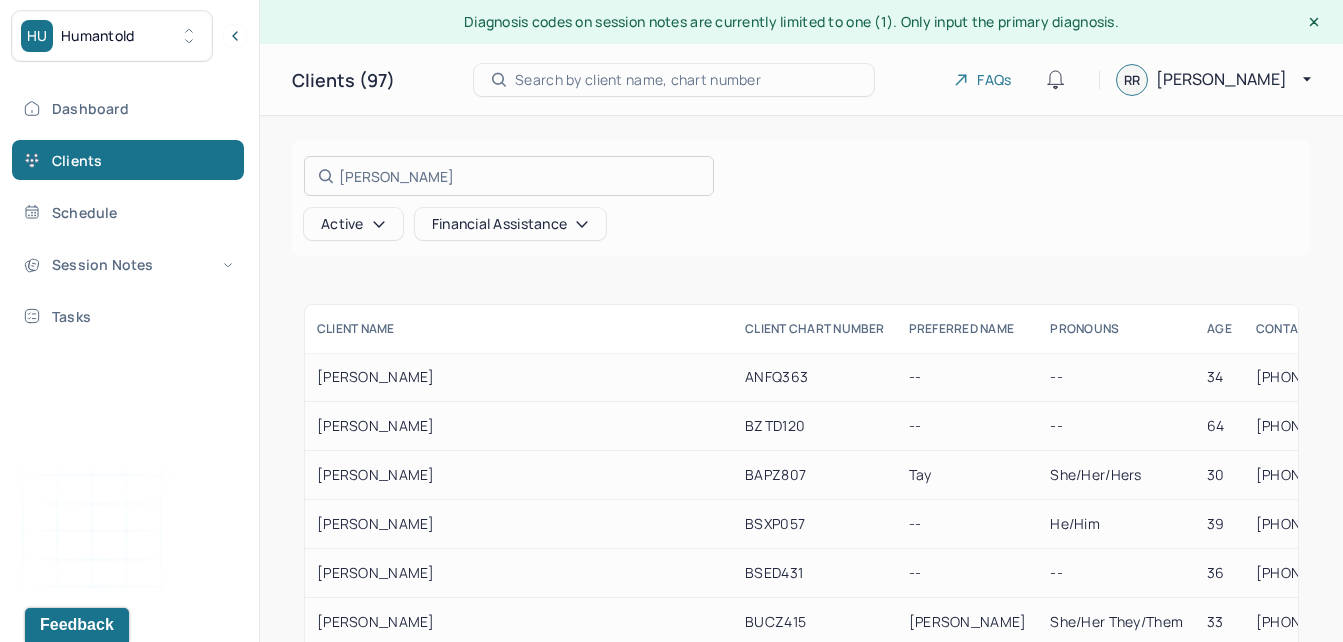 type on "[PERSON_NAME]" 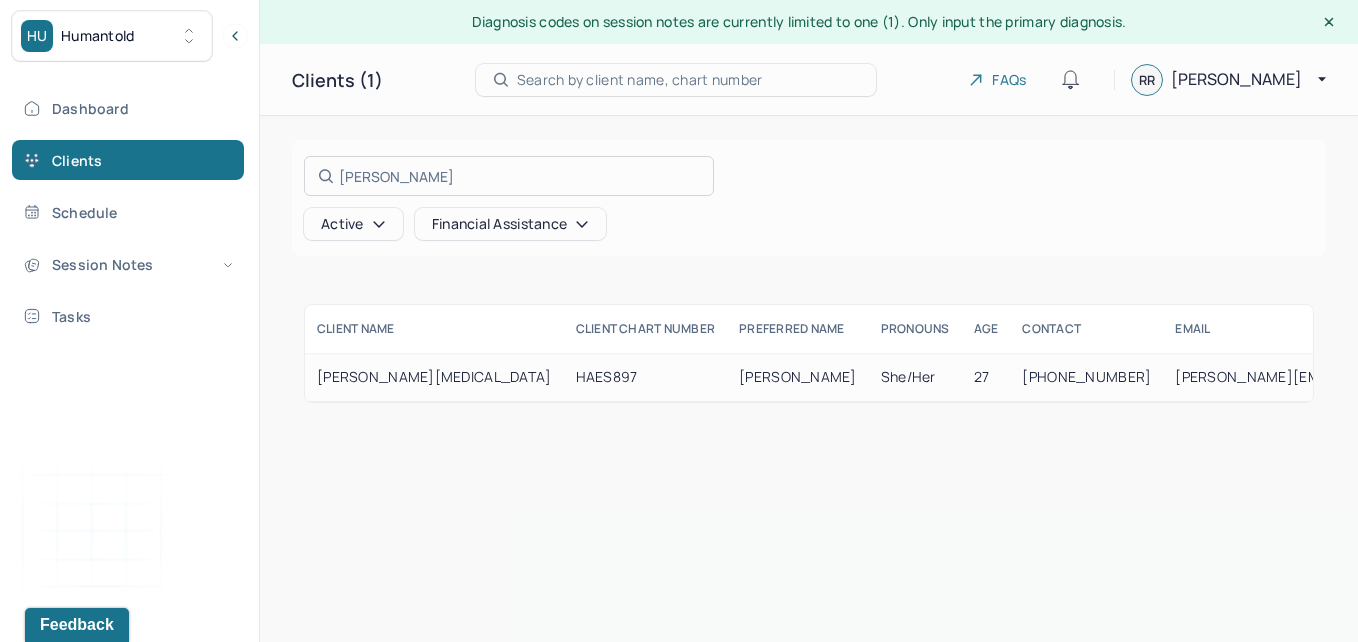 click at bounding box center (679, 321) 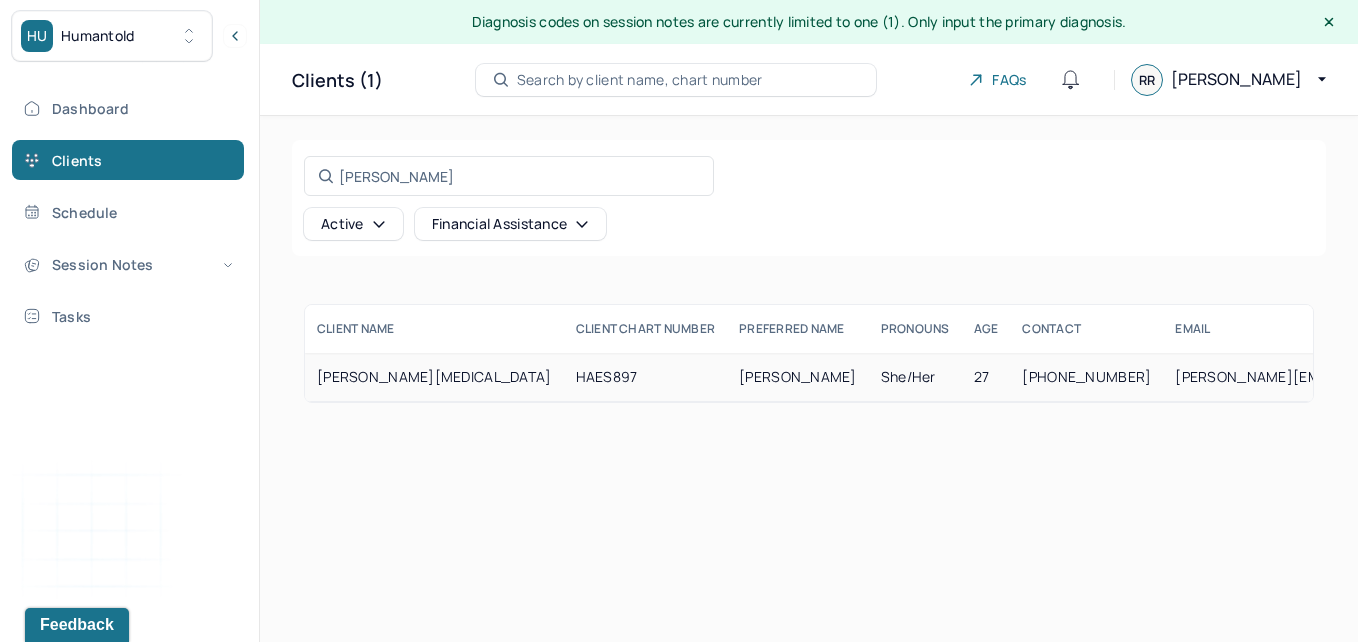 click on "[PERSON_NAME][MEDICAL_DATA]" at bounding box center [434, 377] 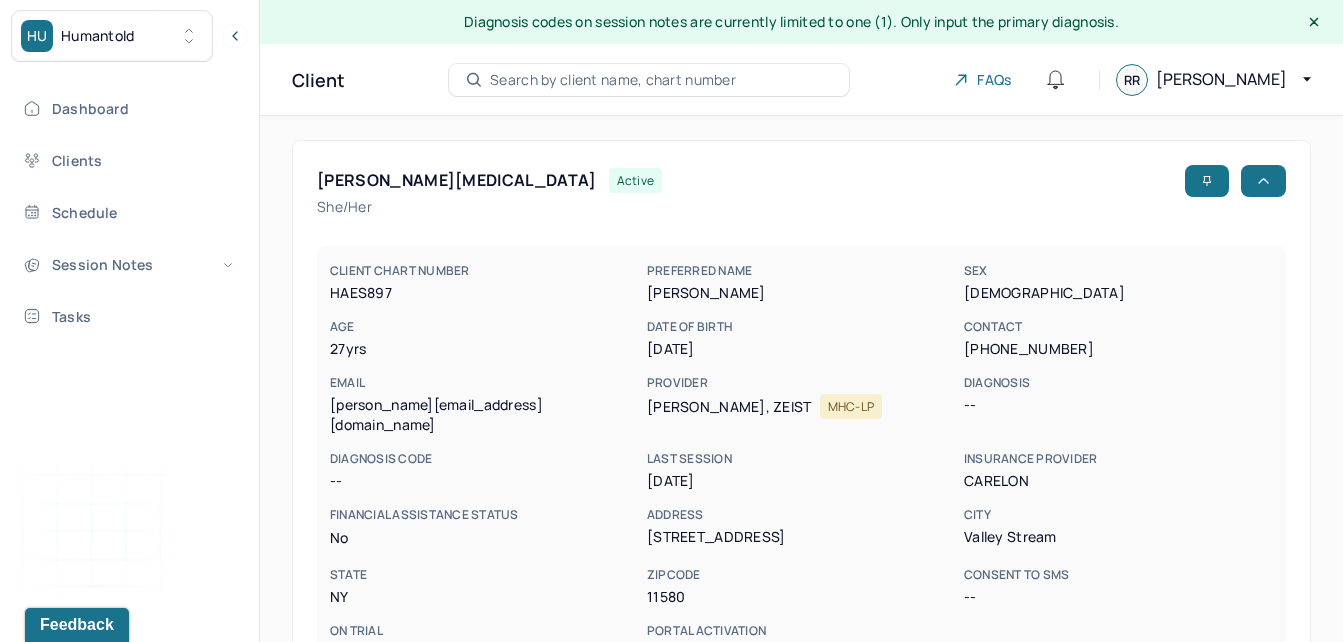 scroll, scrollTop: 571, scrollLeft: 0, axis: vertical 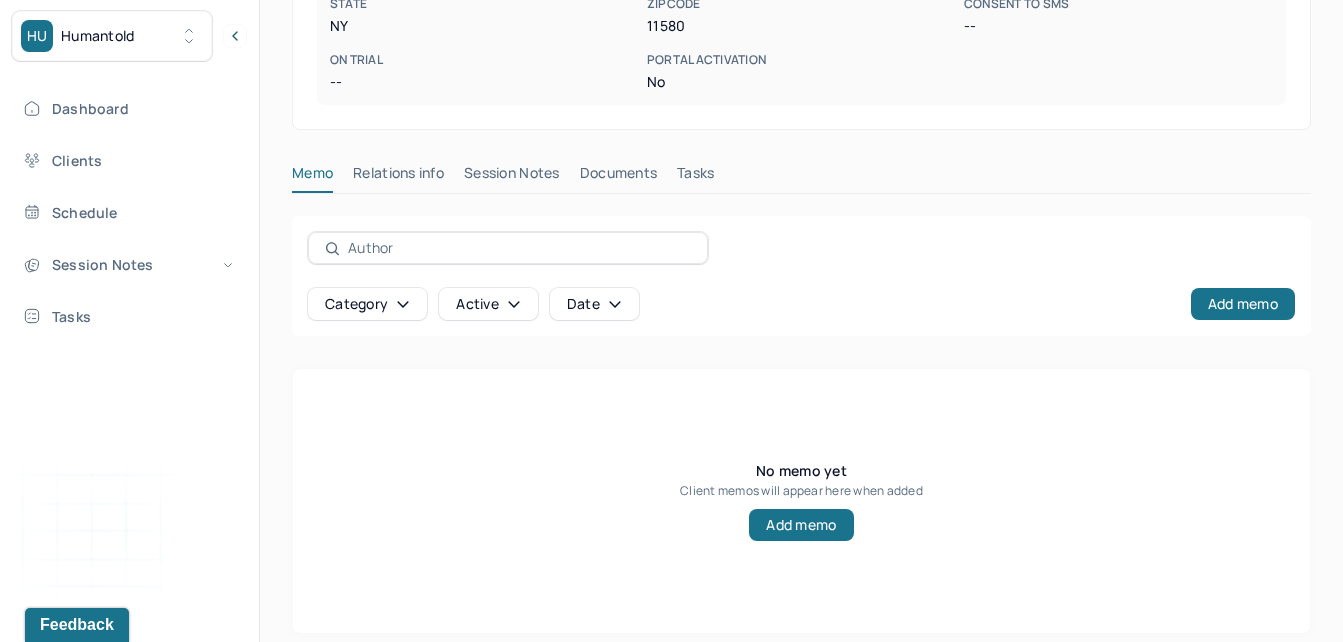 click on "Session Notes" at bounding box center (512, 177) 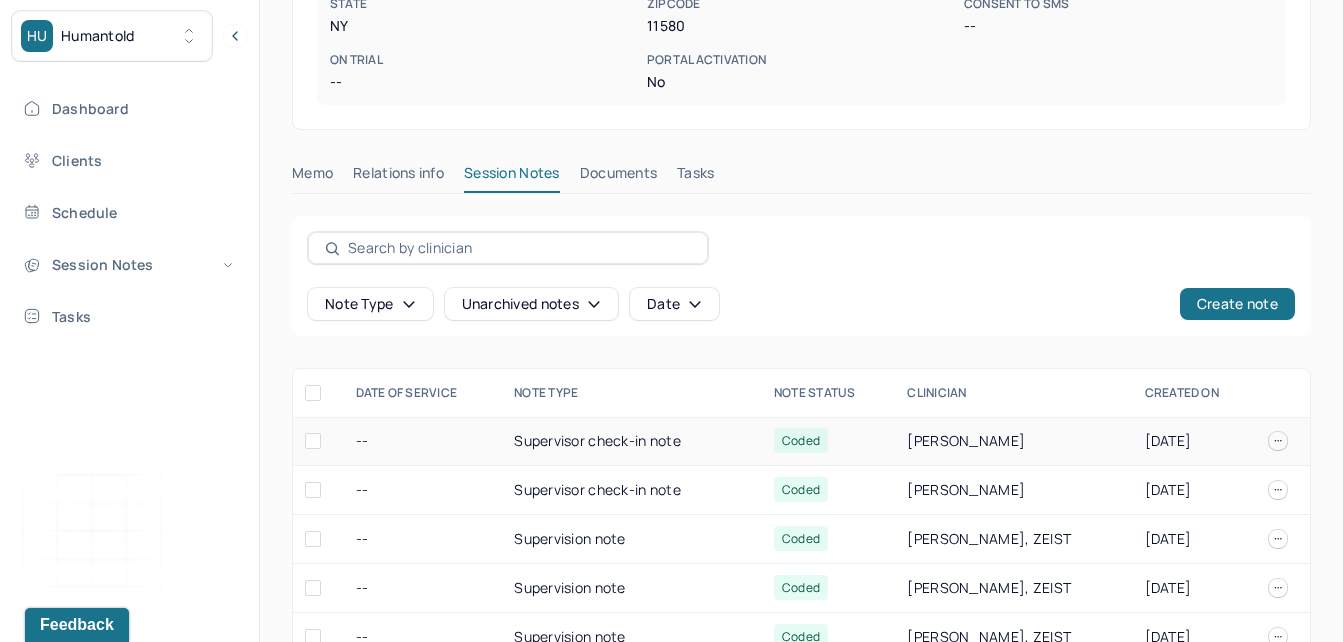 click on "Supervisor check-in note" at bounding box center (632, 441) 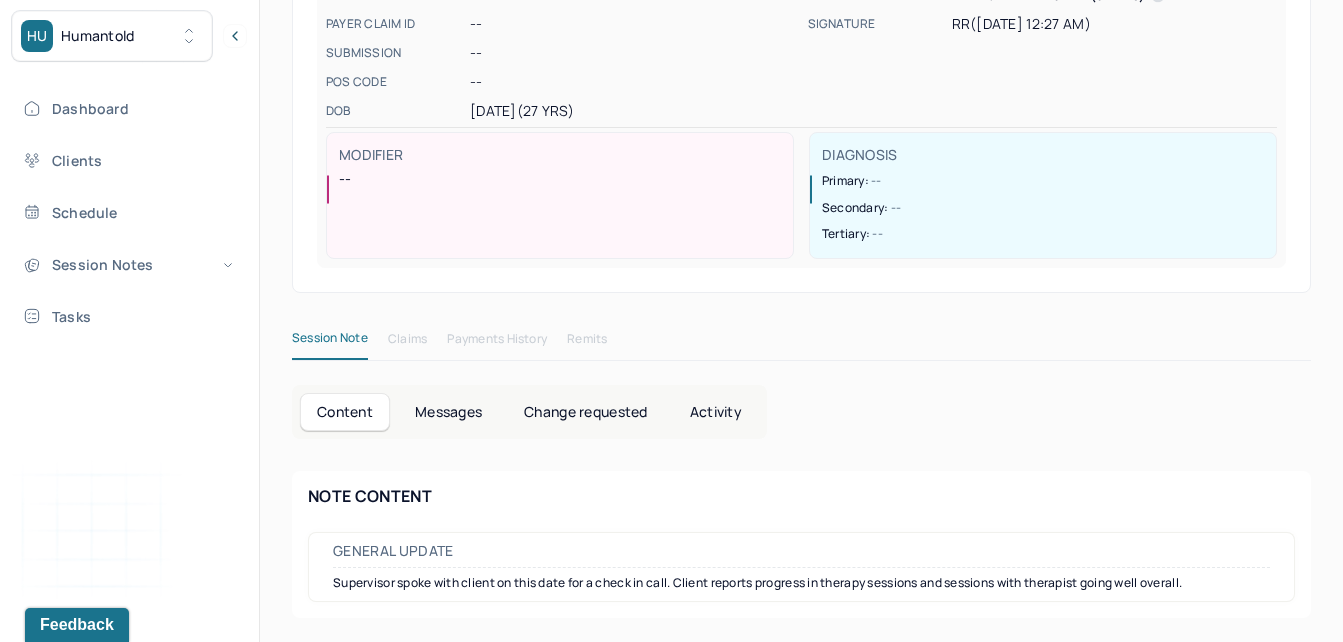 scroll, scrollTop: 331, scrollLeft: 0, axis: vertical 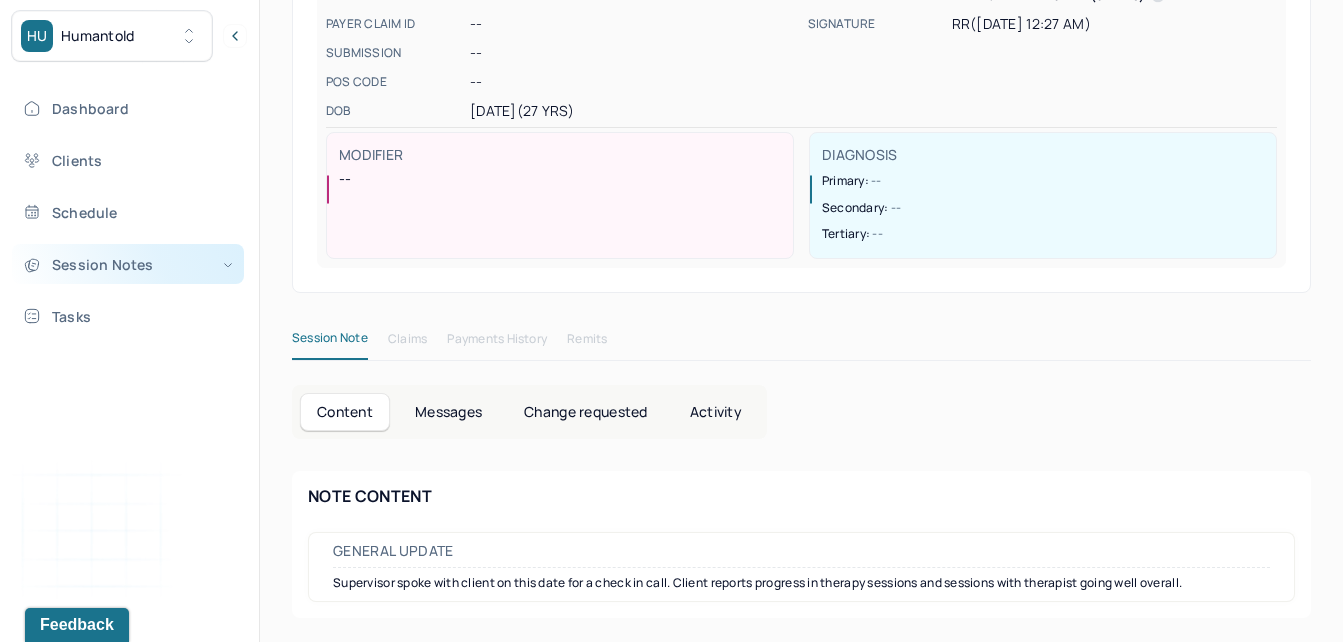 click on "Session Notes" at bounding box center [128, 264] 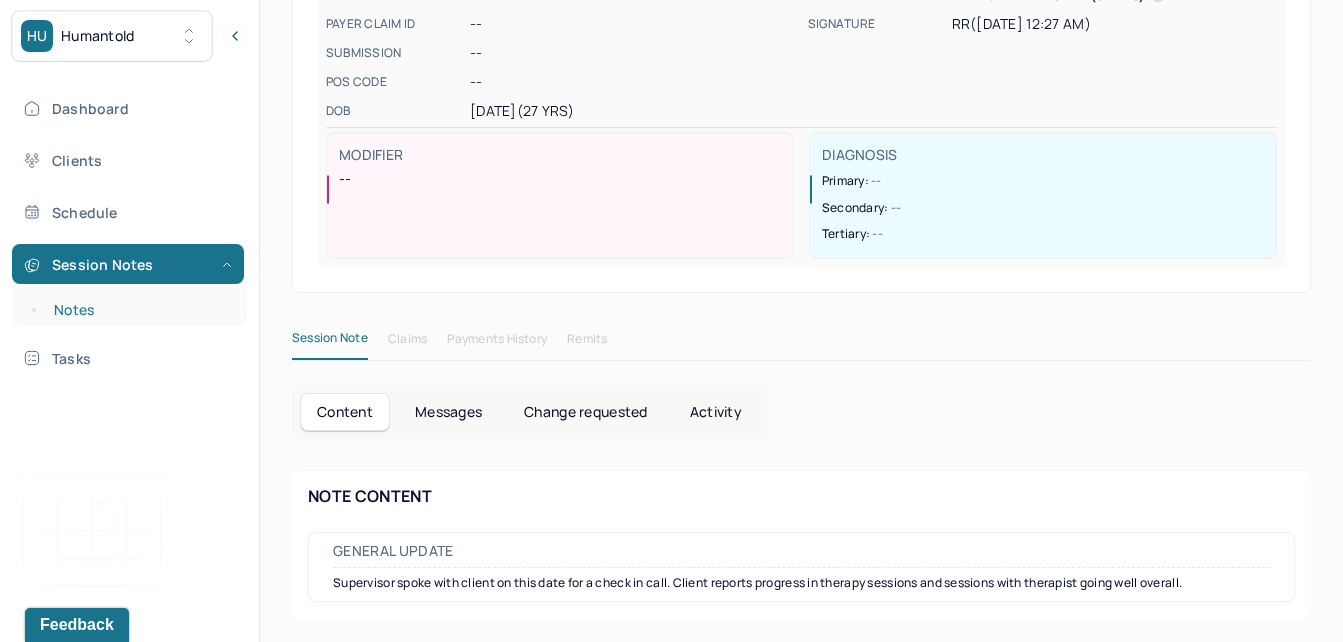 click on "Notes" at bounding box center [139, 310] 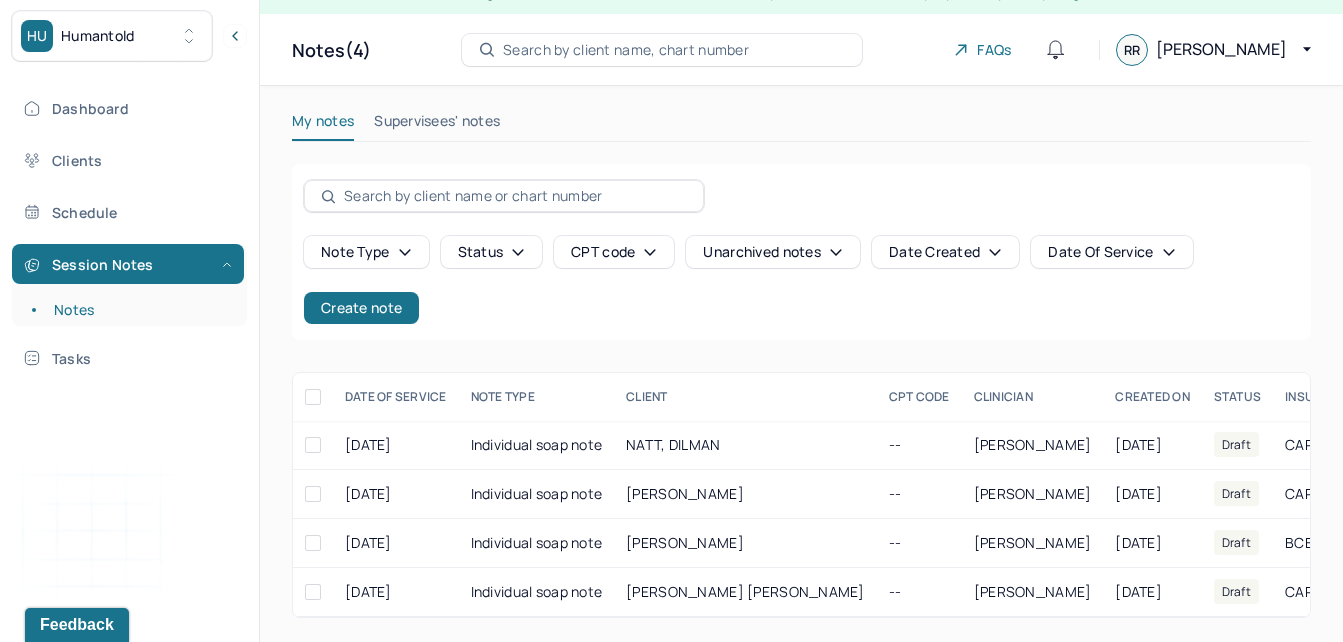 scroll, scrollTop: 45, scrollLeft: 0, axis: vertical 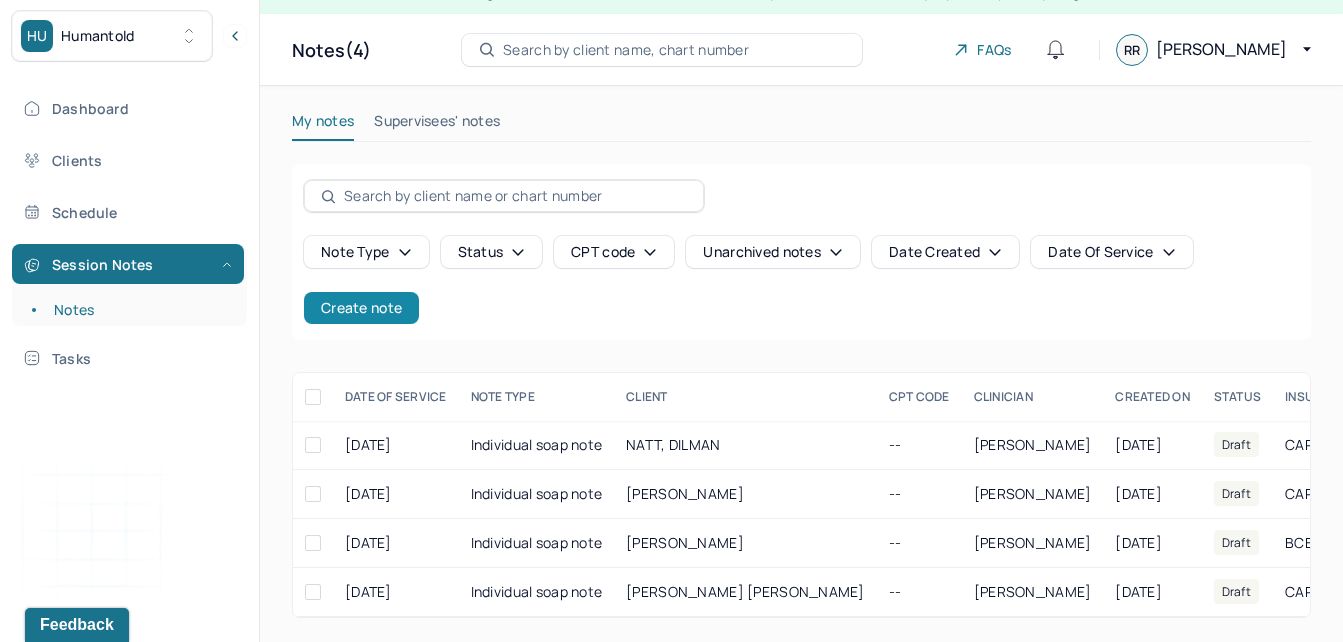 click on "Create note" at bounding box center (361, 308) 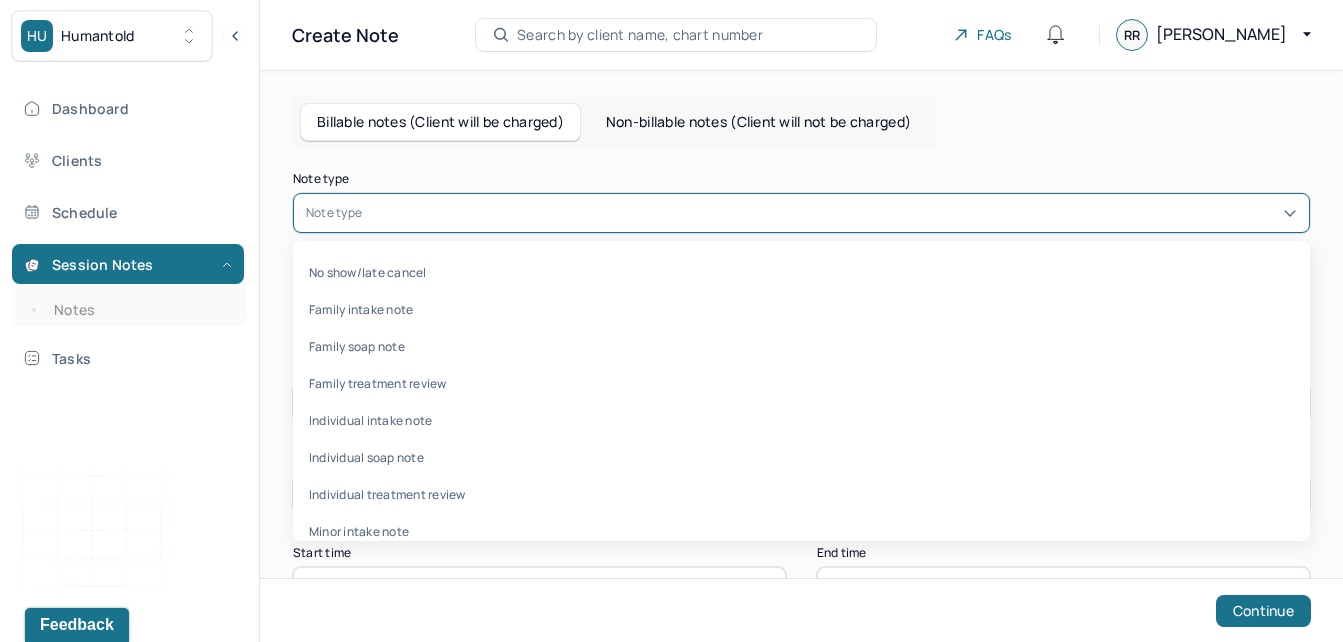 click at bounding box center (831, 213) 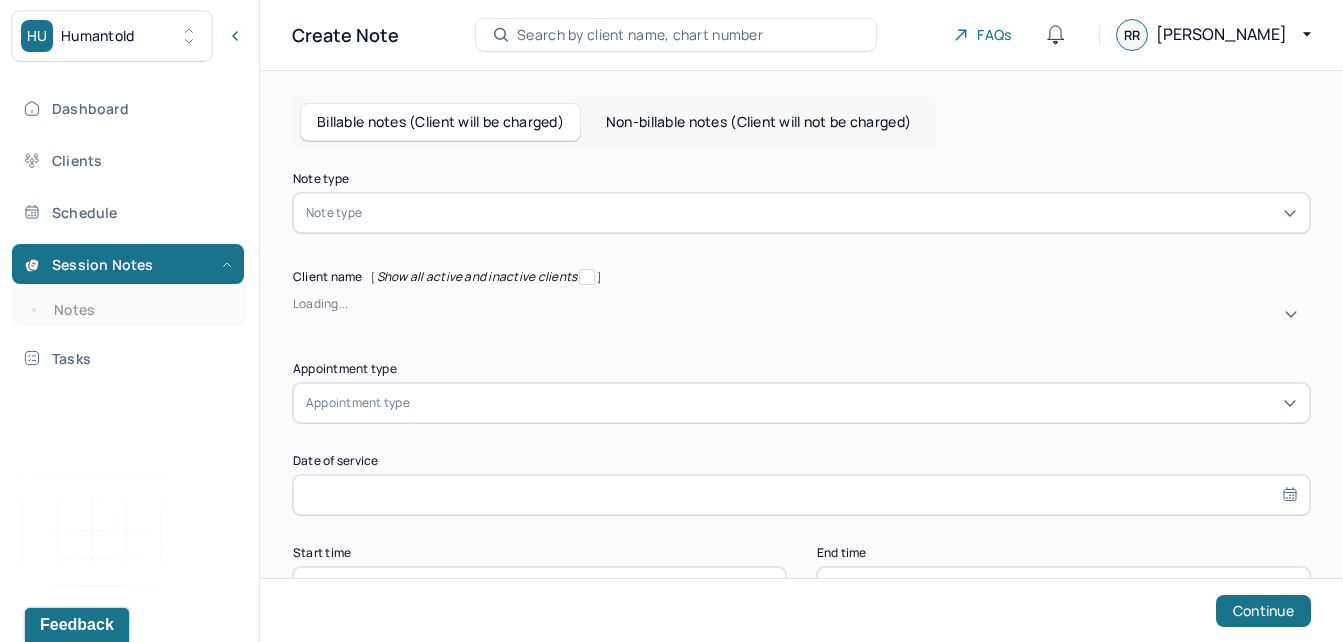 click on "Non-billable notes (Client will not be charged)" at bounding box center [758, 122] 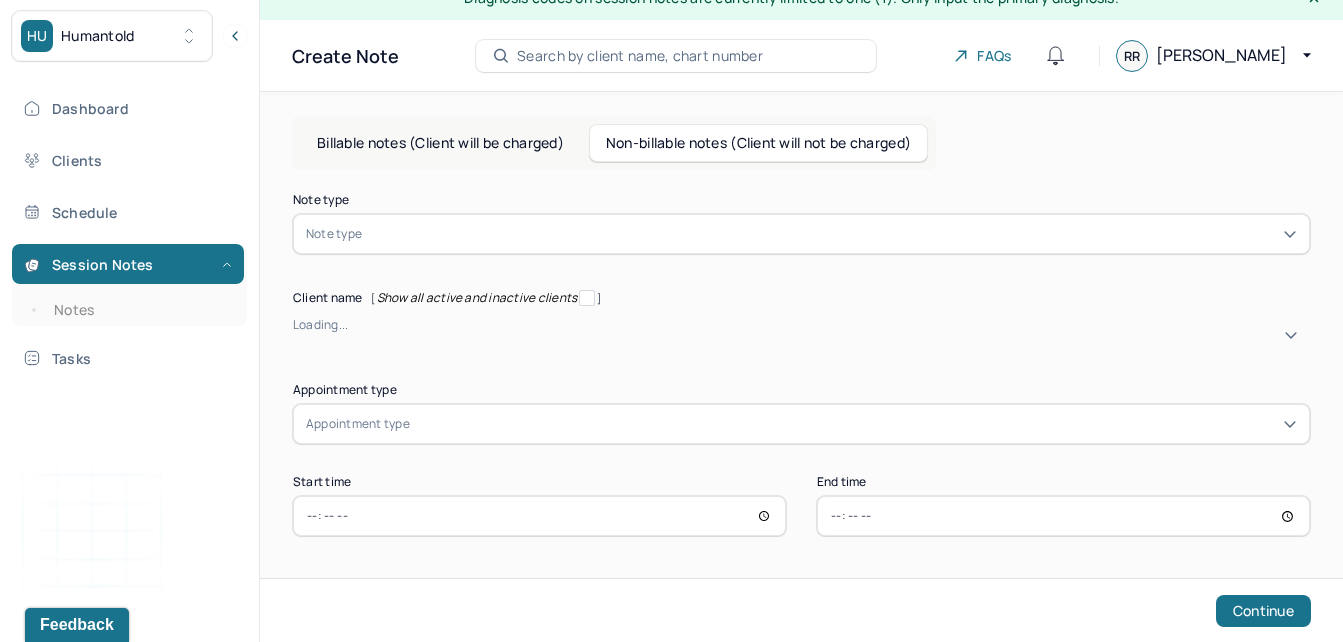 scroll, scrollTop: 30, scrollLeft: 0, axis: vertical 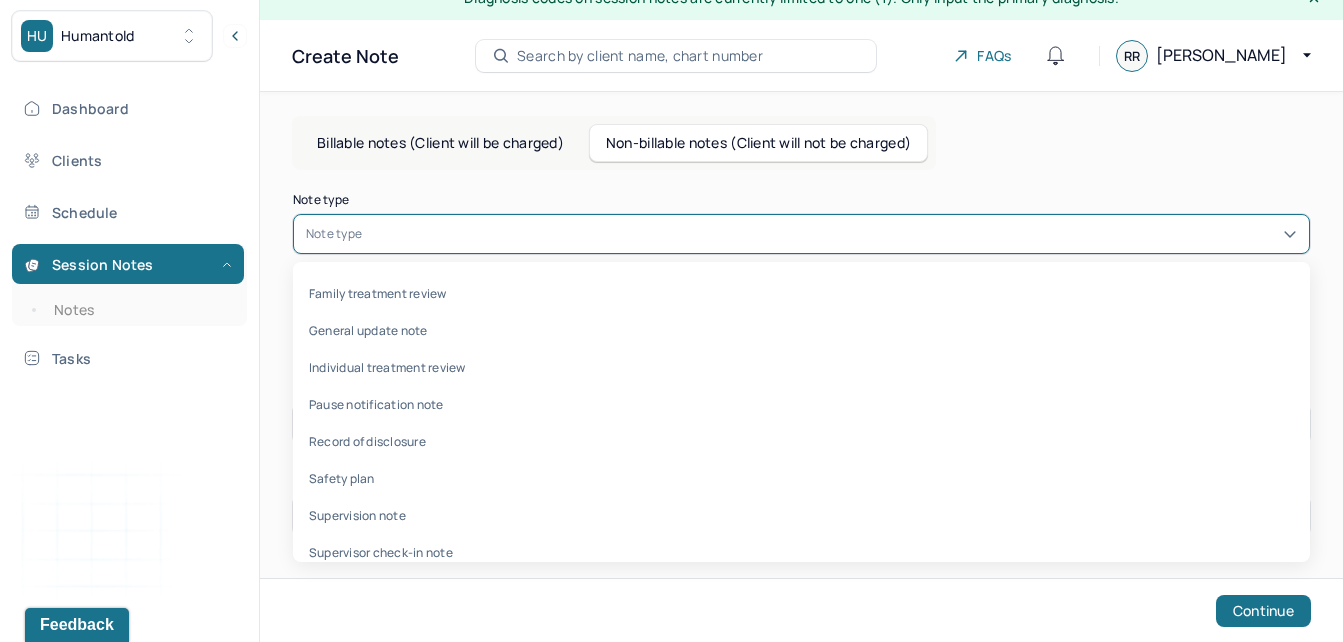 click at bounding box center (831, 234) 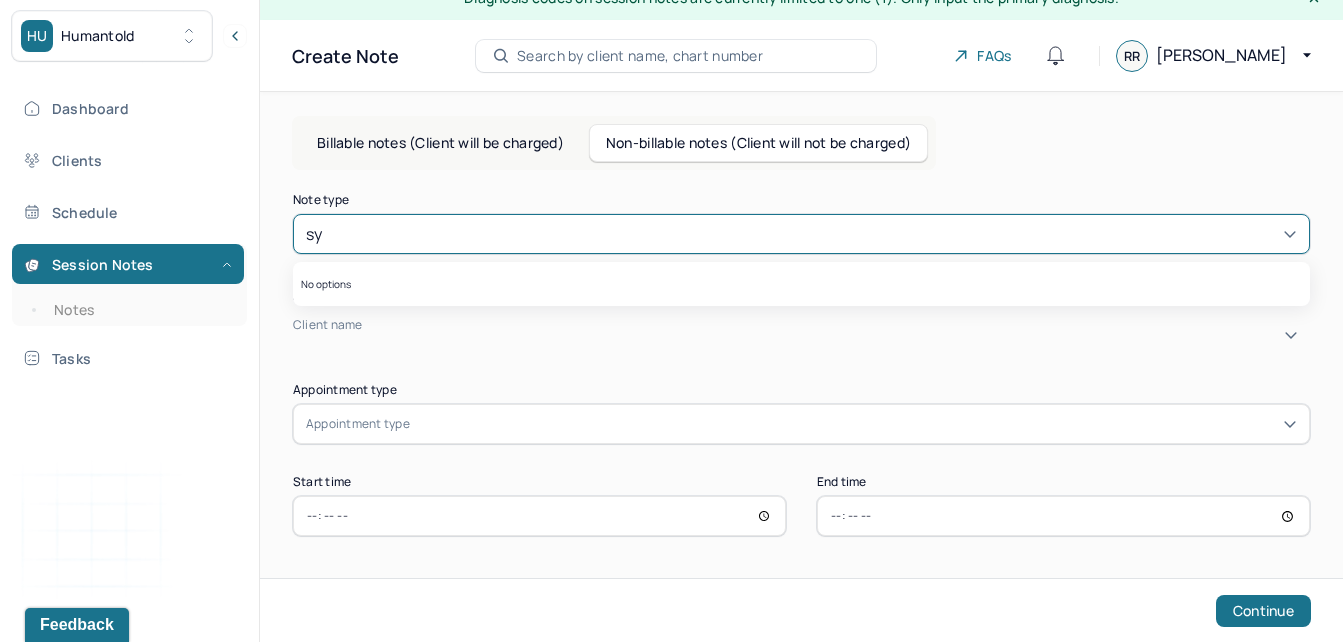 type on "s" 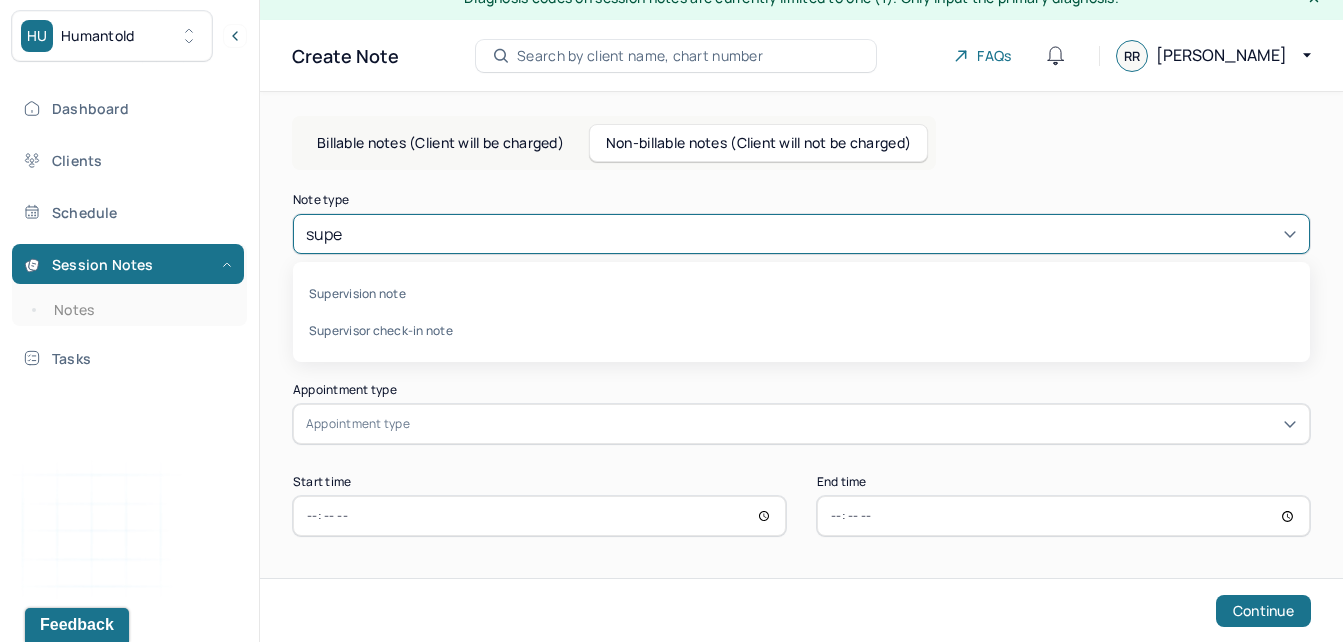 type on "super" 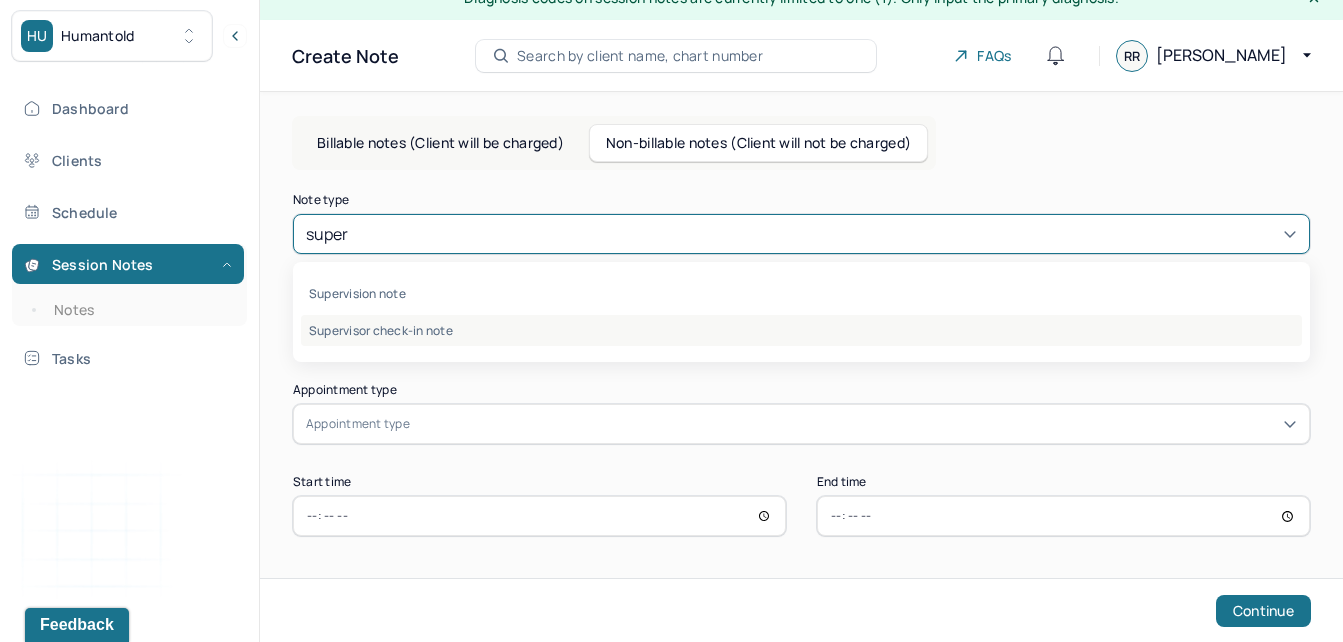 click on "Supervisor check-in note" at bounding box center [801, 330] 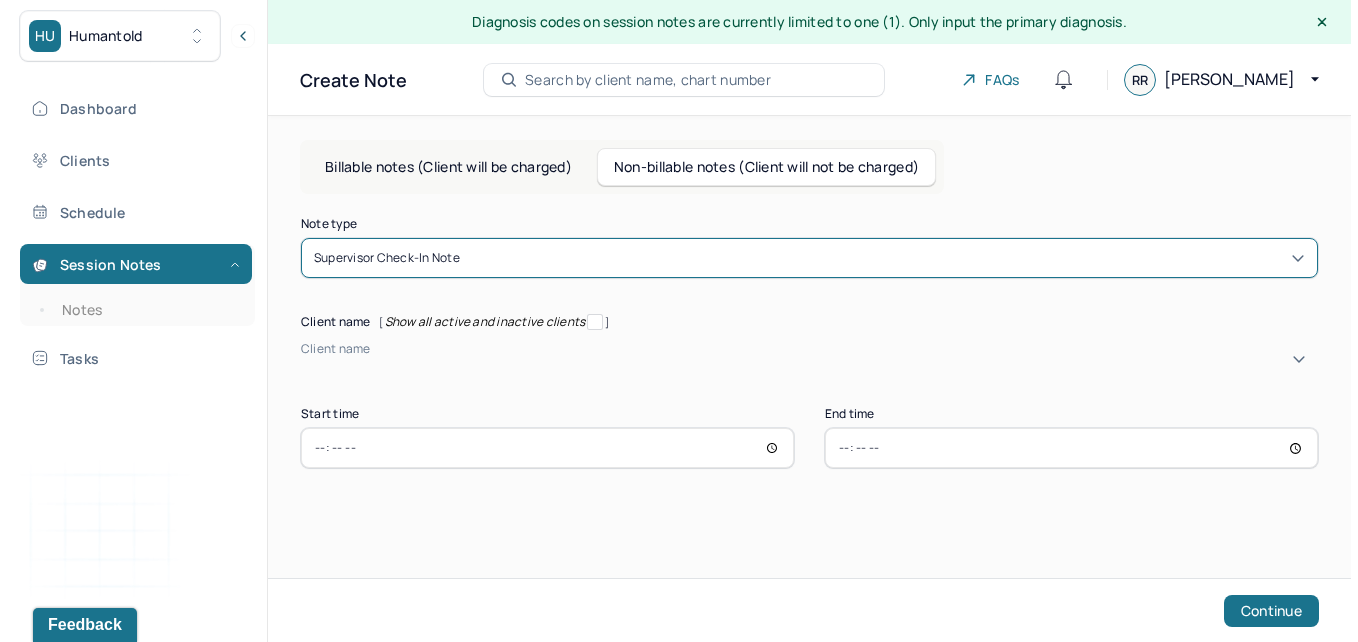 scroll, scrollTop: 0, scrollLeft: 0, axis: both 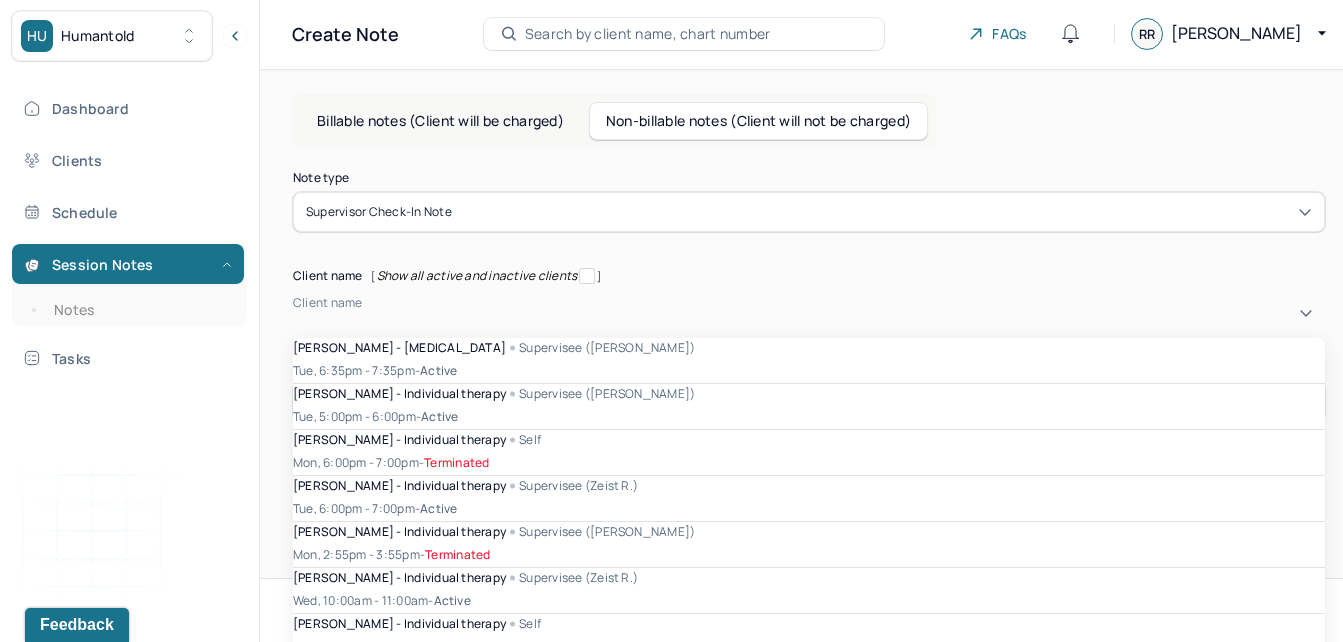 click on "48 results available. Use Up and Down to choose options, press Enter to select the currently focused option, press Escape to exit the menu, press Tab to select the option and exit the menu. Client name [PERSON_NAME] - [MEDICAL_DATA] Supervisee ([PERSON_NAME])
Tue, 6:35pm - 7:35pm  -  active [PERSON_NAME] - Individual therapy Supervisee ([PERSON_NAME])
Tue, 5:00pm - 6:00pm  -  active [PERSON_NAME] - Individual therapy Self
Mon, 6:00pm - 7:00pm  -  Terminated [PERSON_NAME] - Individual therapy Supervisee (Zeist R.)
Tue, 6:00pm - 7:00pm  -  active [PERSON_NAME] - Individual therapy Supervisee ([PERSON_NAME])
Mon, 2:55pm - 3:55pm  -  Terminated [PERSON_NAME] - Individual therapy Supervisee (Zeist R.)
Wed, 10:00am - 11:00am  -  active [PERSON_NAME] - Individual therapy Self
Wed, 1:00pm - 1:55pm  -  active [PERSON_NAME] - Individual therapy Mon, 6:00pm - 7:00pm  -  active  -   -" at bounding box center [809, 313] 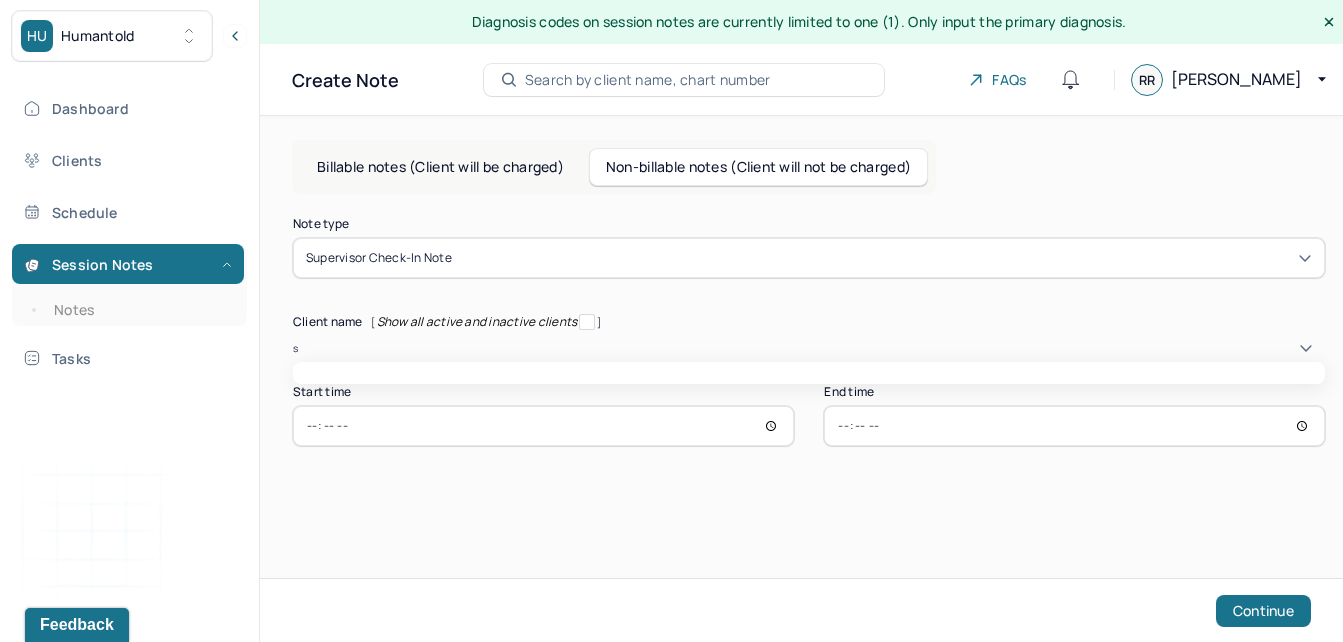 scroll, scrollTop: 0, scrollLeft: 0, axis: both 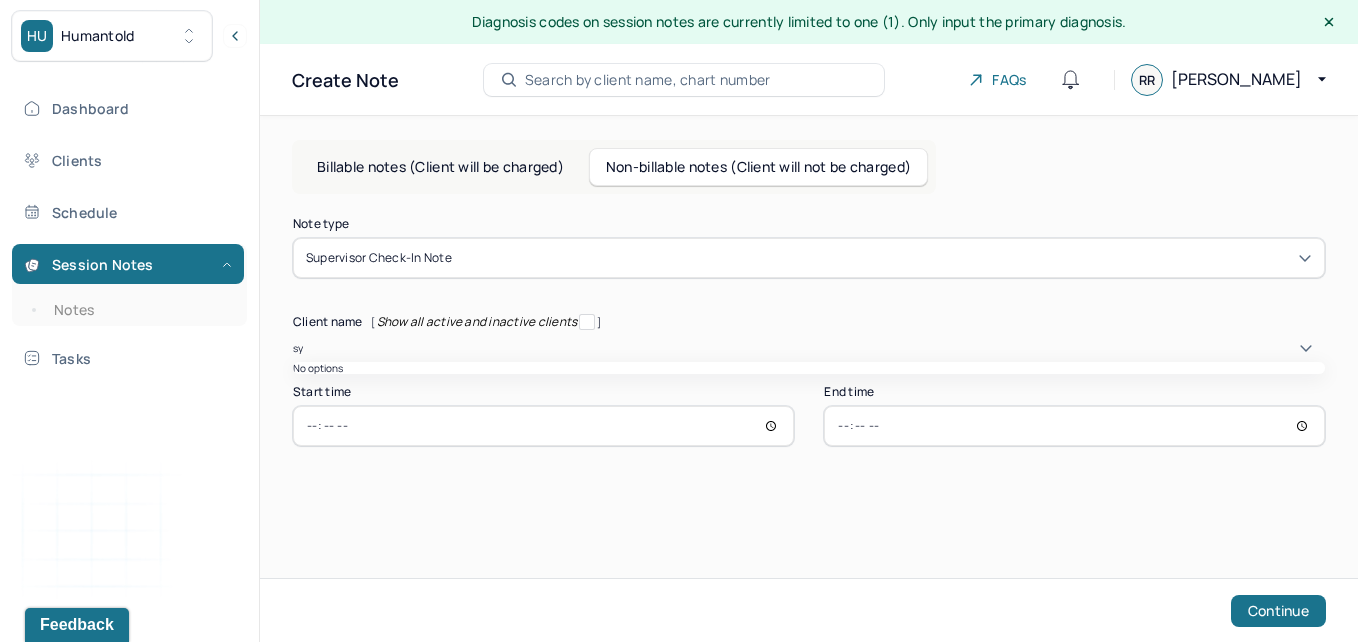 type on "sye" 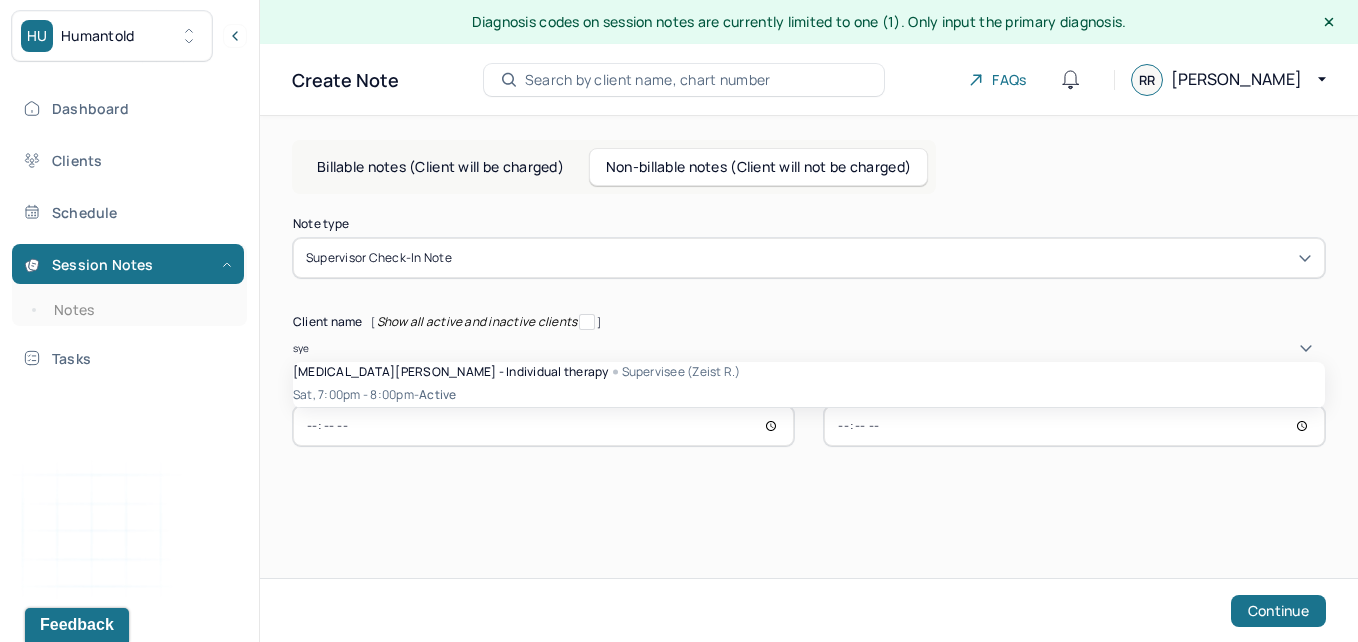 click on "Sat, 7:00pm - 8:00pm  -  active" at bounding box center (809, 395) 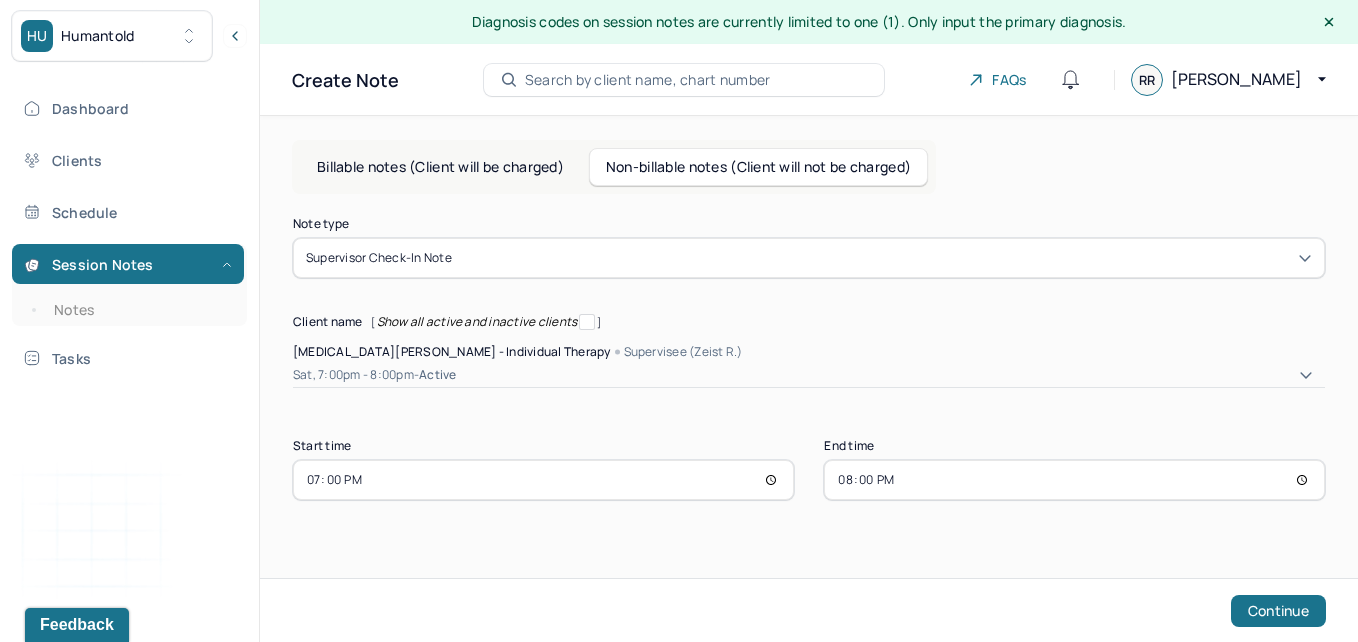 click on "19:00" at bounding box center [543, 480] 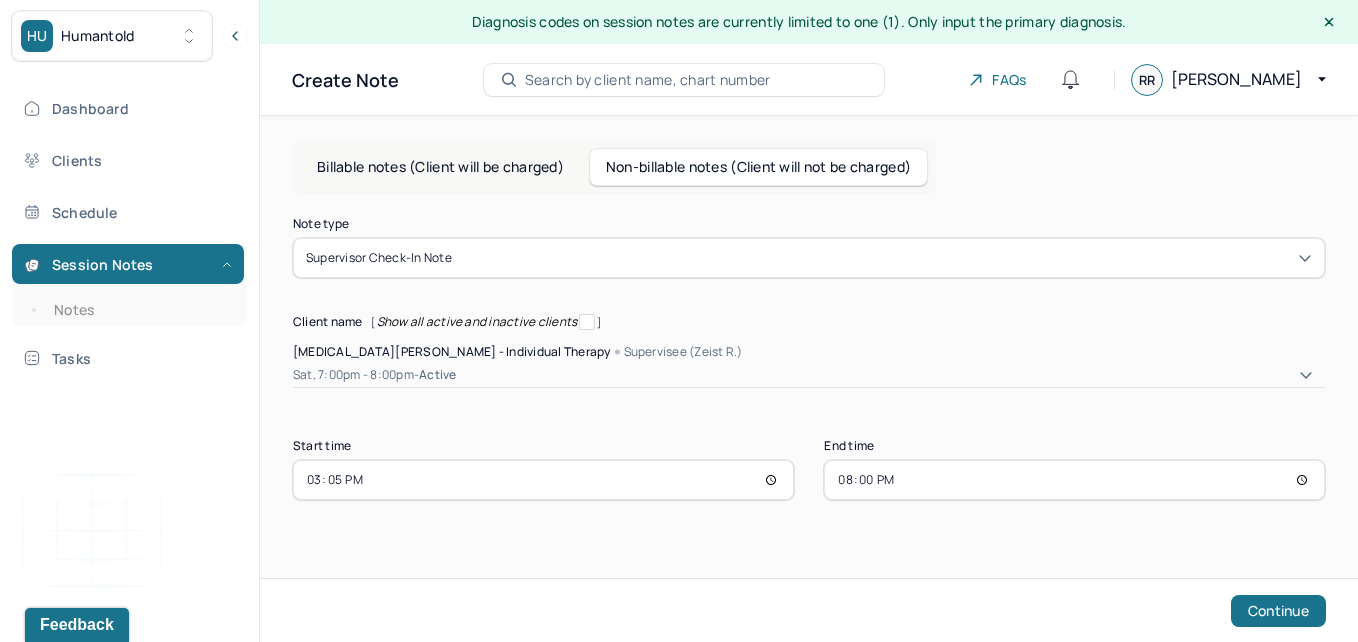 click on "15:05" at bounding box center (543, 480) 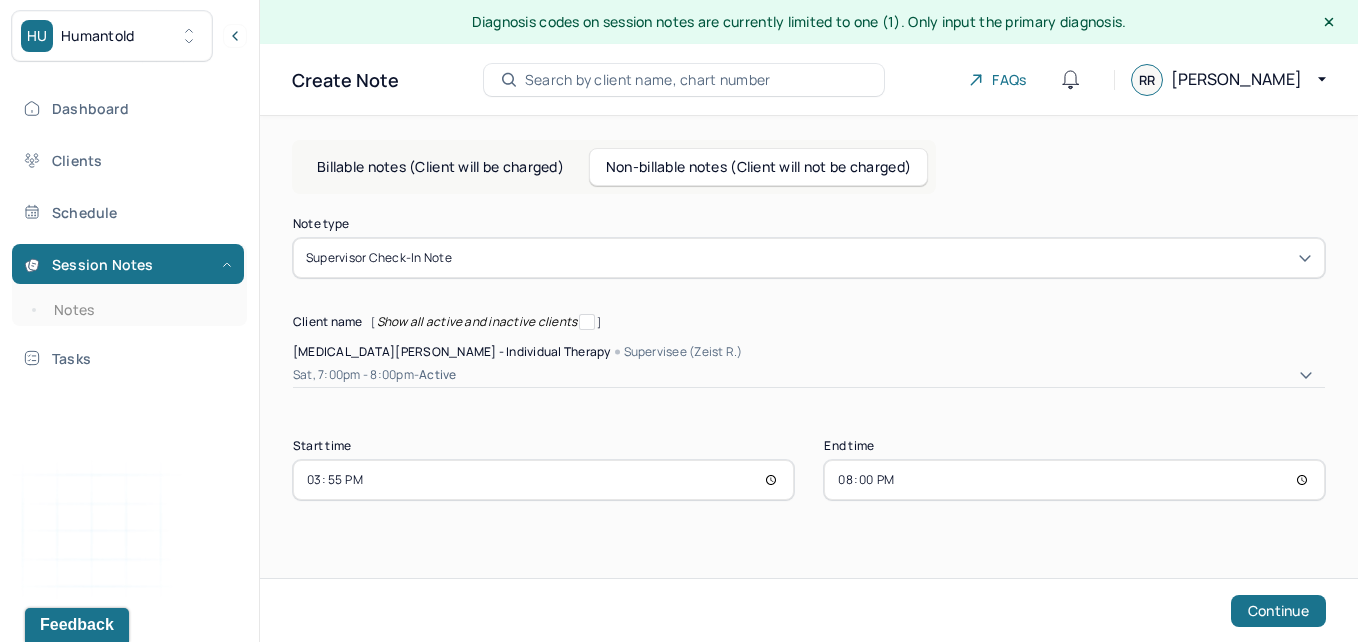 click on "15:55" at bounding box center [543, 480] 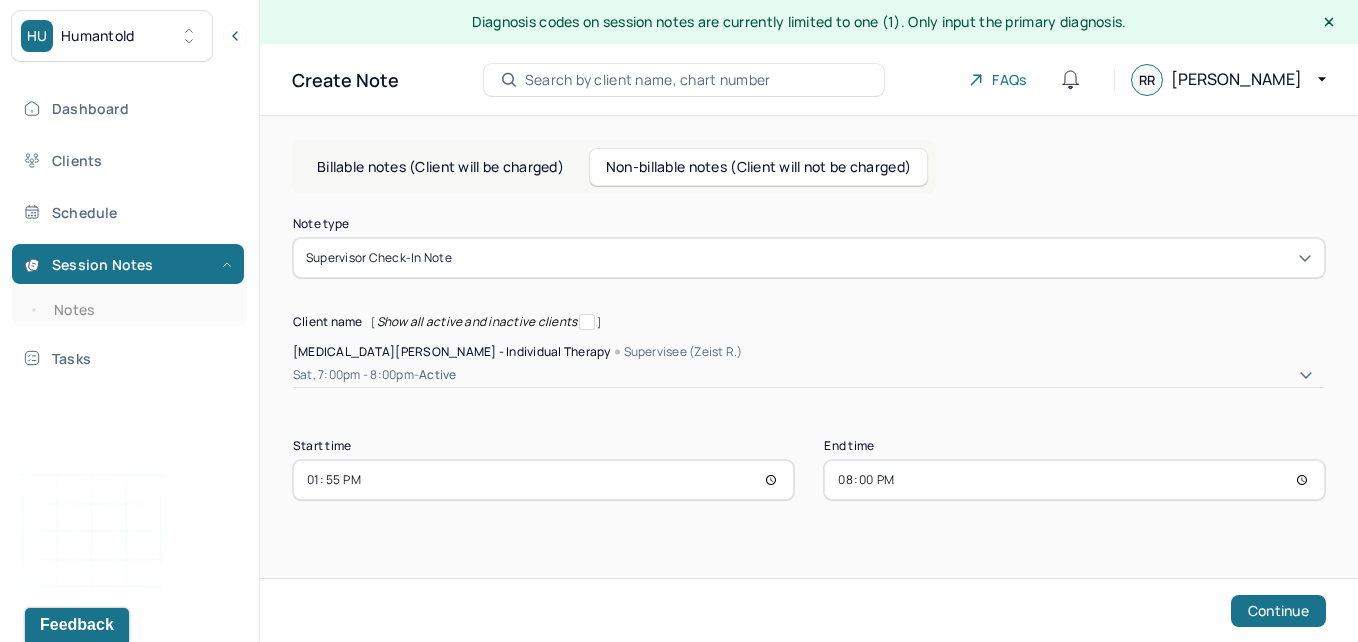 click on "20:00" at bounding box center (1074, 480) 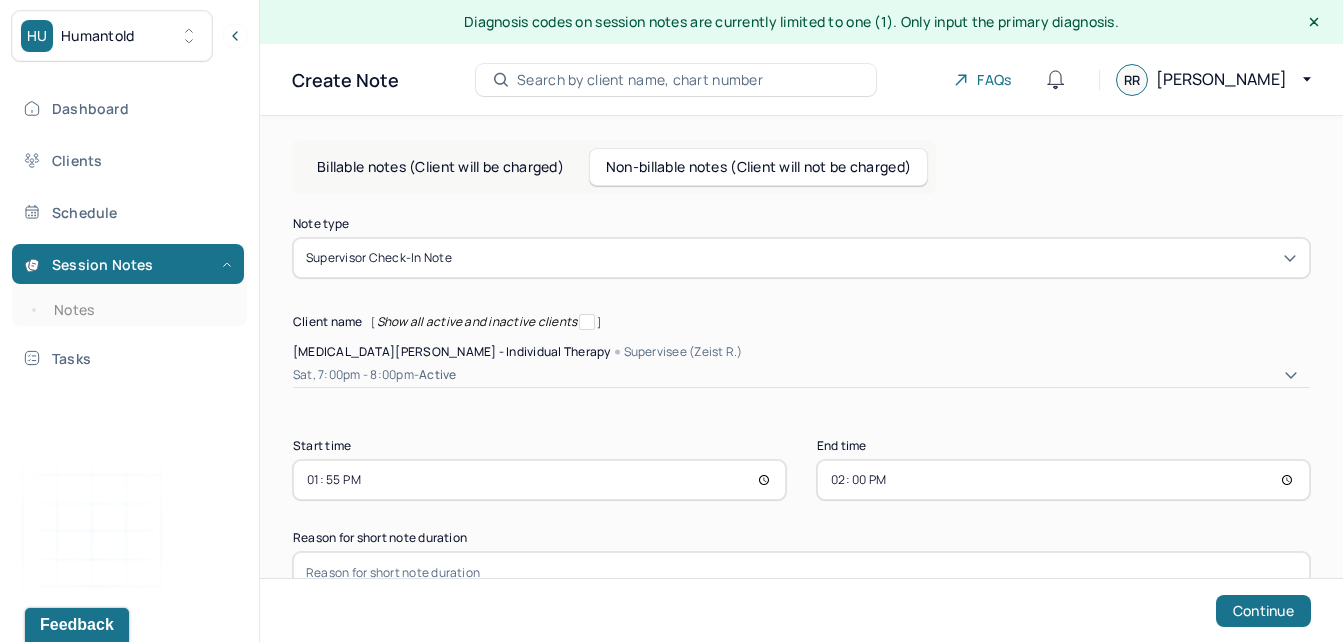 click at bounding box center [801, 572] 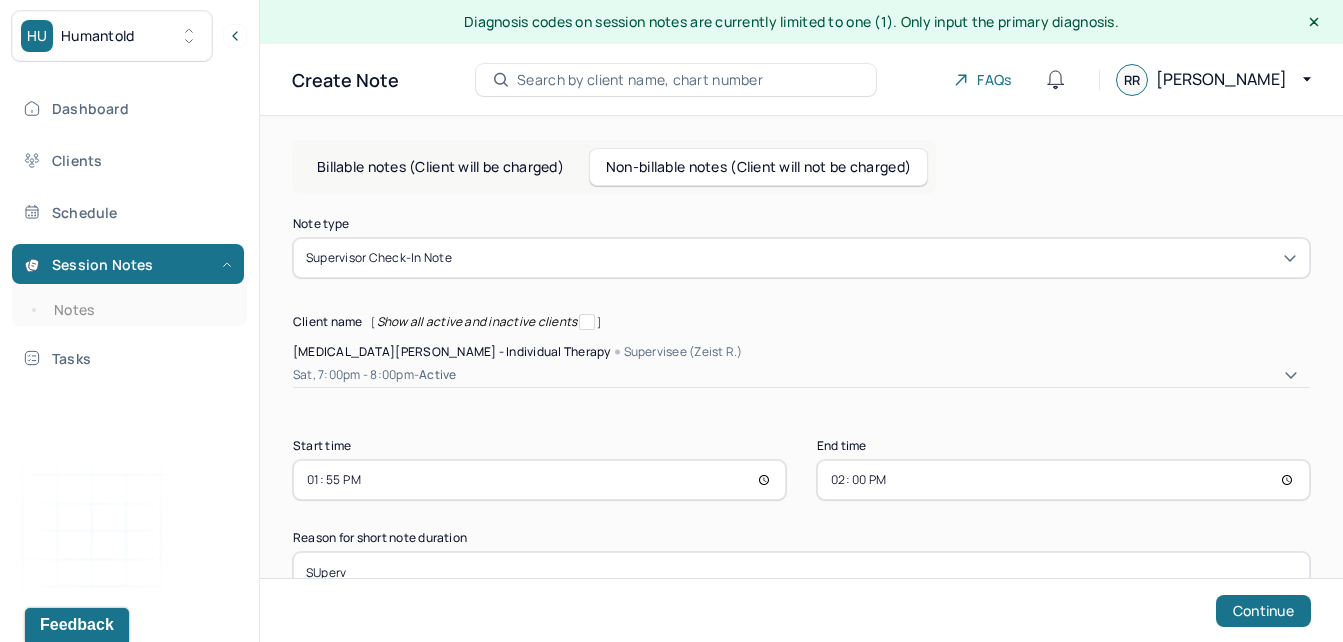 type on "Supervisor check in call" 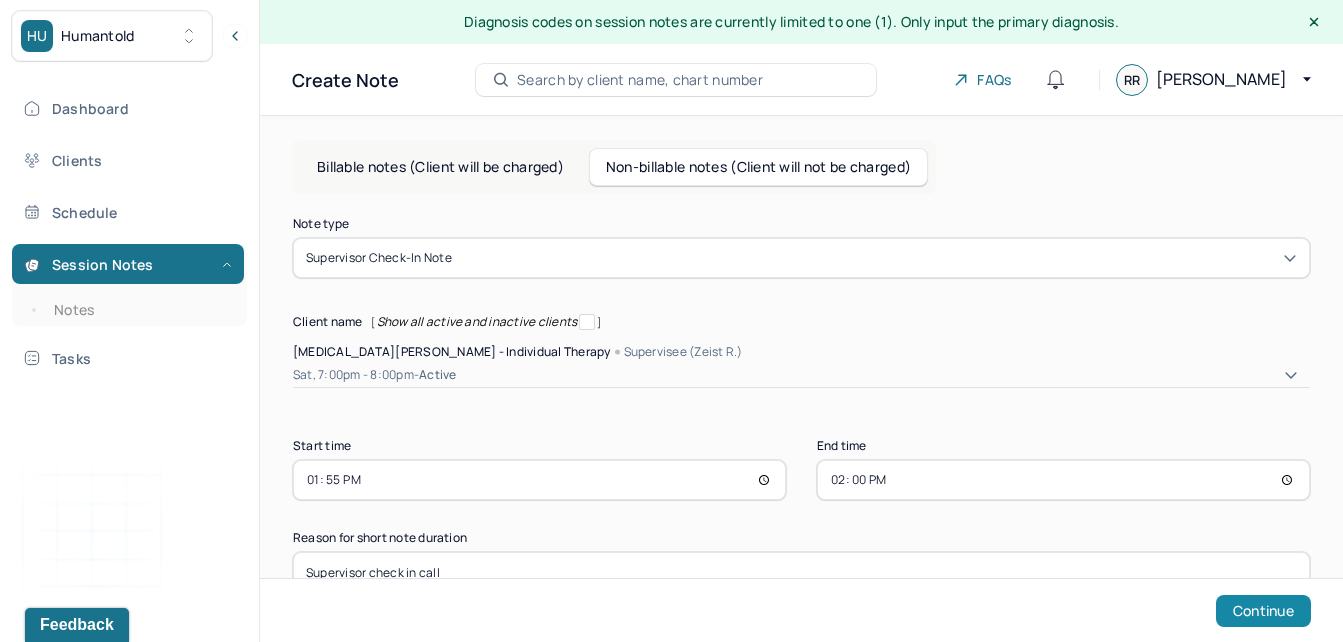 click on "Continue" at bounding box center [1263, 611] 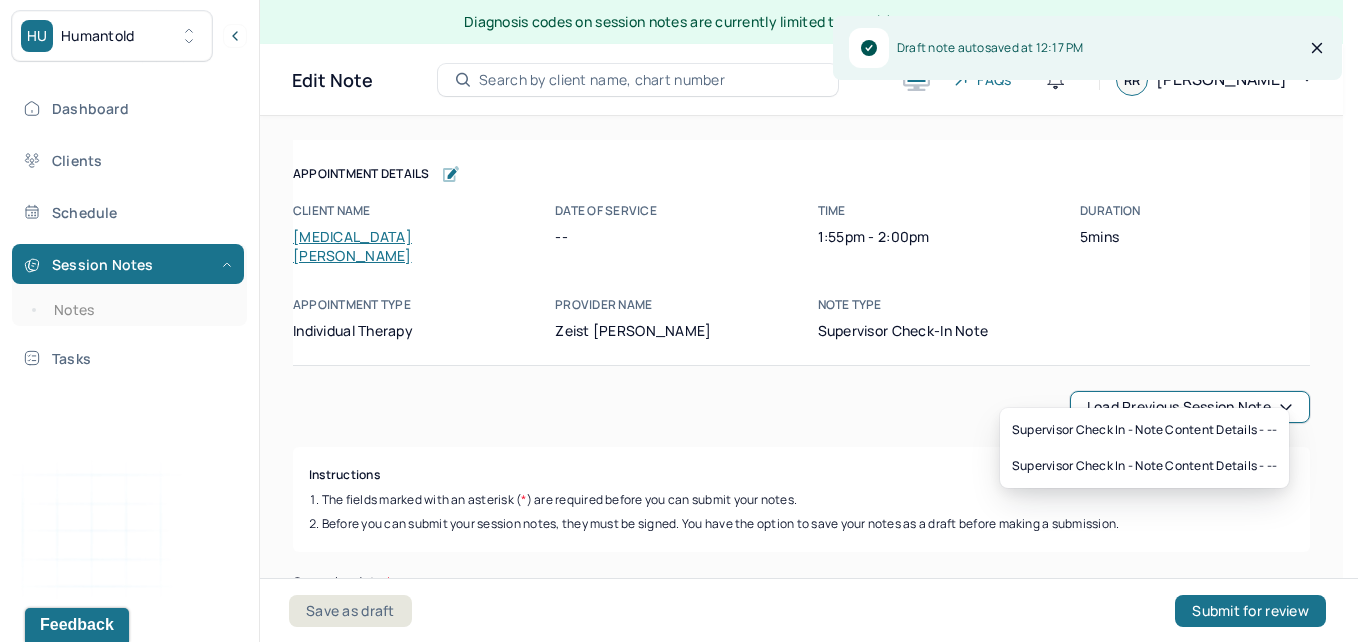 click on "Load previous session note" at bounding box center [1190, 407] 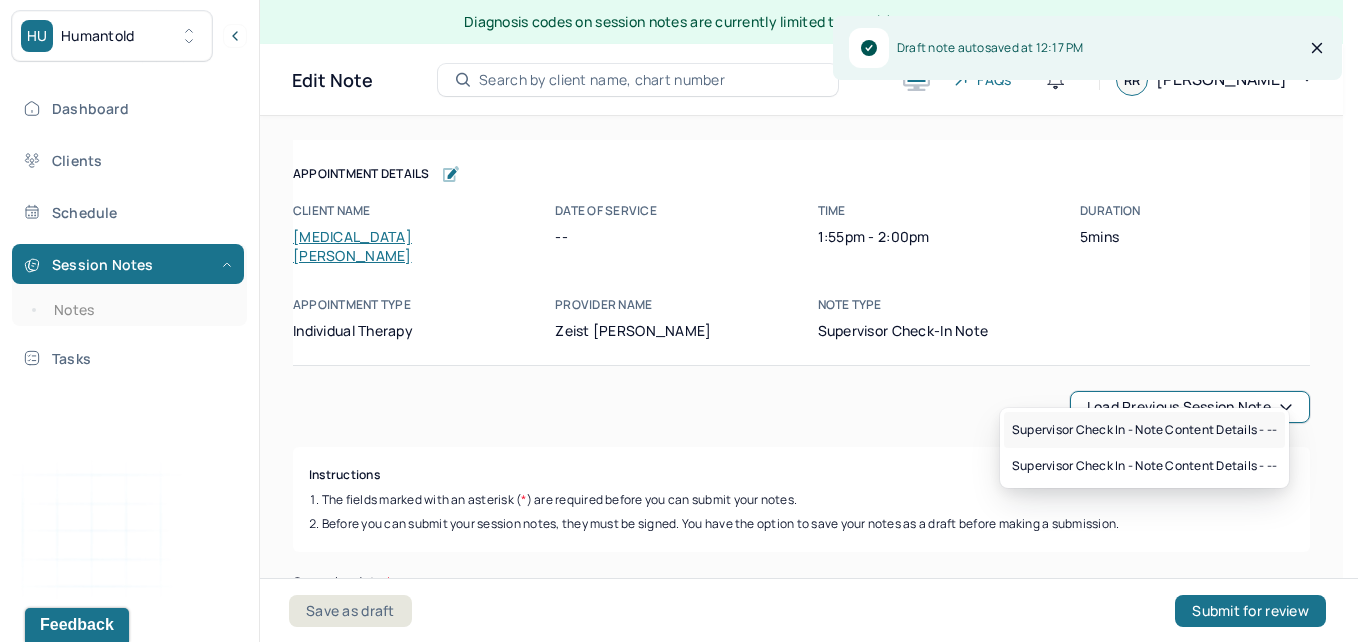 click on "Supervisor check in   - Note content Details -   --" at bounding box center (1144, 430) 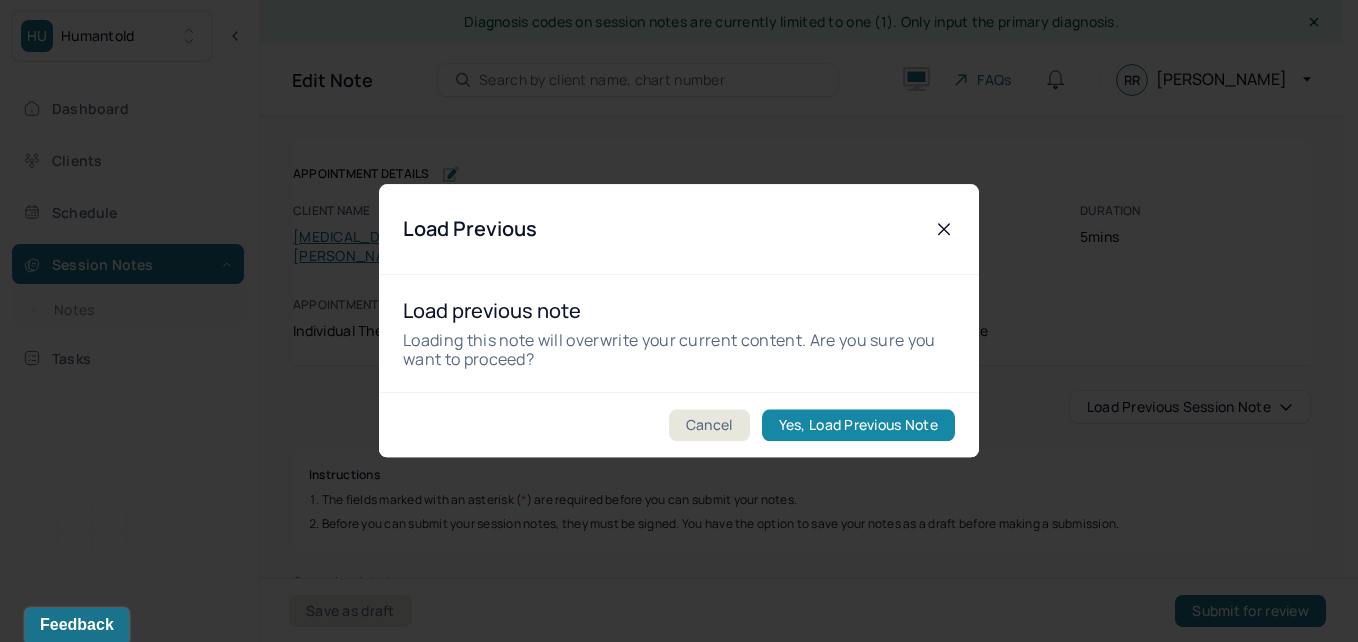 click on "Yes, Load Previous Note" at bounding box center [858, 426] 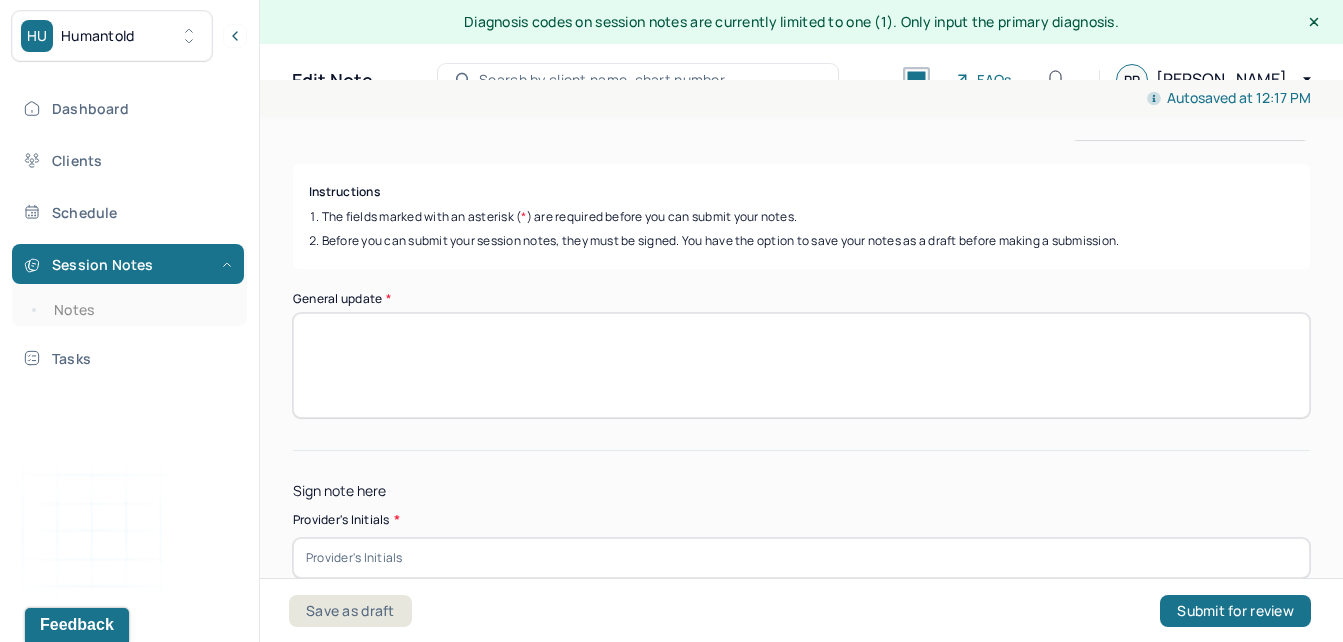 scroll, scrollTop: 0, scrollLeft: 0, axis: both 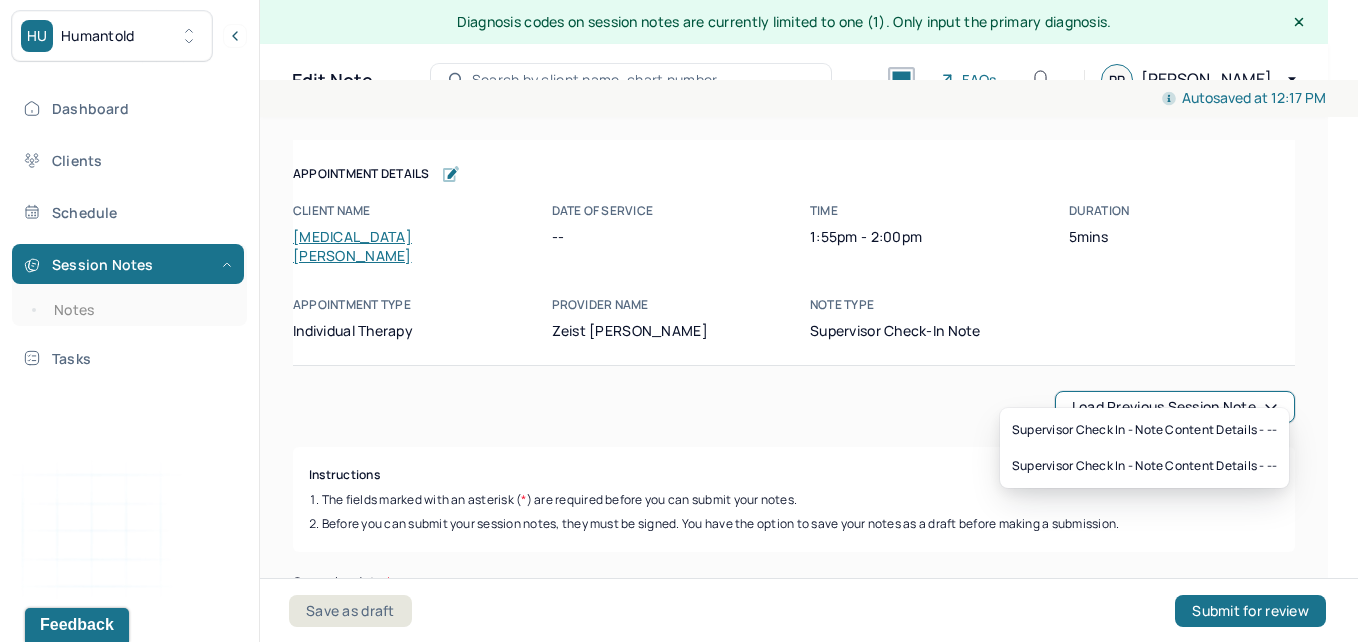 click on "Load previous session note" at bounding box center (1175, 407) 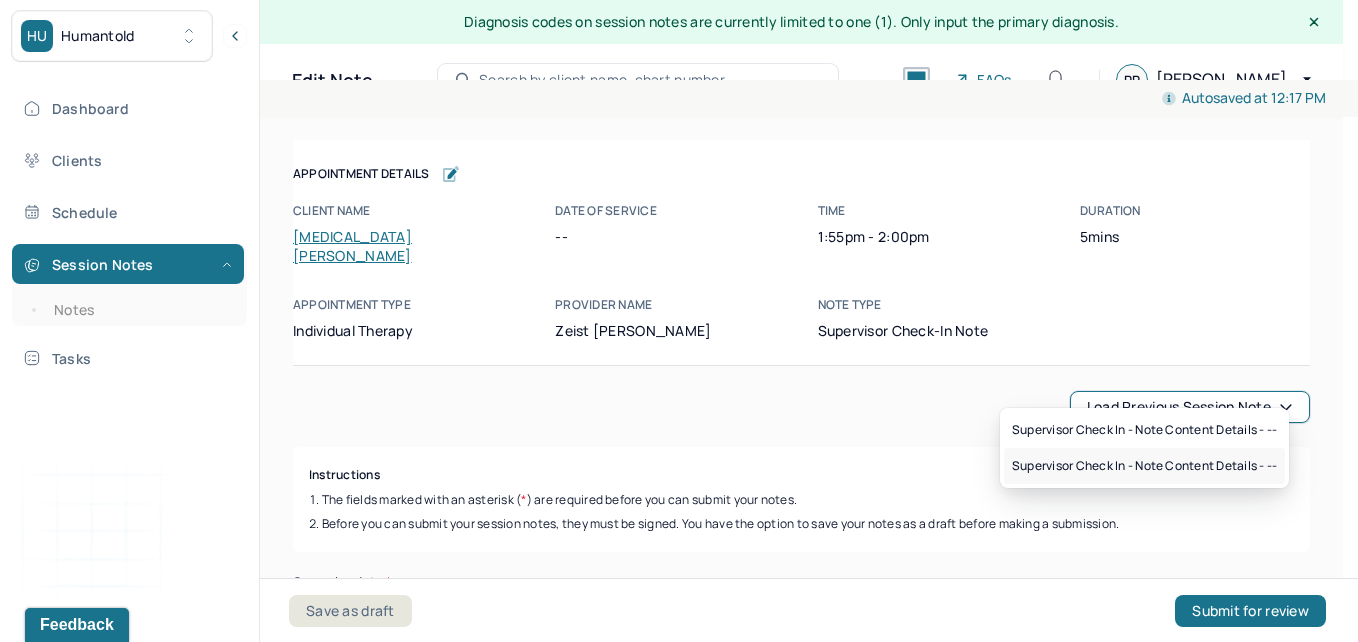 click on "Supervisor check in   - Note content Details -   --" at bounding box center [1144, 466] 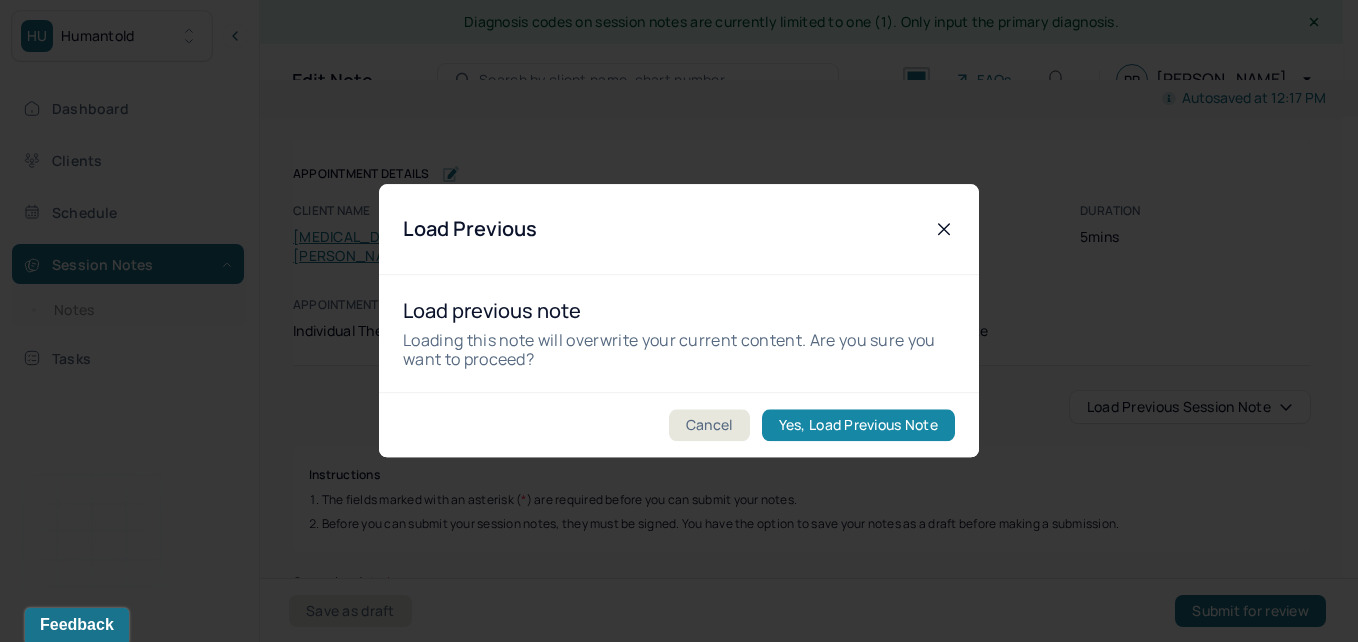 click on "Yes, Load Previous Note" at bounding box center [858, 426] 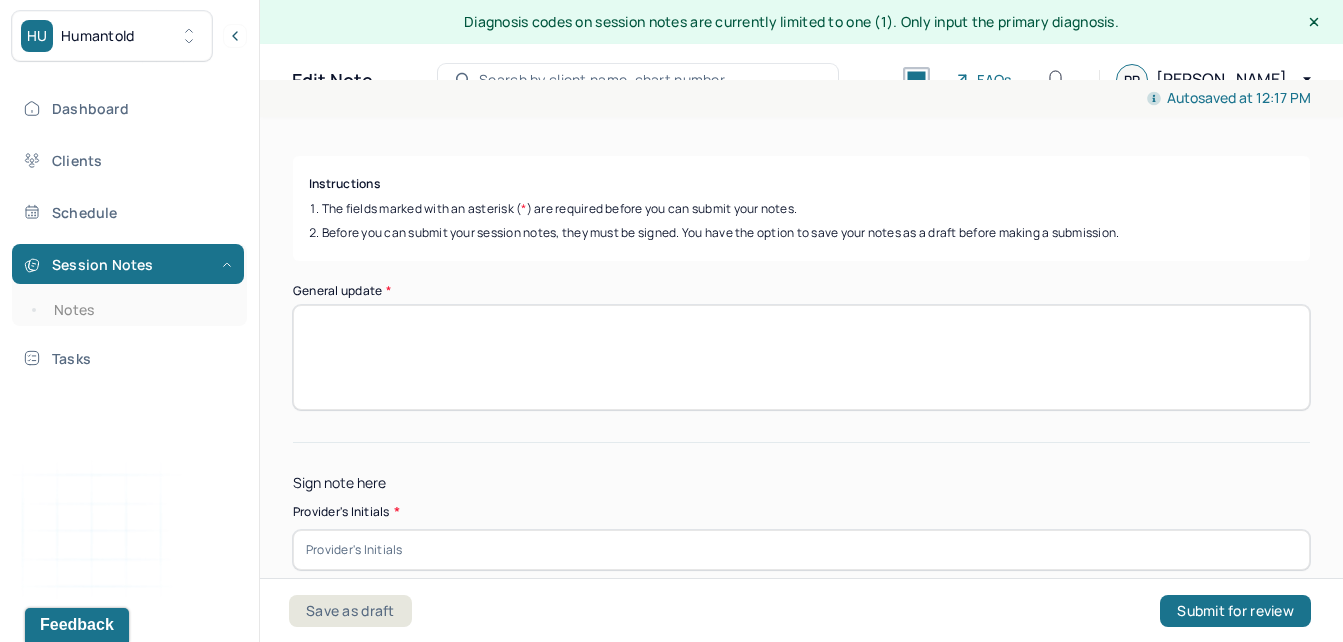scroll, scrollTop: 325, scrollLeft: 0, axis: vertical 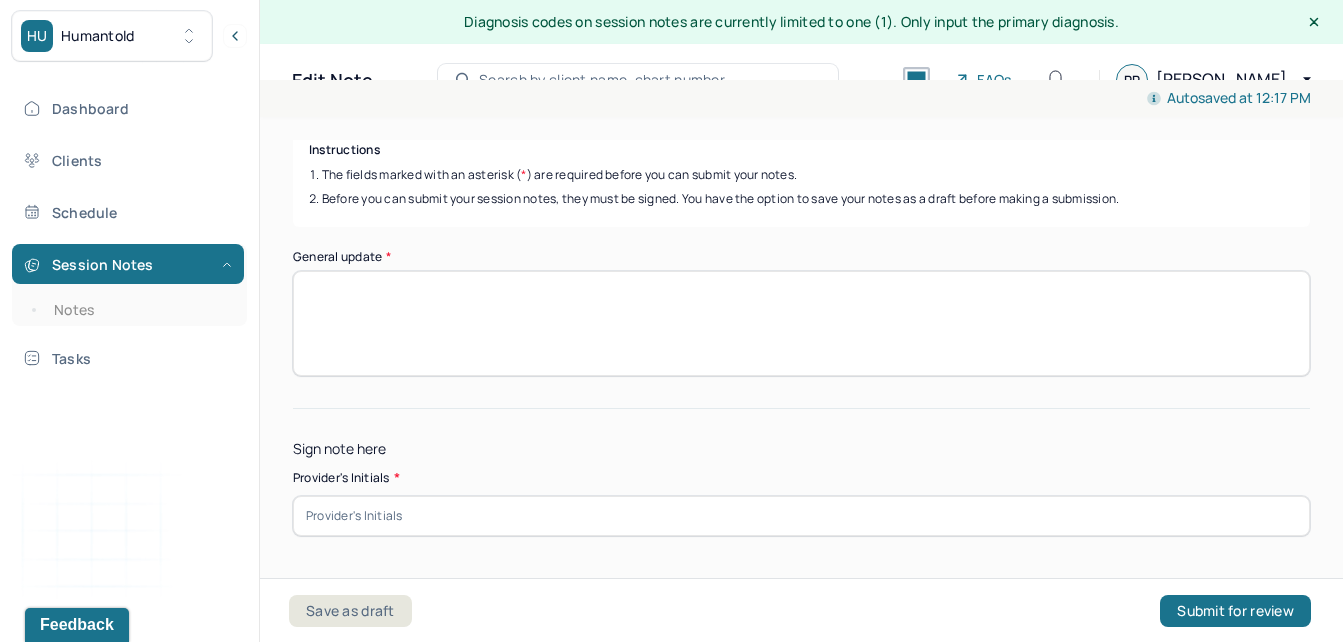 click on "General update *" at bounding box center (801, 323) 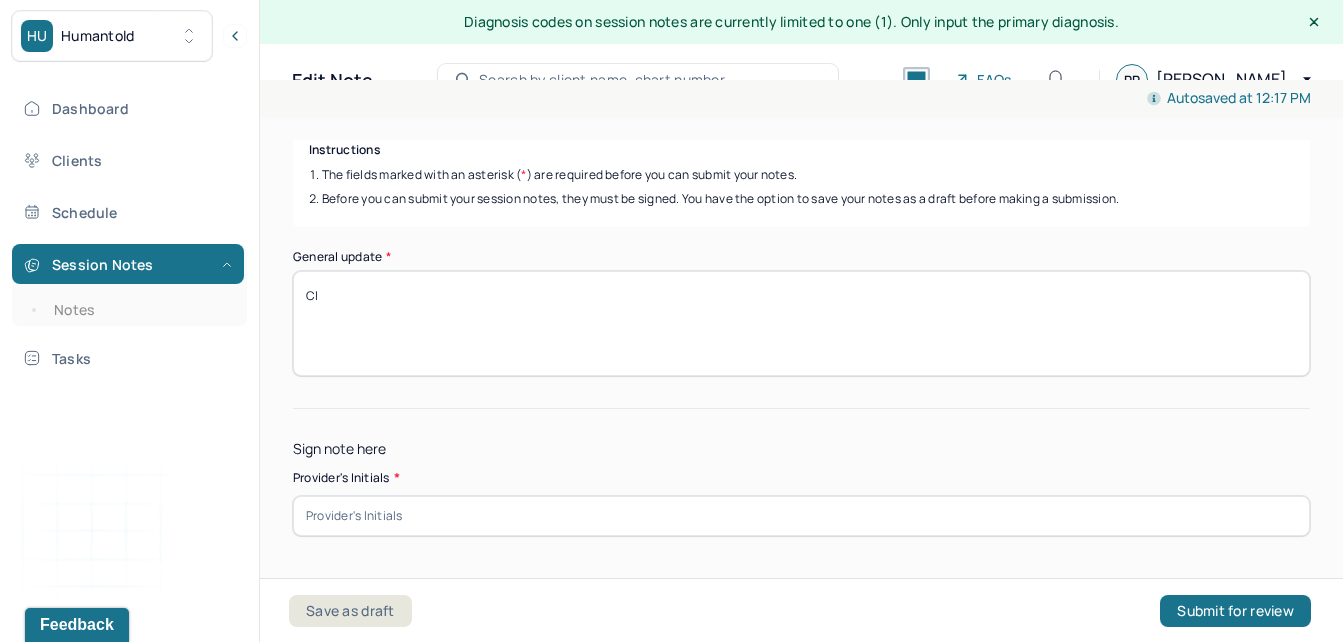 type on "C" 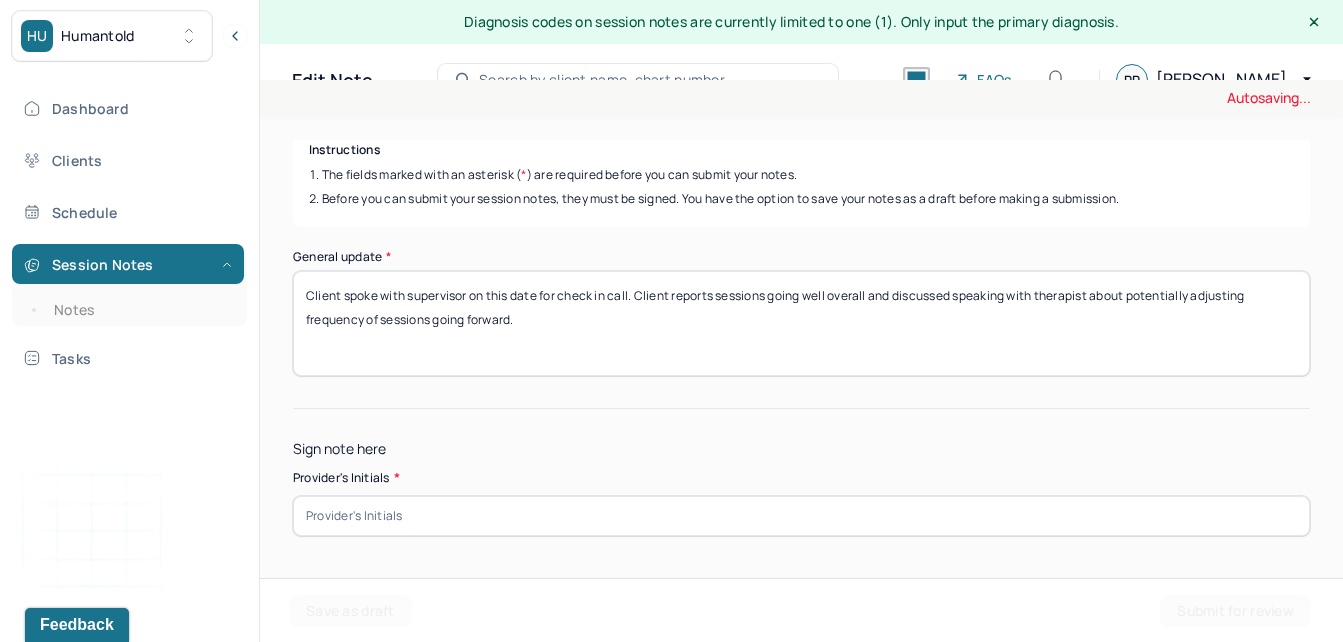 type on "Client spoke with supervisor on this date for check in call. Client reports sessions going well overall and discussed speaking with therapist about potentially adjusting frequency of sessions going forward." 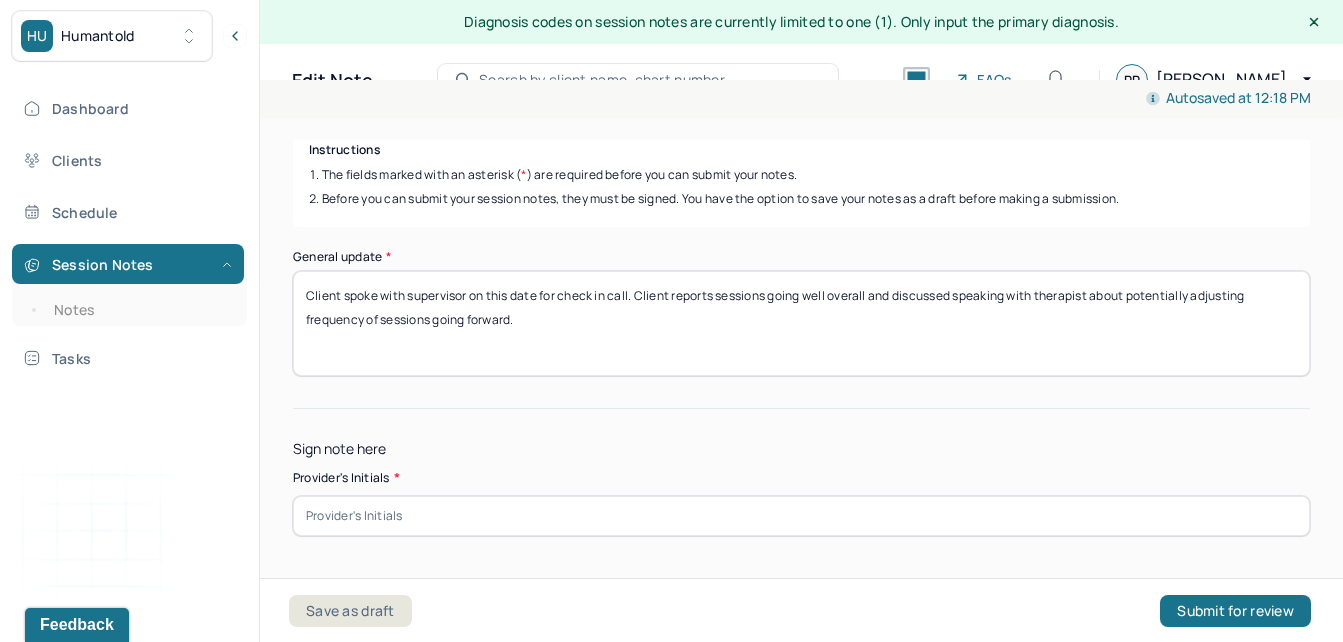 click at bounding box center (801, 516) 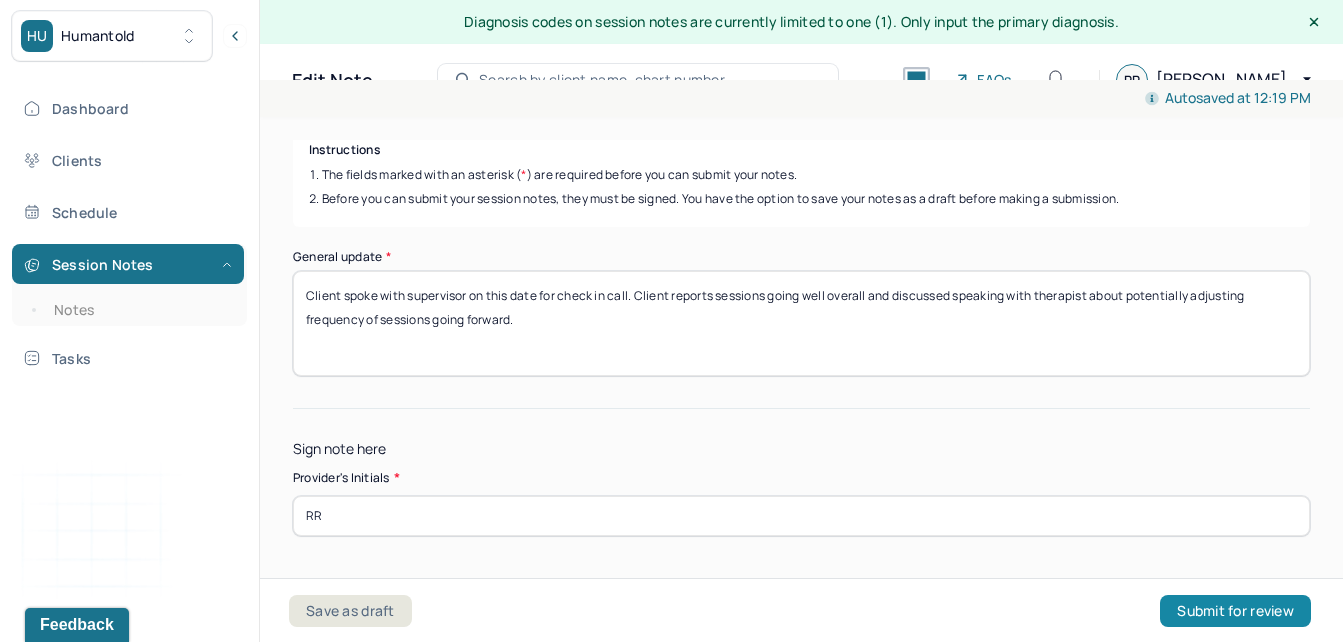 type on "RR" 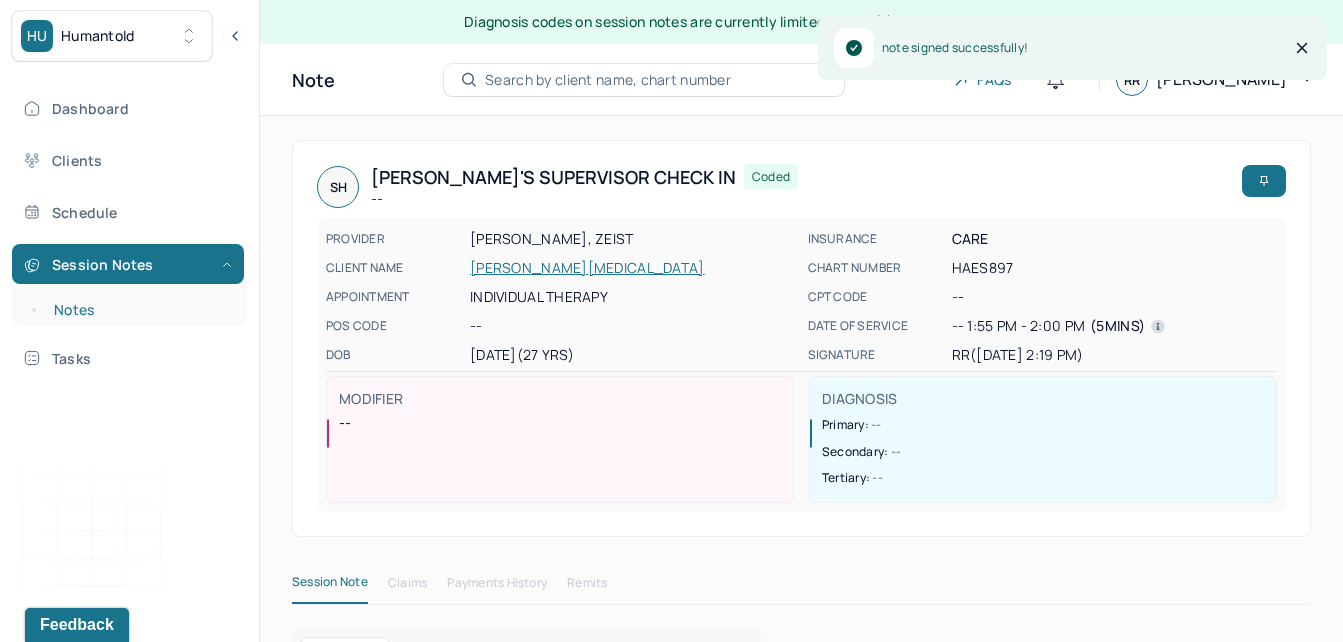 click on "Notes" at bounding box center [139, 310] 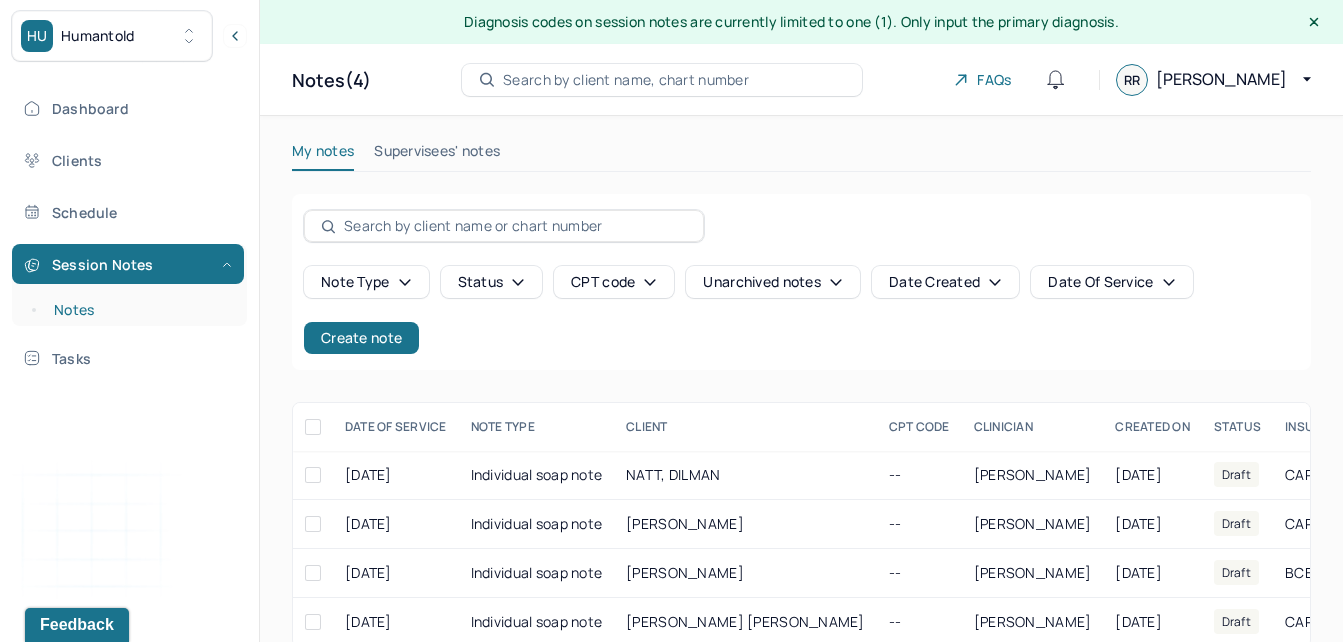 click on "Notes" at bounding box center [139, 310] 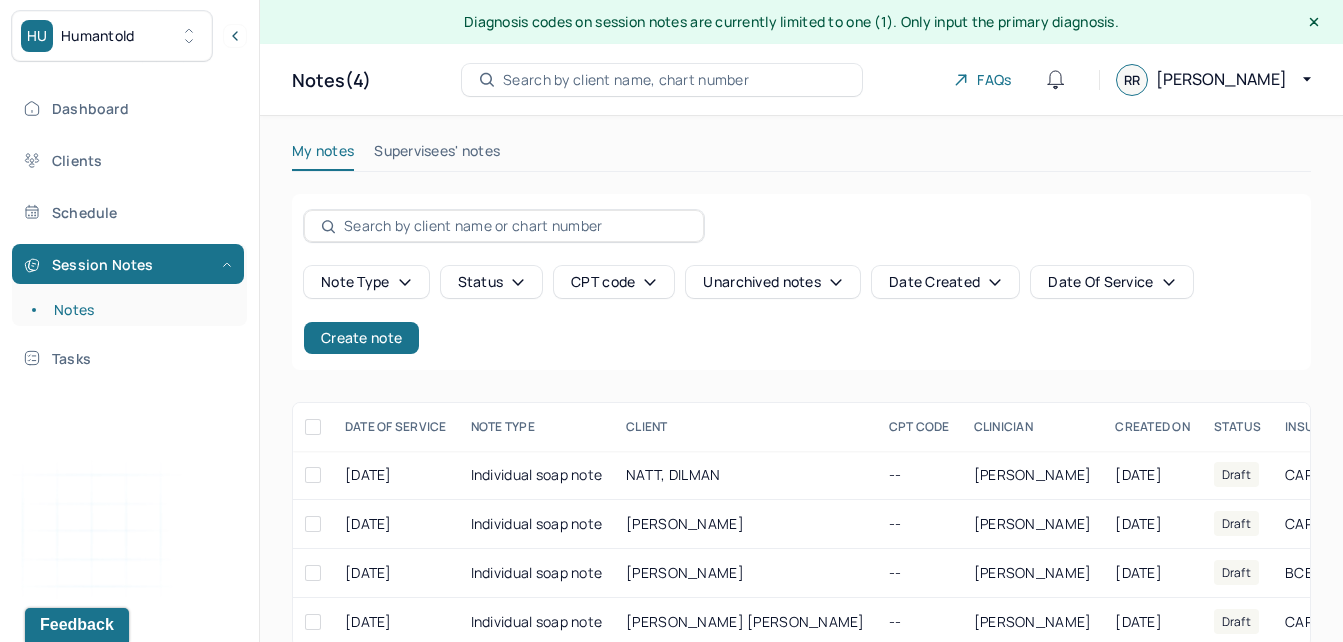 click on "Supervisees' notes" at bounding box center (437, 155) 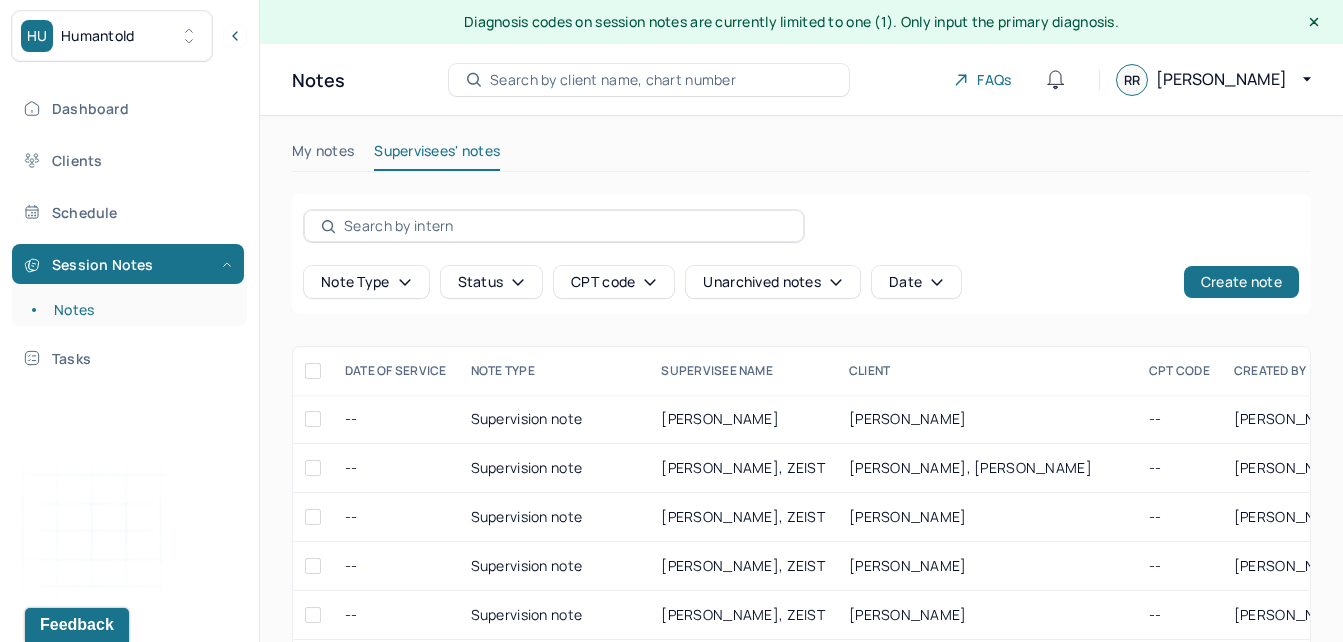 click on "Status" at bounding box center (492, 282) 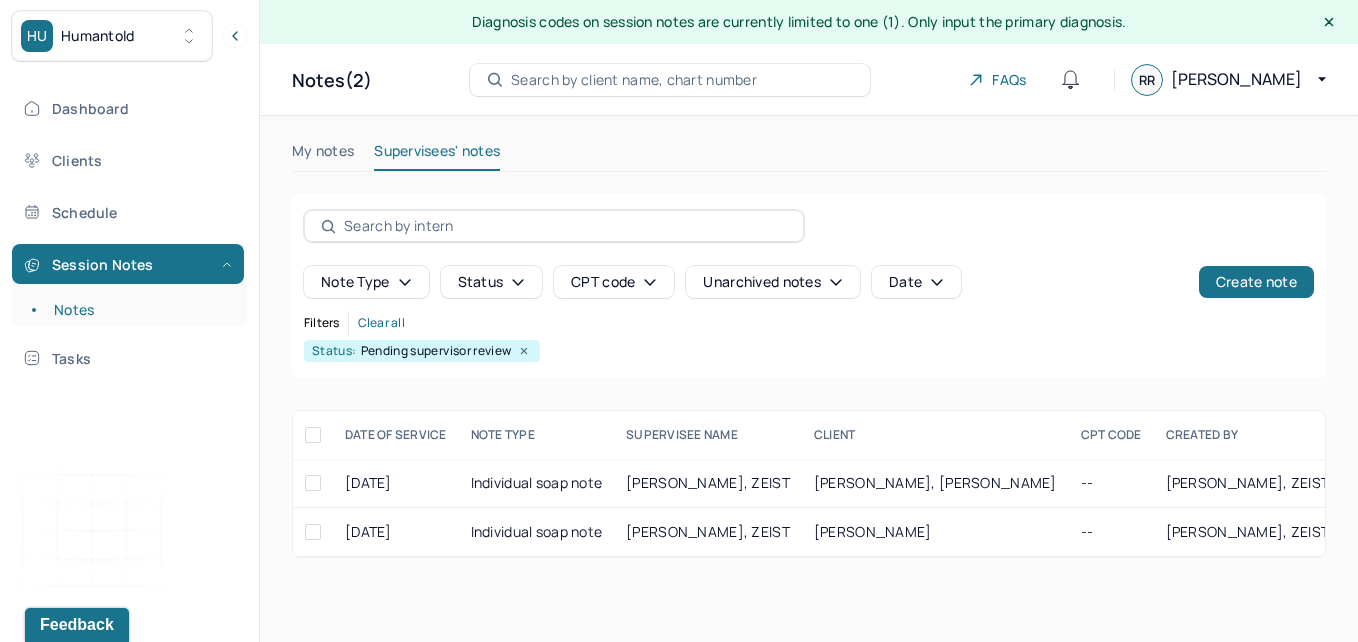 click on "Status" at bounding box center [492, 282] 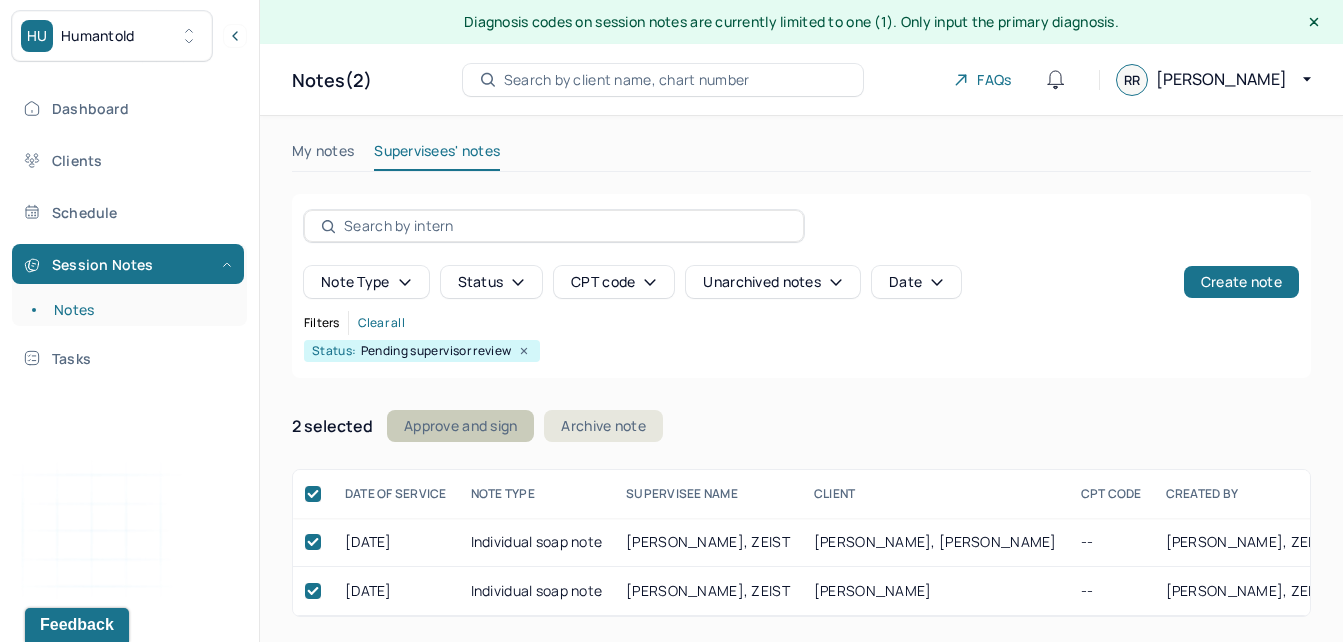 click on "Approve and sign" at bounding box center [460, 426] 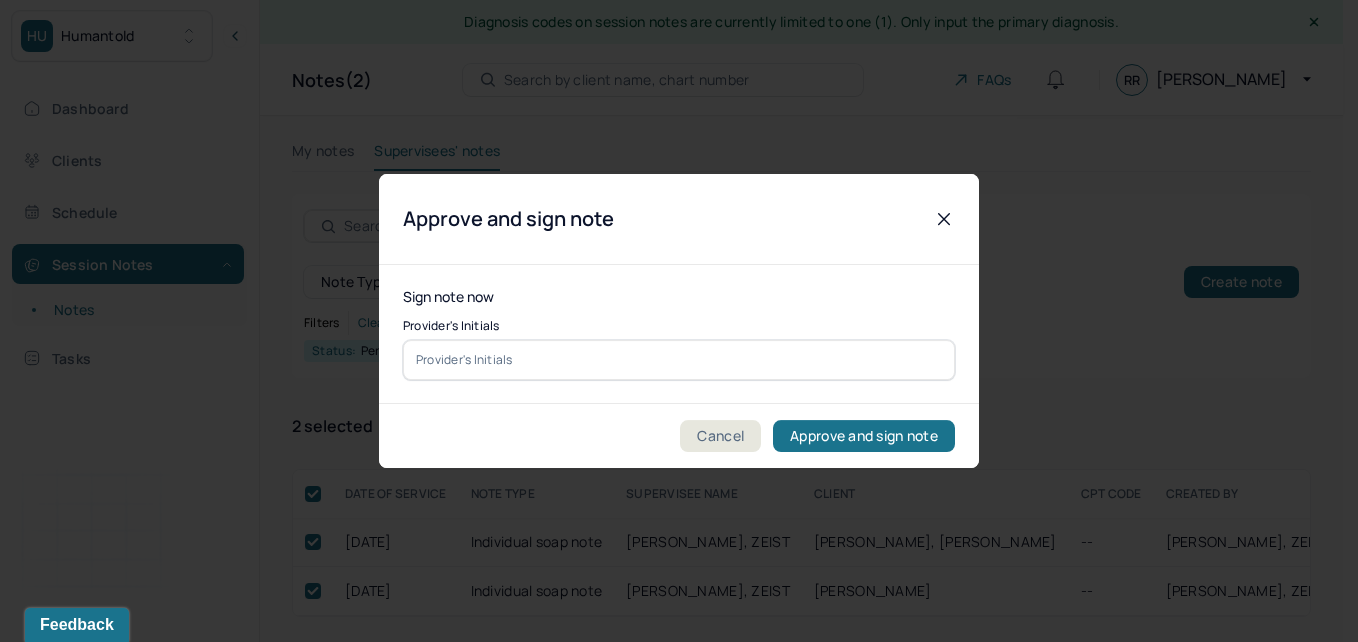 click at bounding box center [679, 360] 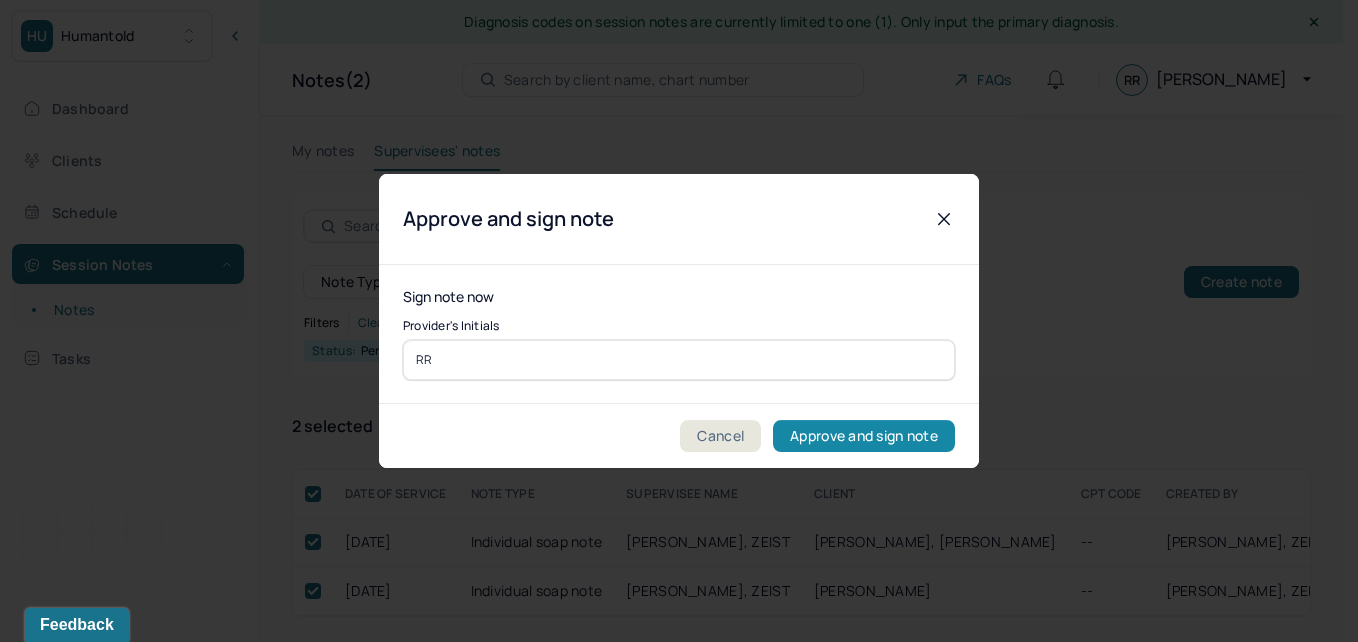 type on "RR" 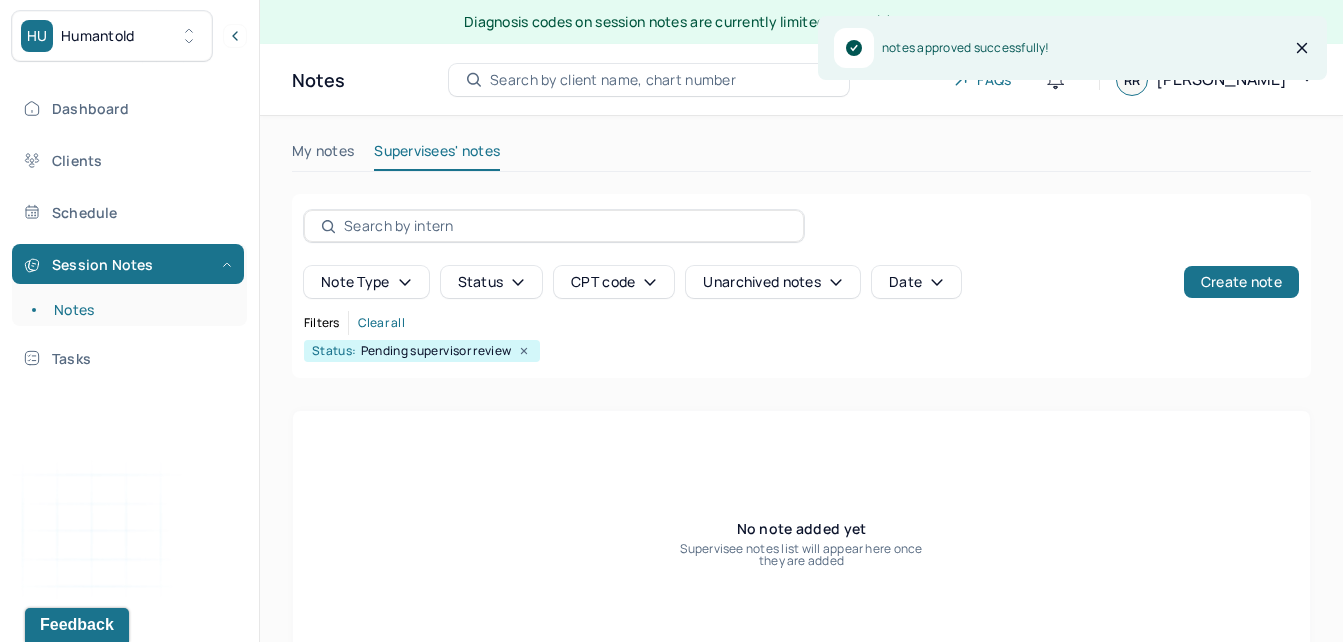 click 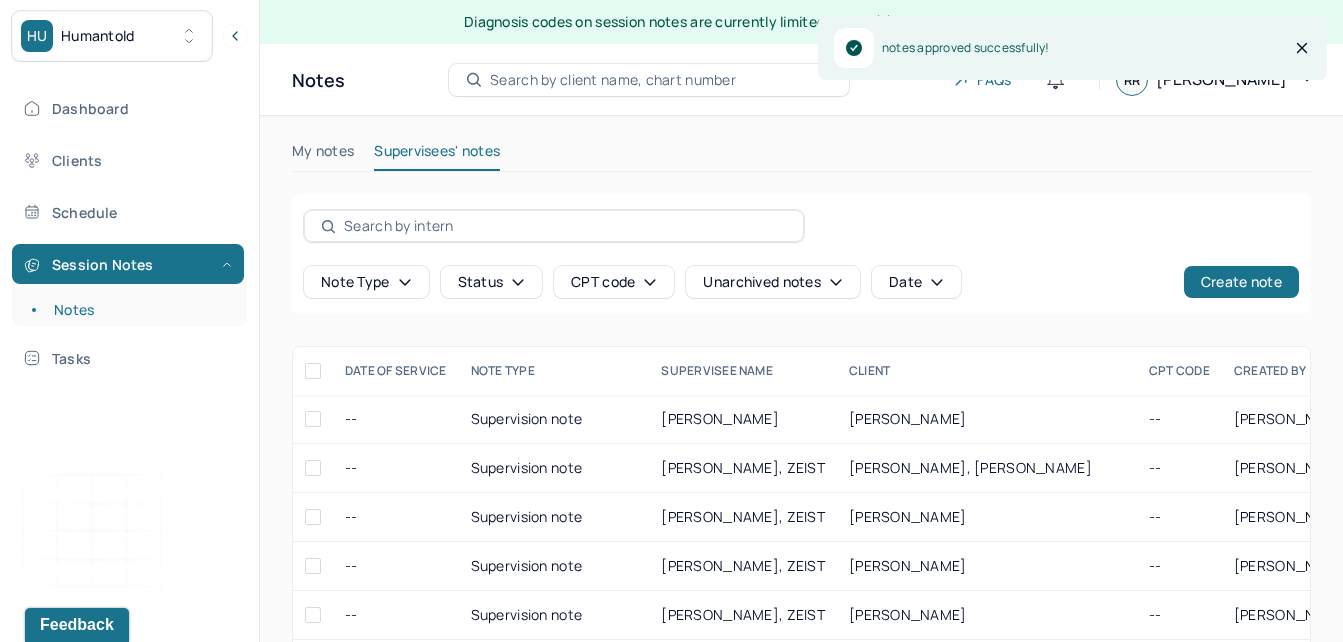 click on "My notes" at bounding box center (323, 155) 